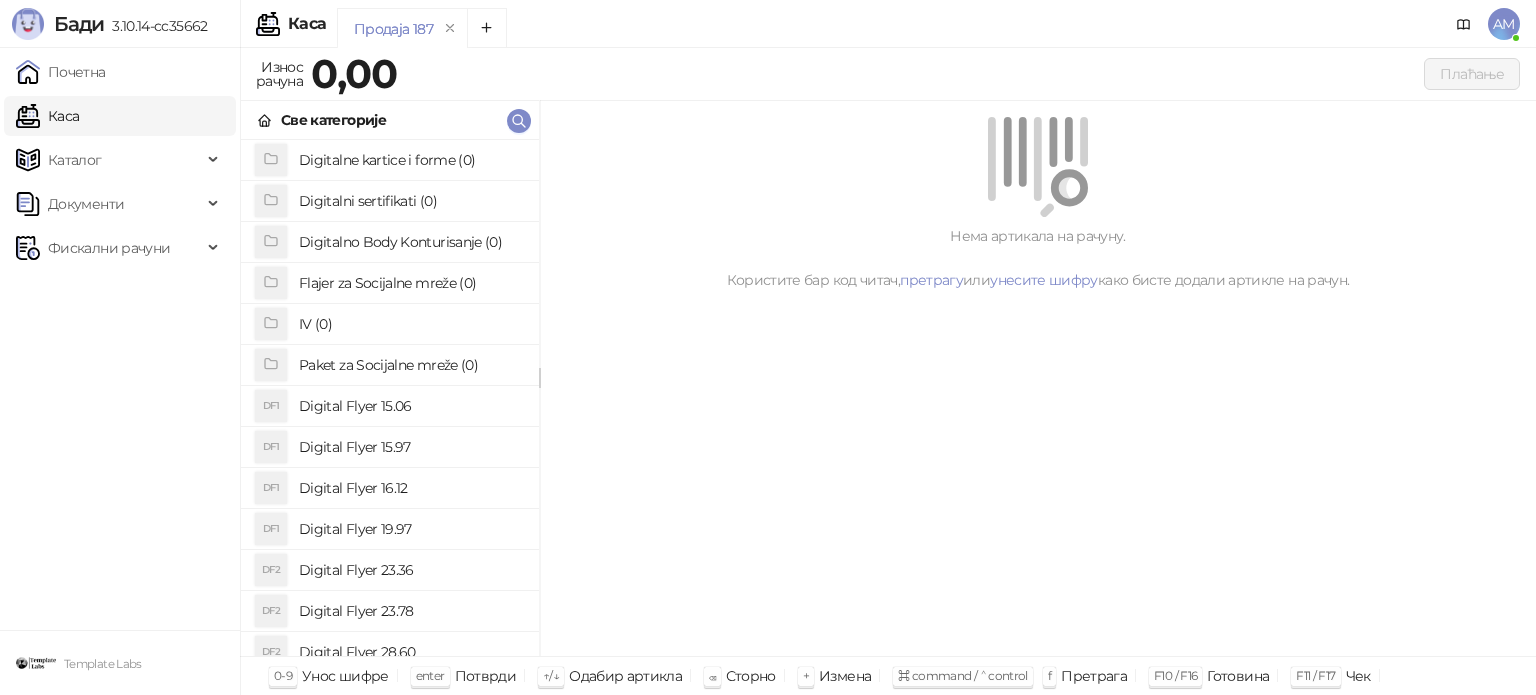 scroll, scrollTop: 0, scrollLeft: 0, axis: both 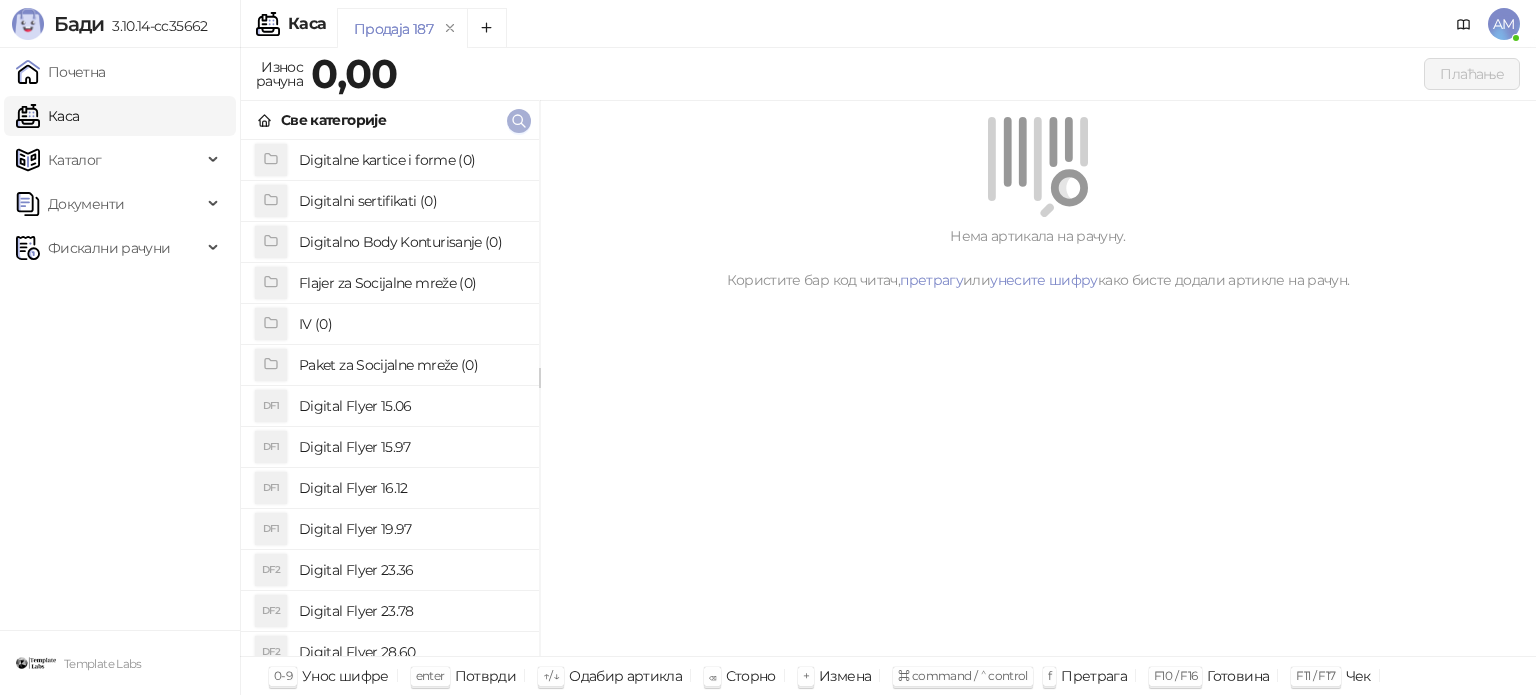 click 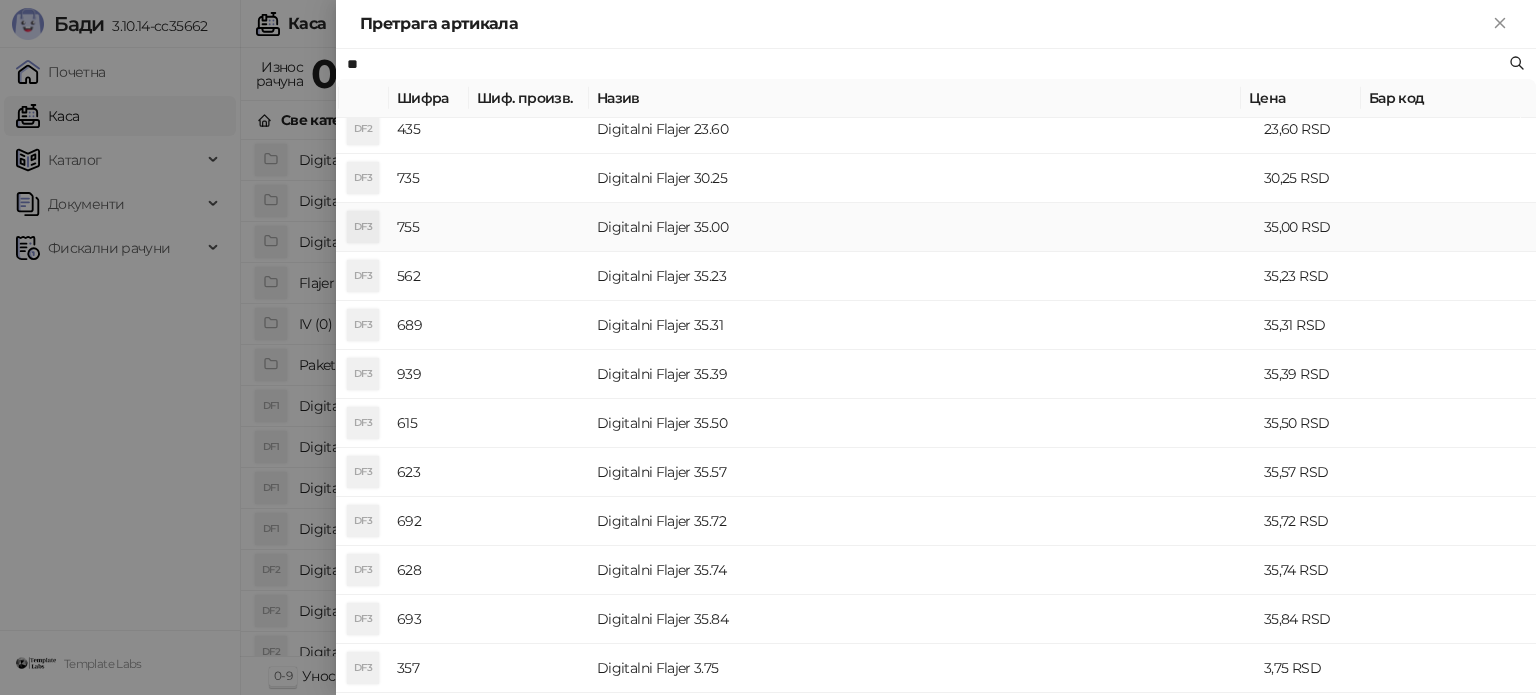 scroll, scrollTop: 500, scrollLeft: 0, axis: vertical 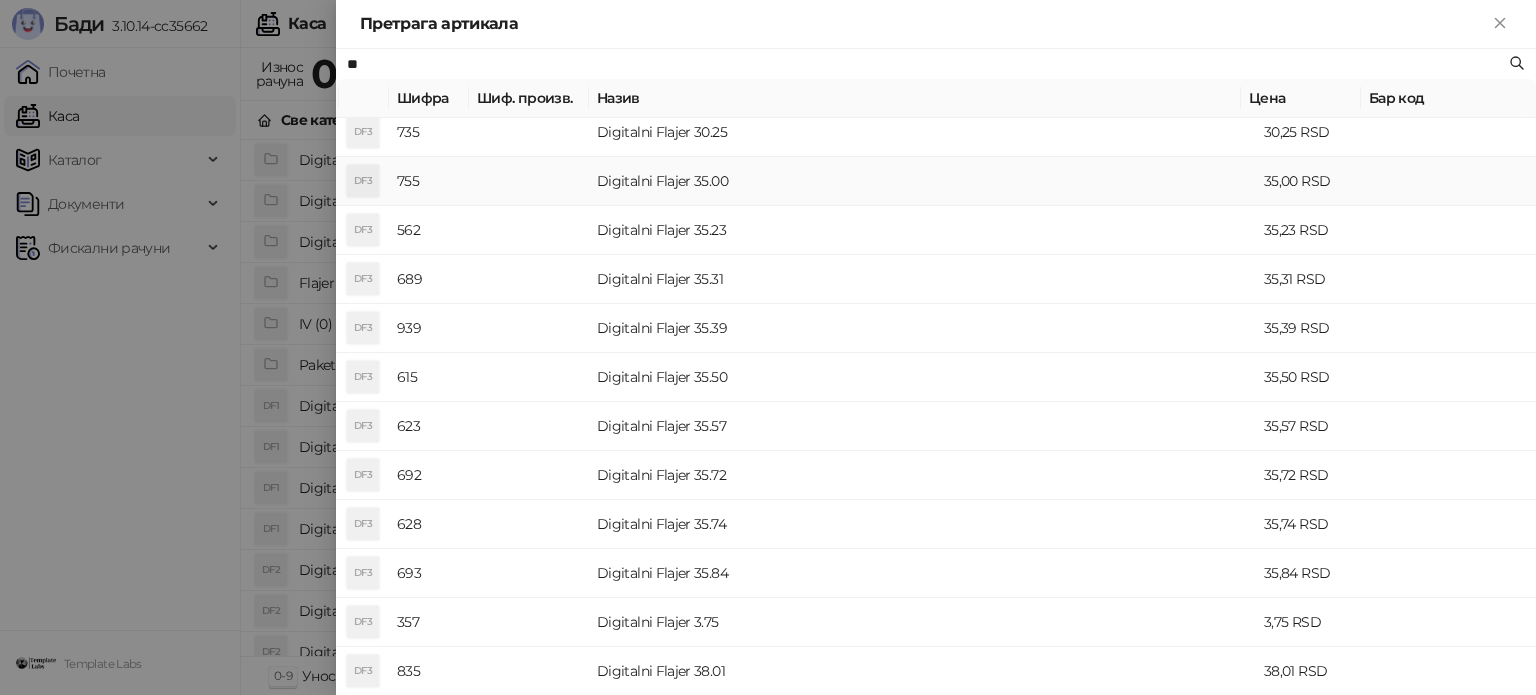 type on "**" 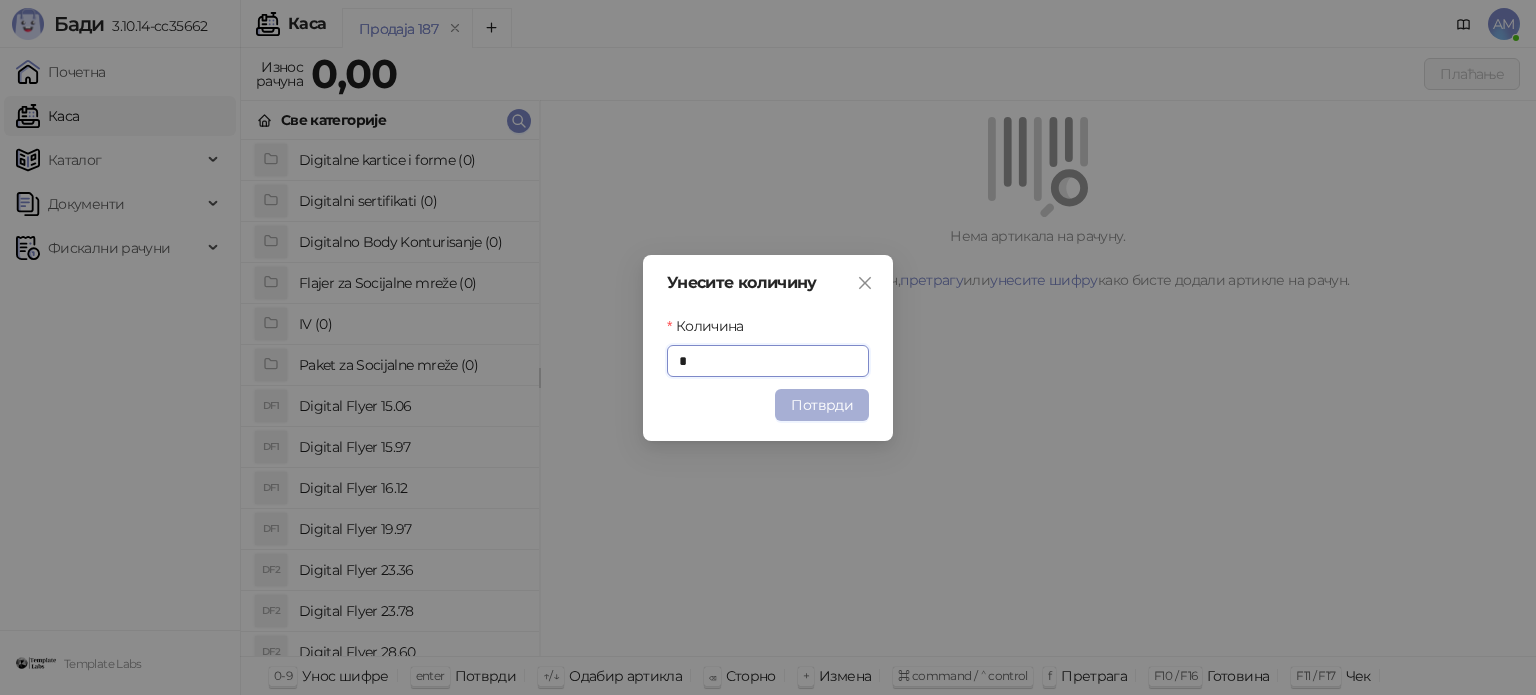 click on "Потврди" at bounding box center [822, 405] 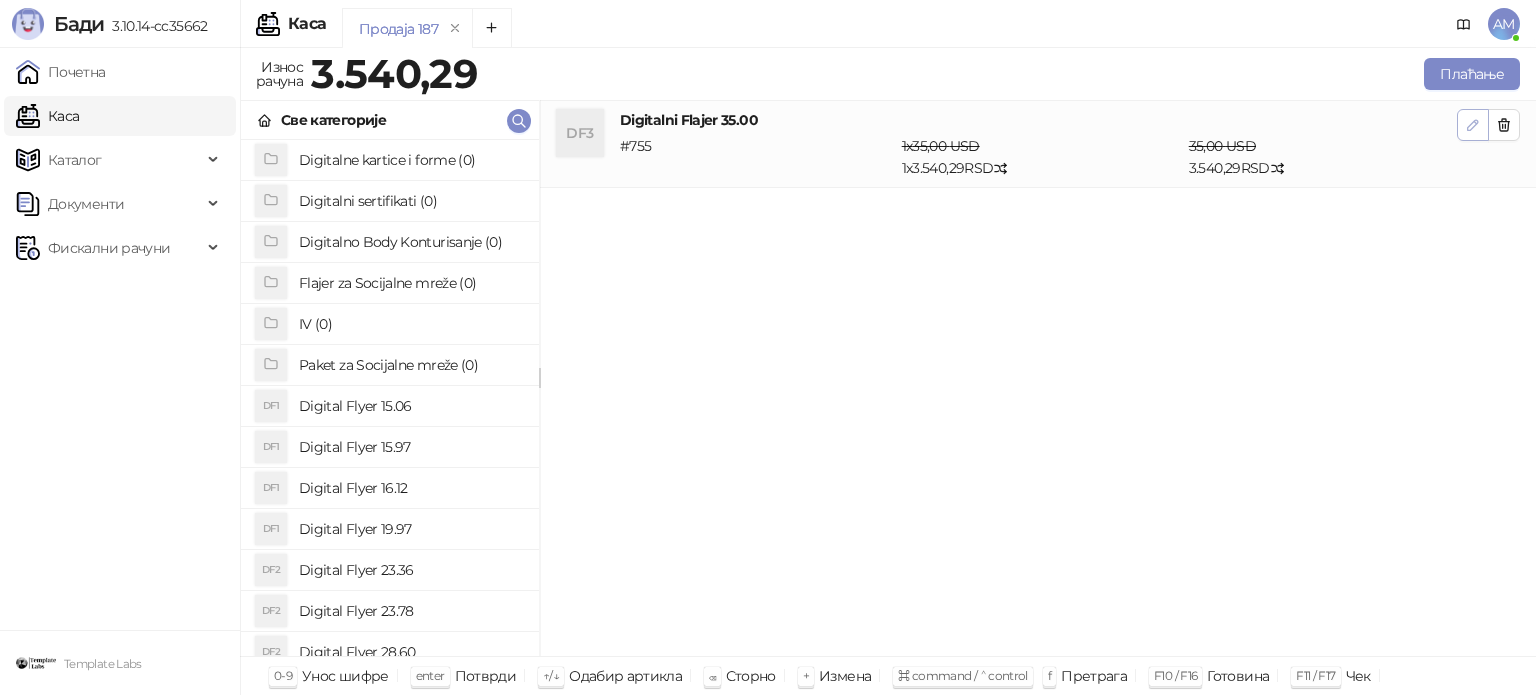 click 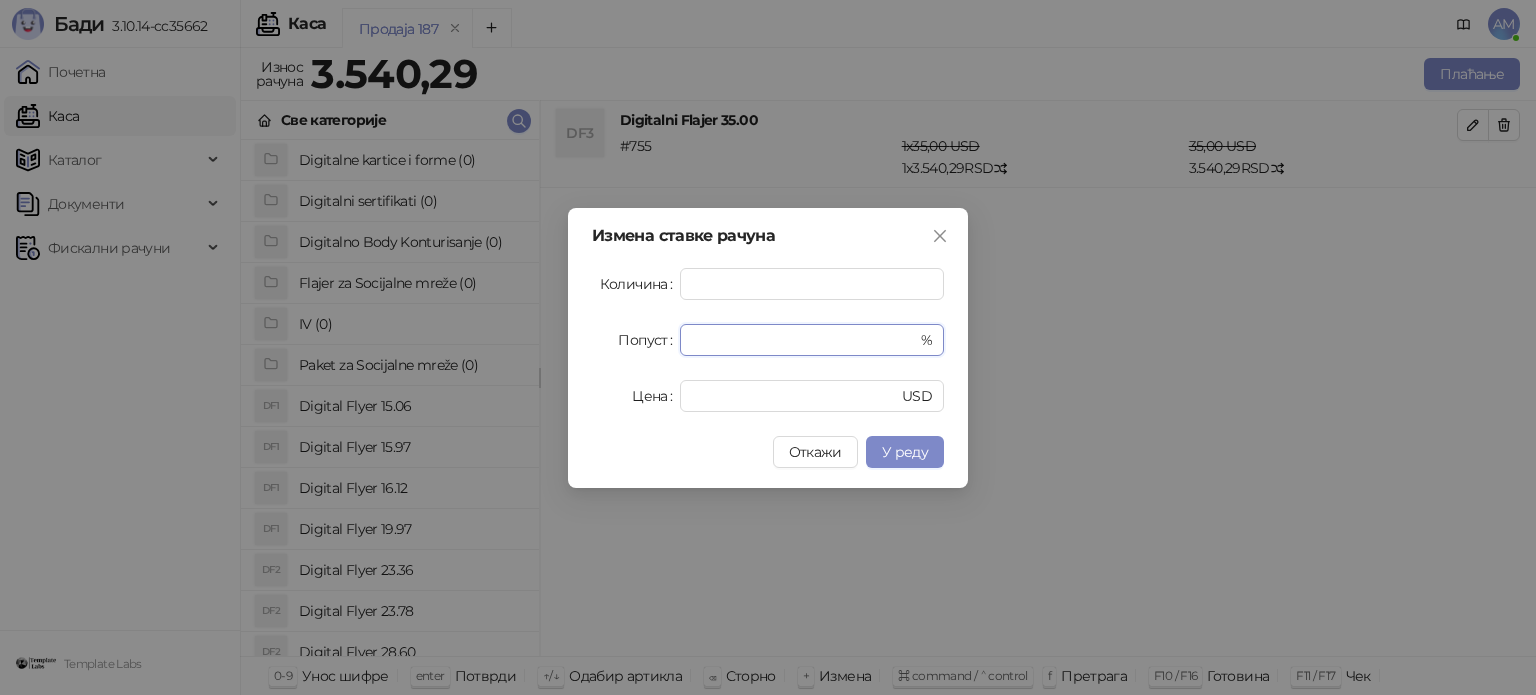 drag, startPoint x: 705, startPoint y: 340, endPoint x: 672, endPoint y: 334, distance: 33.54102 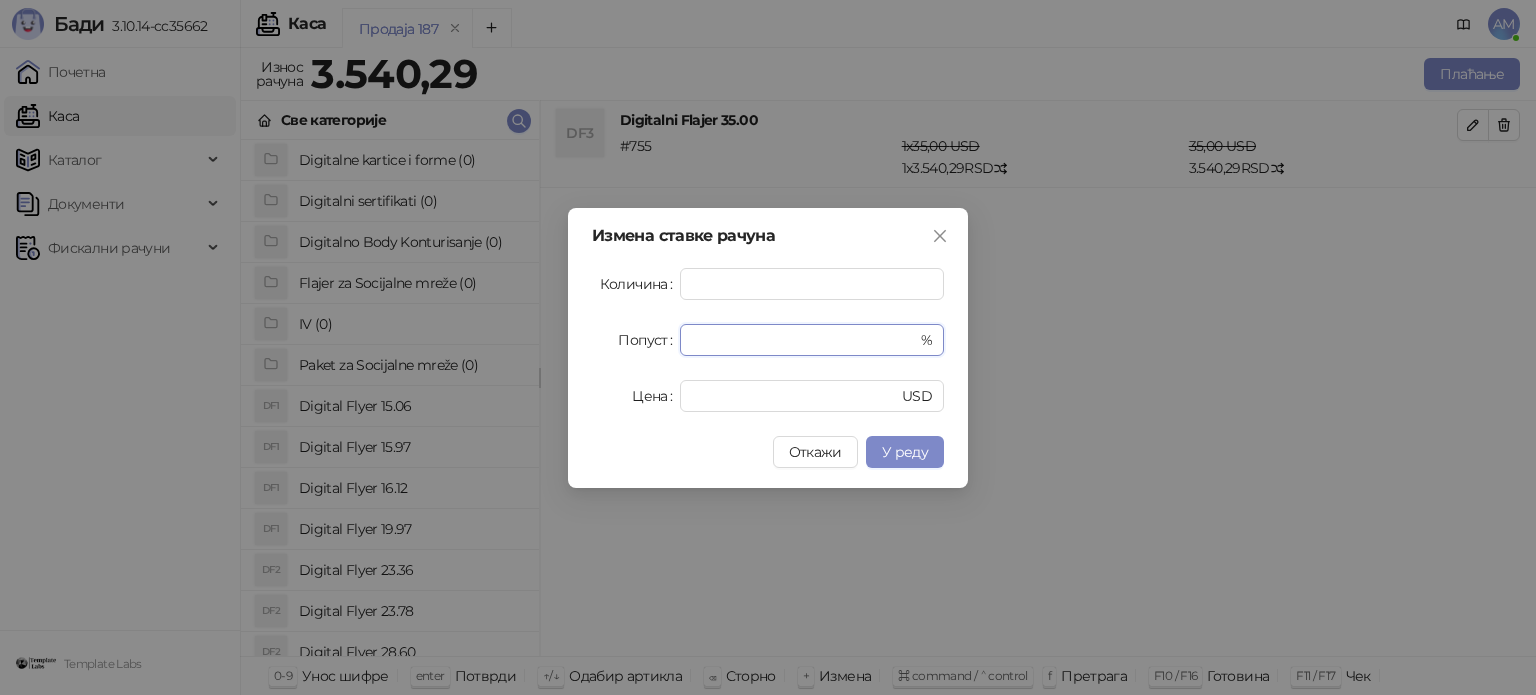 type on "**" 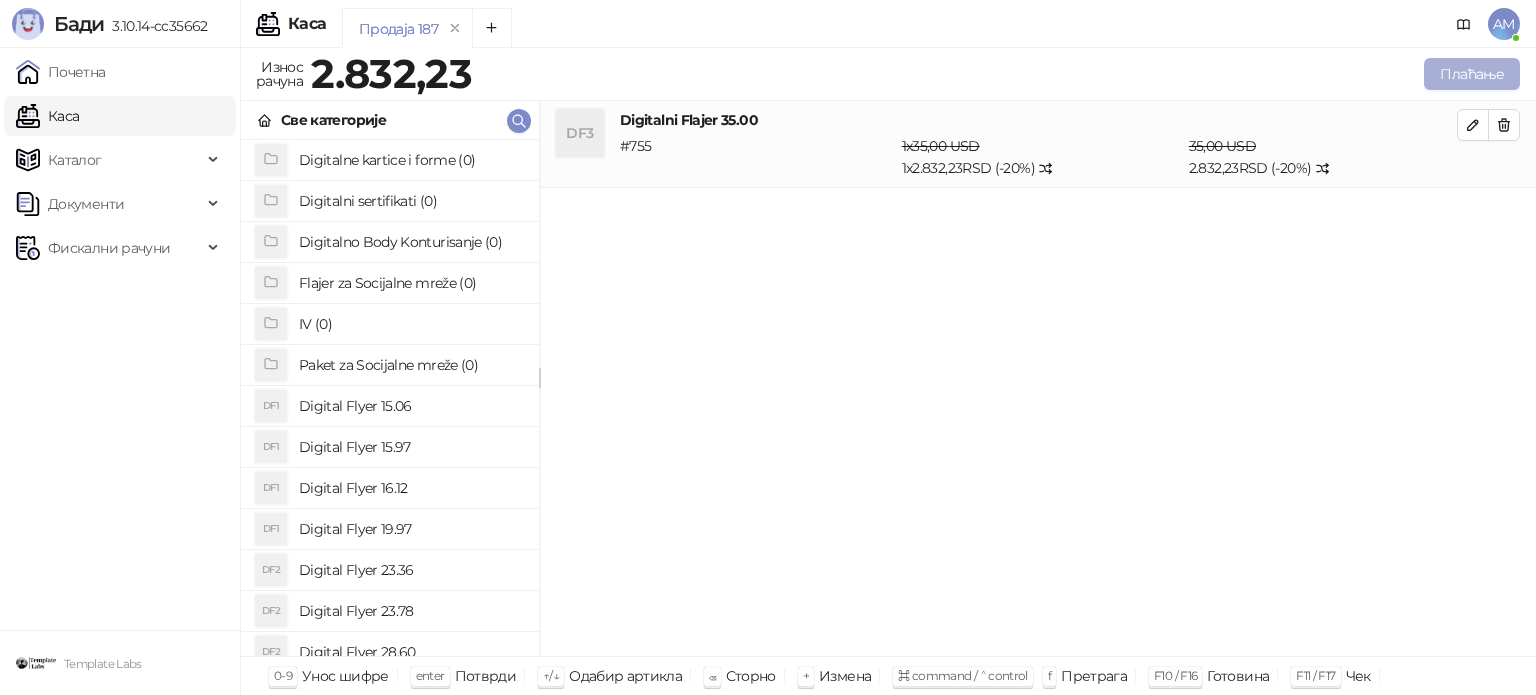 click on "Плаћање" at bounding box center (1472, 74) 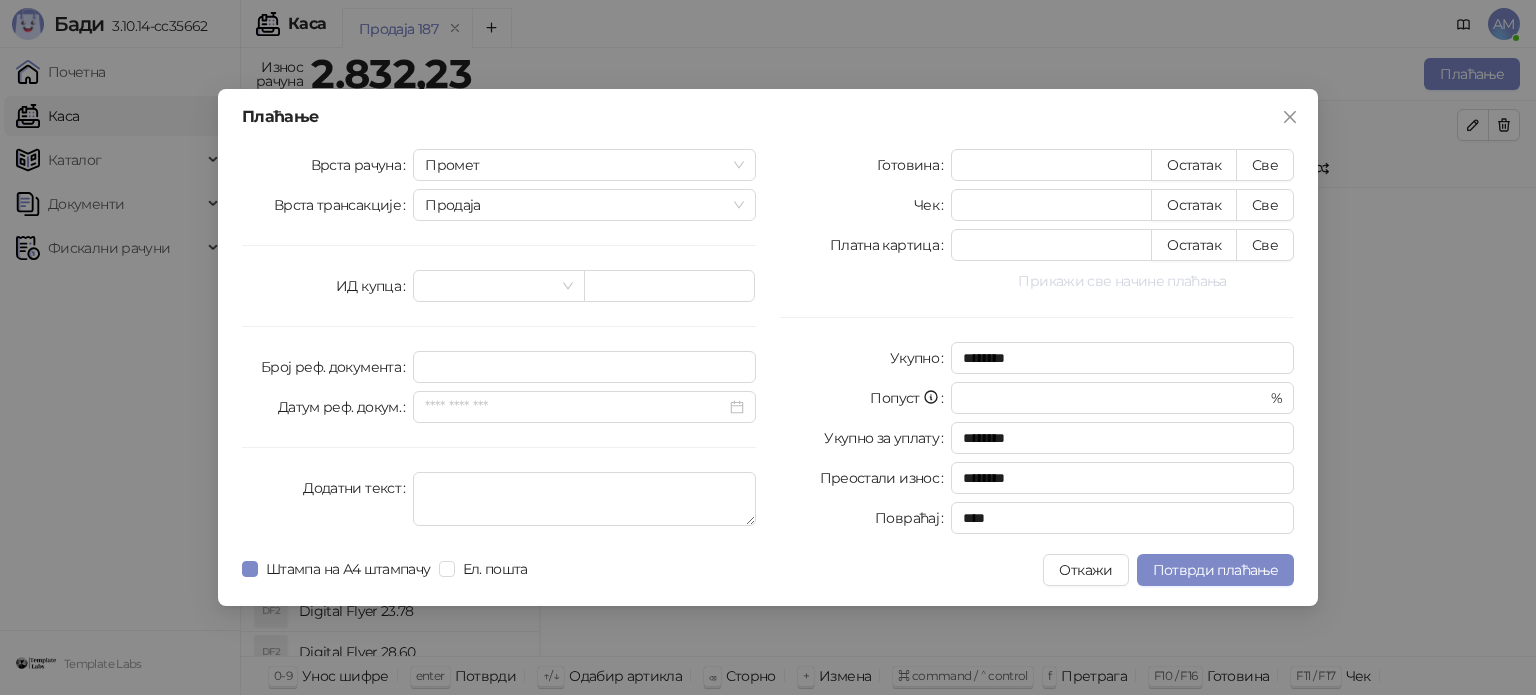 click on "Прикажи све начине плаћања" at bounding box center (1122, 281) 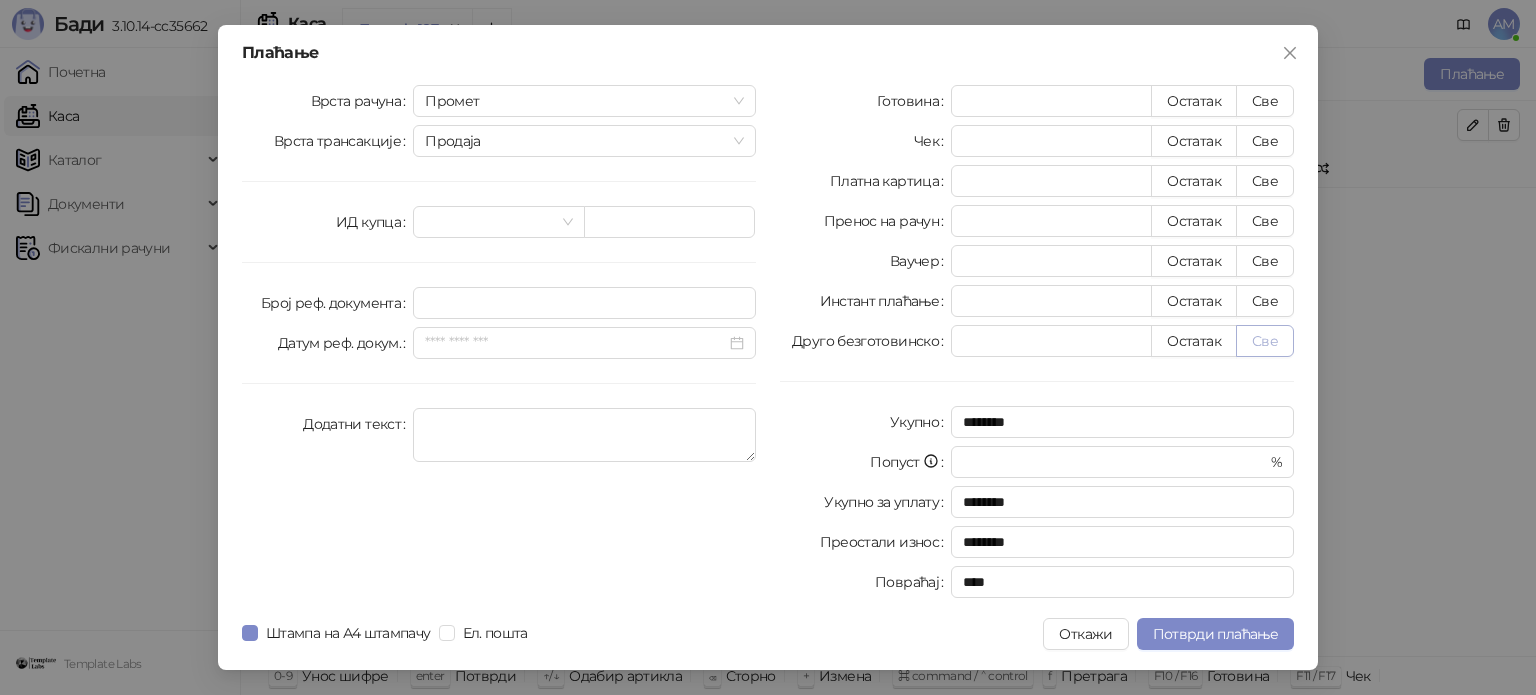 click on "Све" at bounding box center (1265, 341) 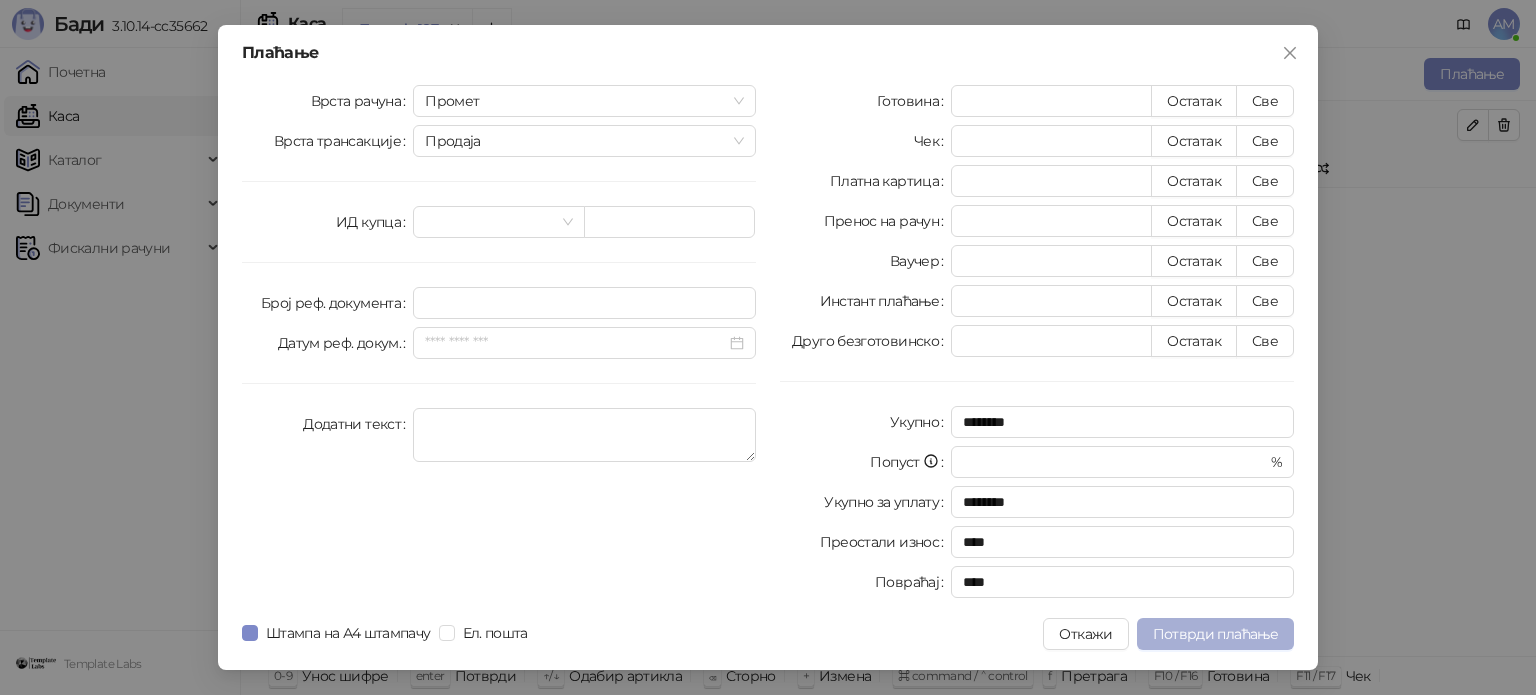 click on "Потврди плаћање" at bounding box center [1215, 634] 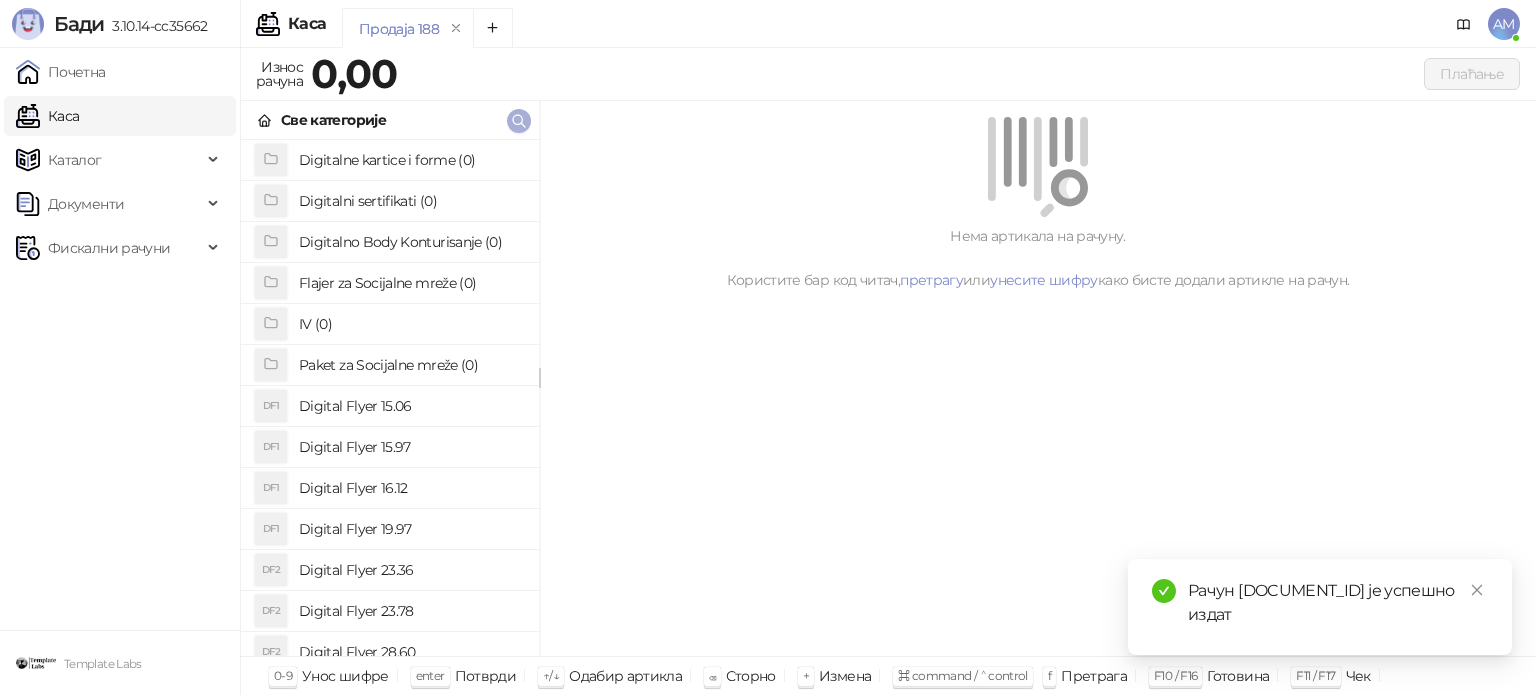 click 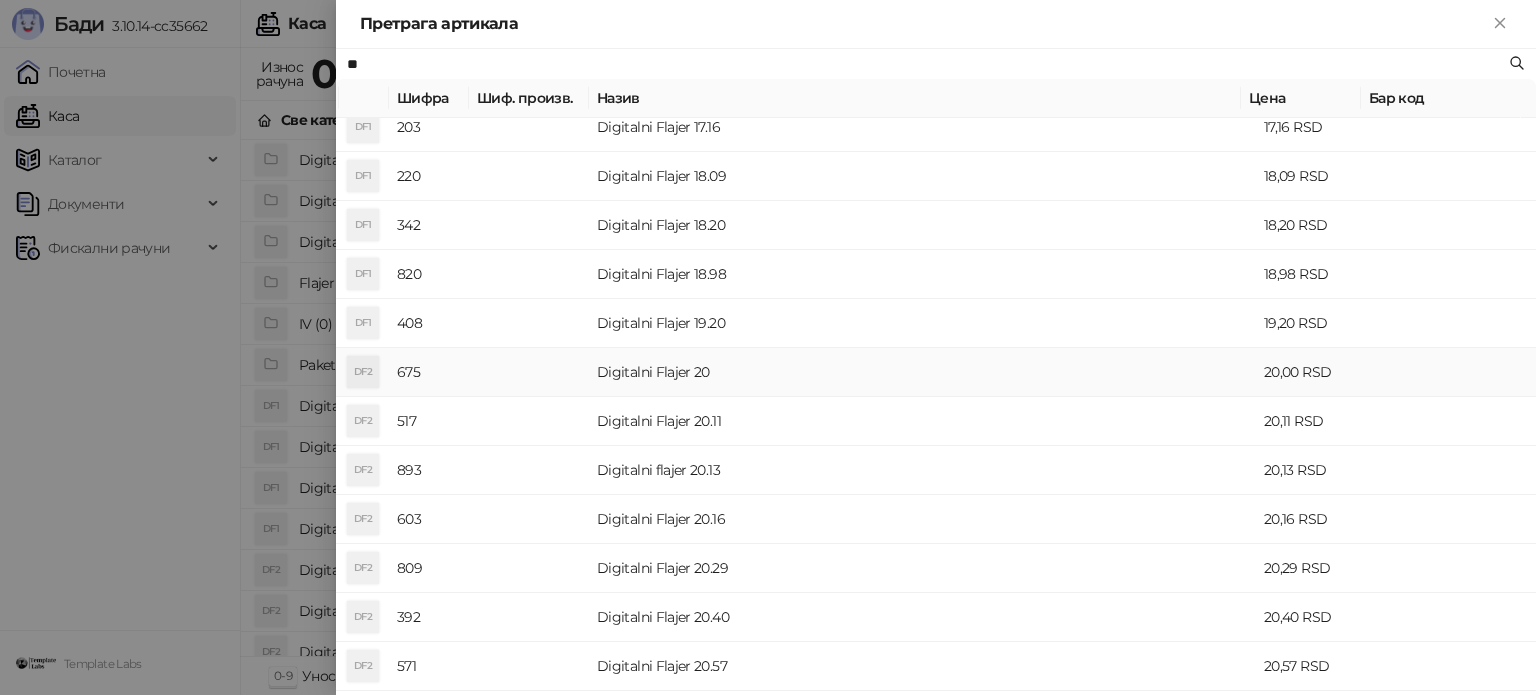scroll, scrollTop: 700, scrollLeft: 0, axis: vertical 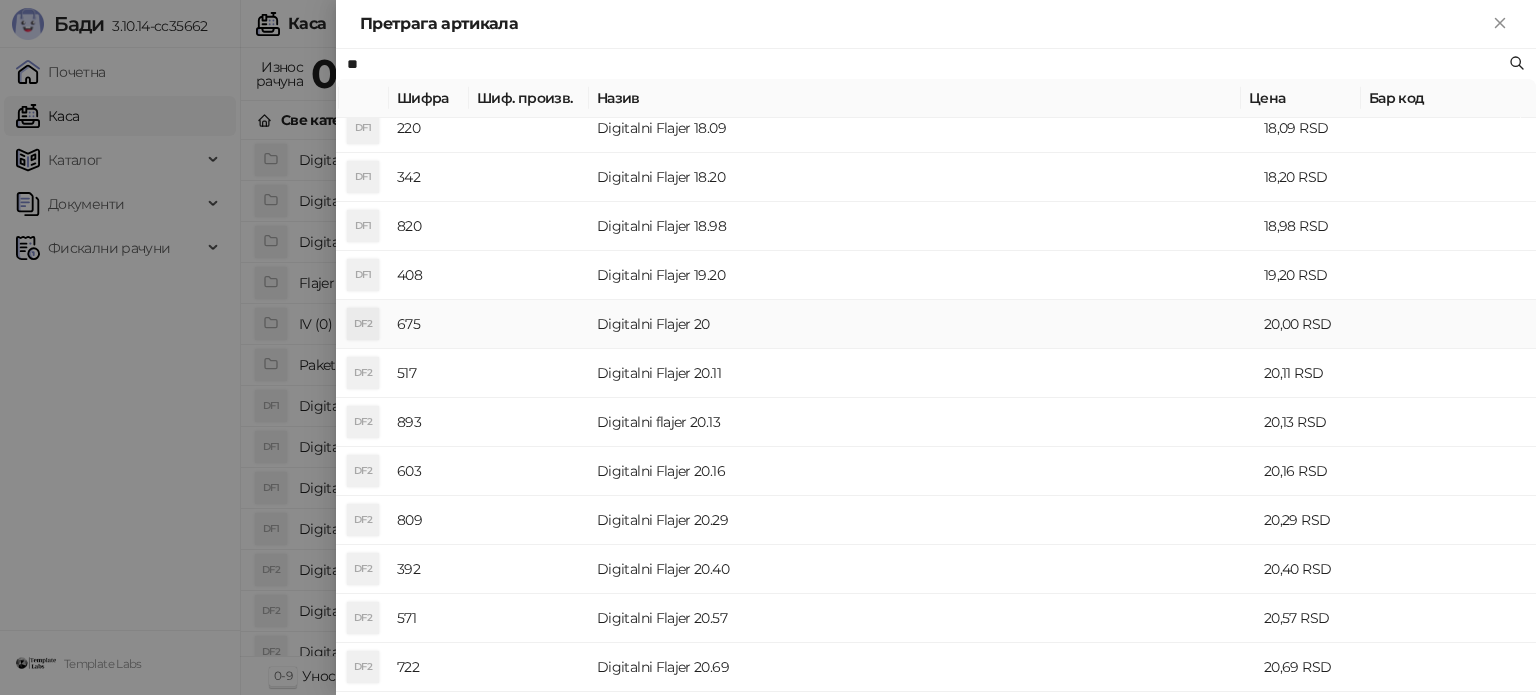 click on "Digitalni Flajer 20" at bounding box center [922, 324] 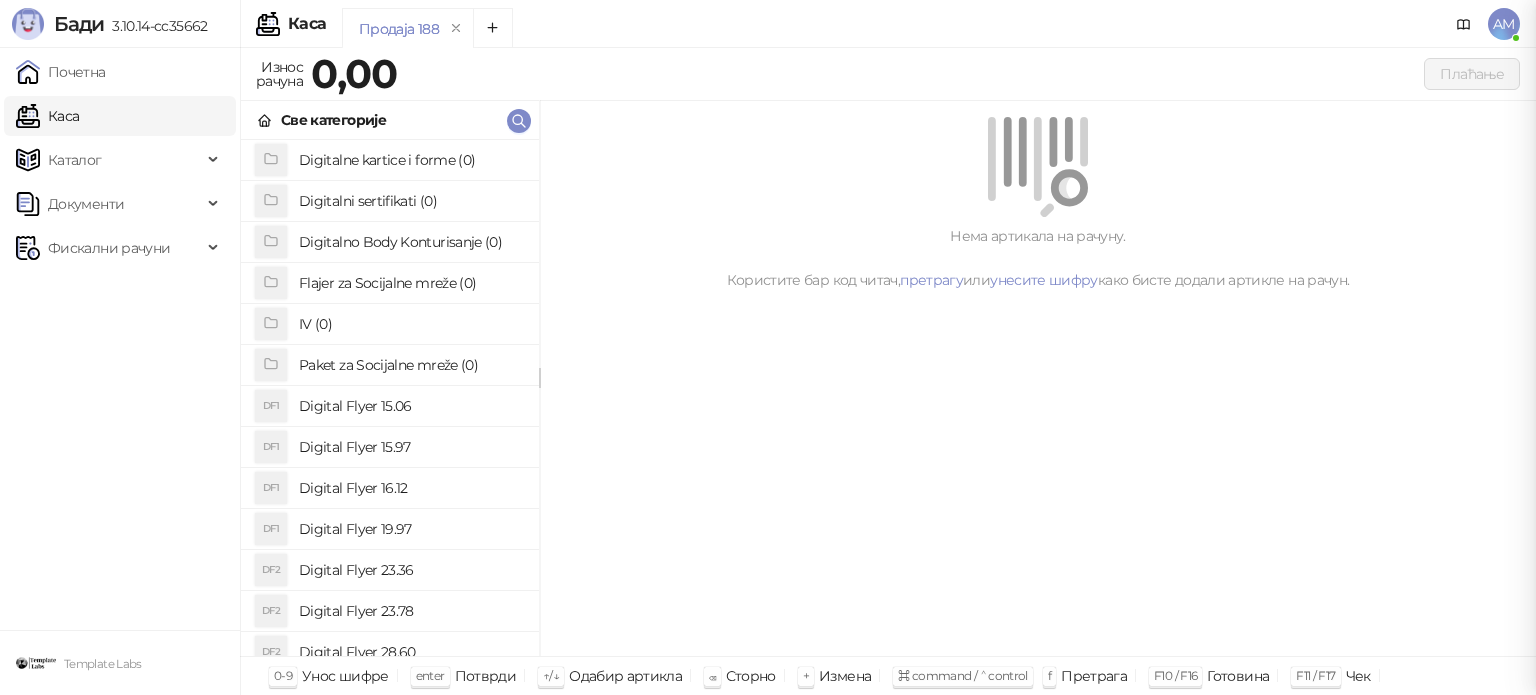 scroll, scrollTop: 0, scrollLeft: 0, axis: both 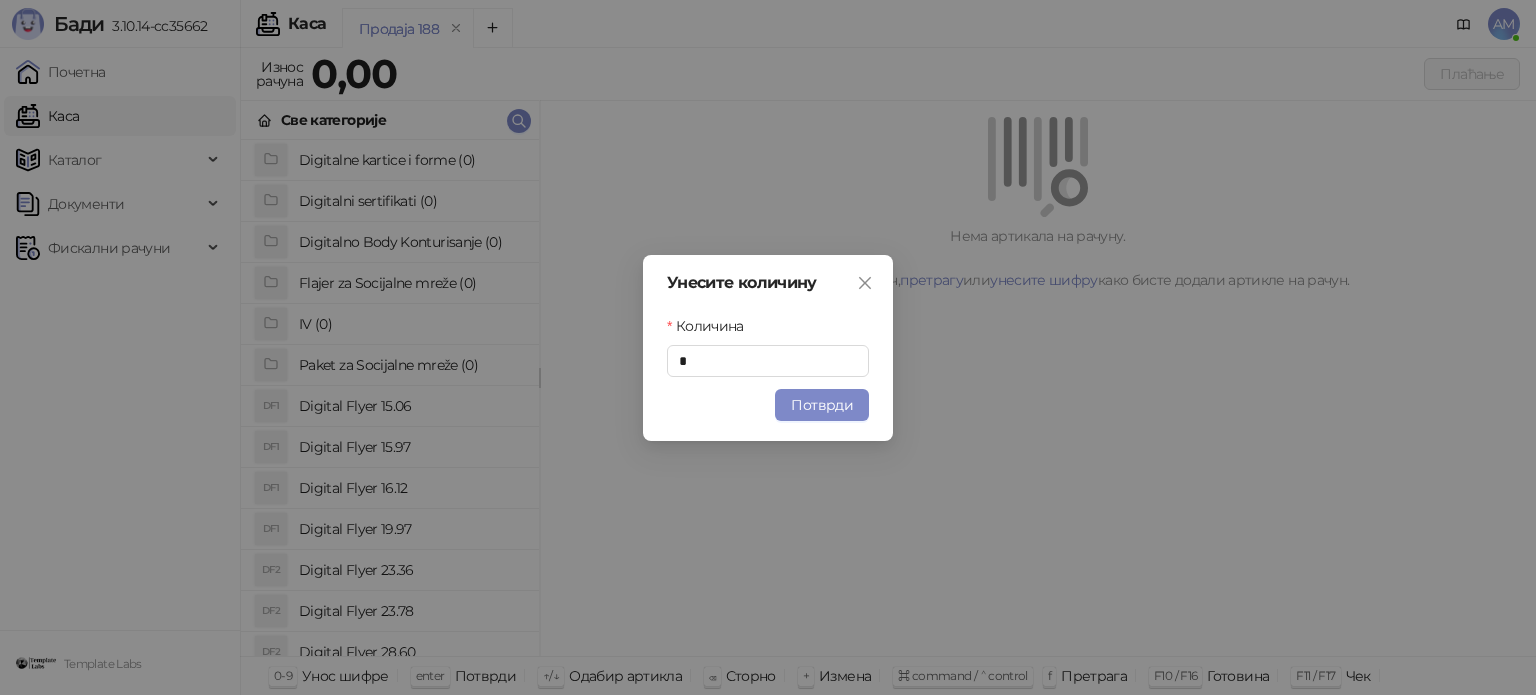 drag, startPoint x: 801, startPoint y: 404, endPoint x: 571, endPoint y: 148, distance: 344.14532 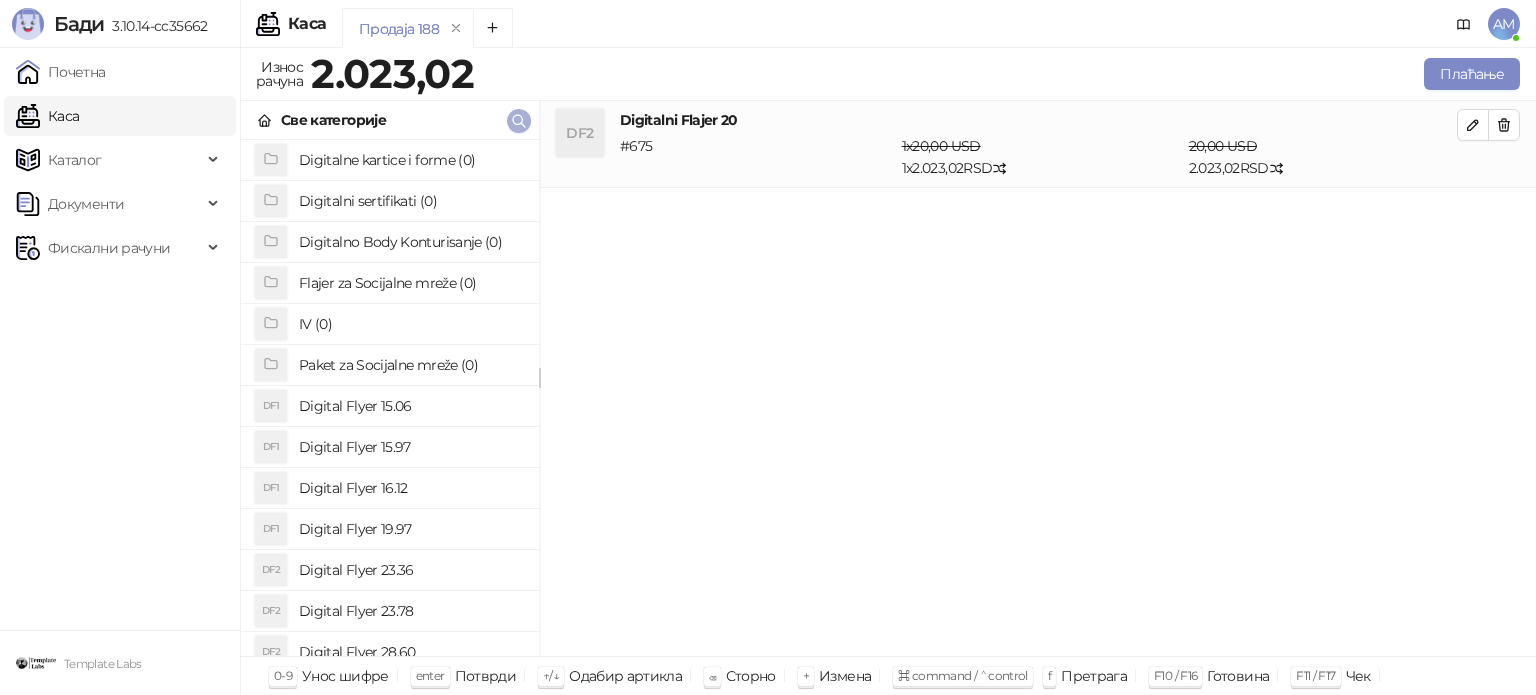 click 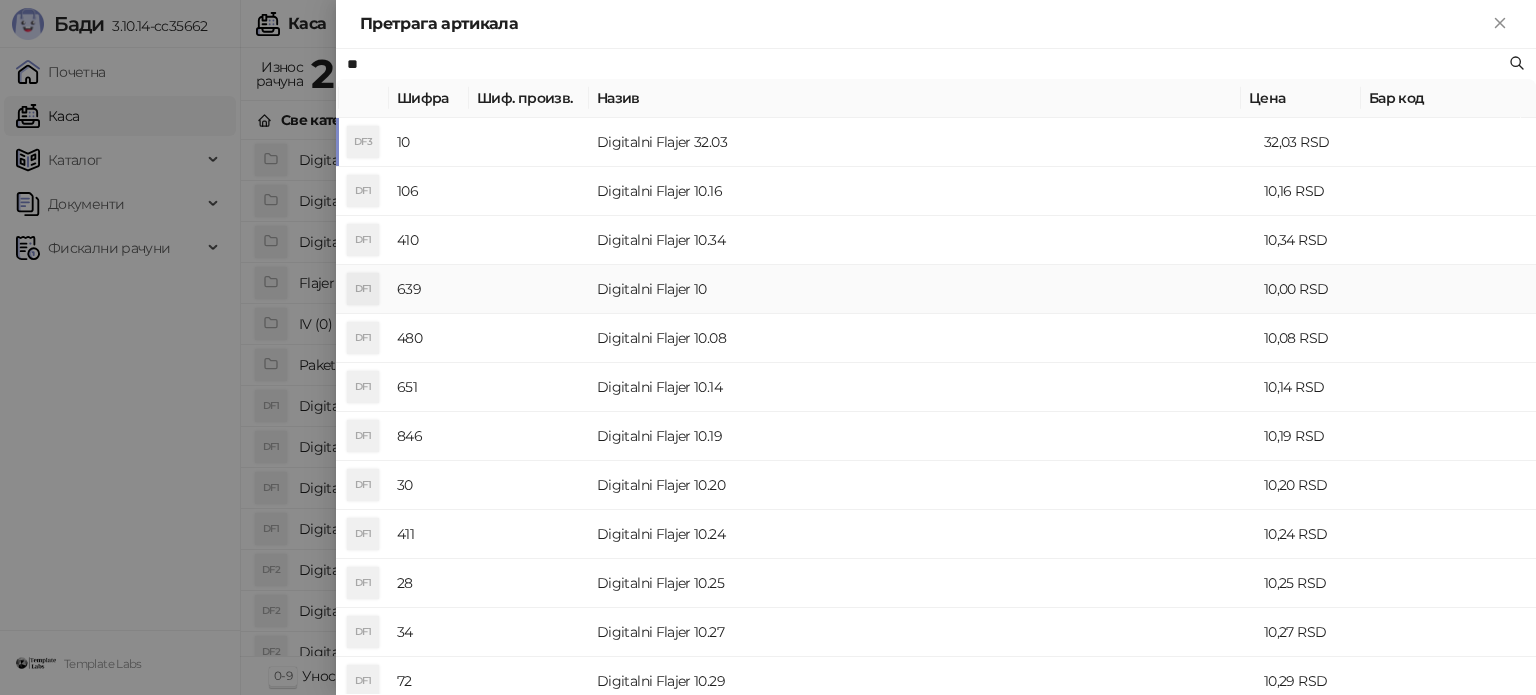 type on "**" 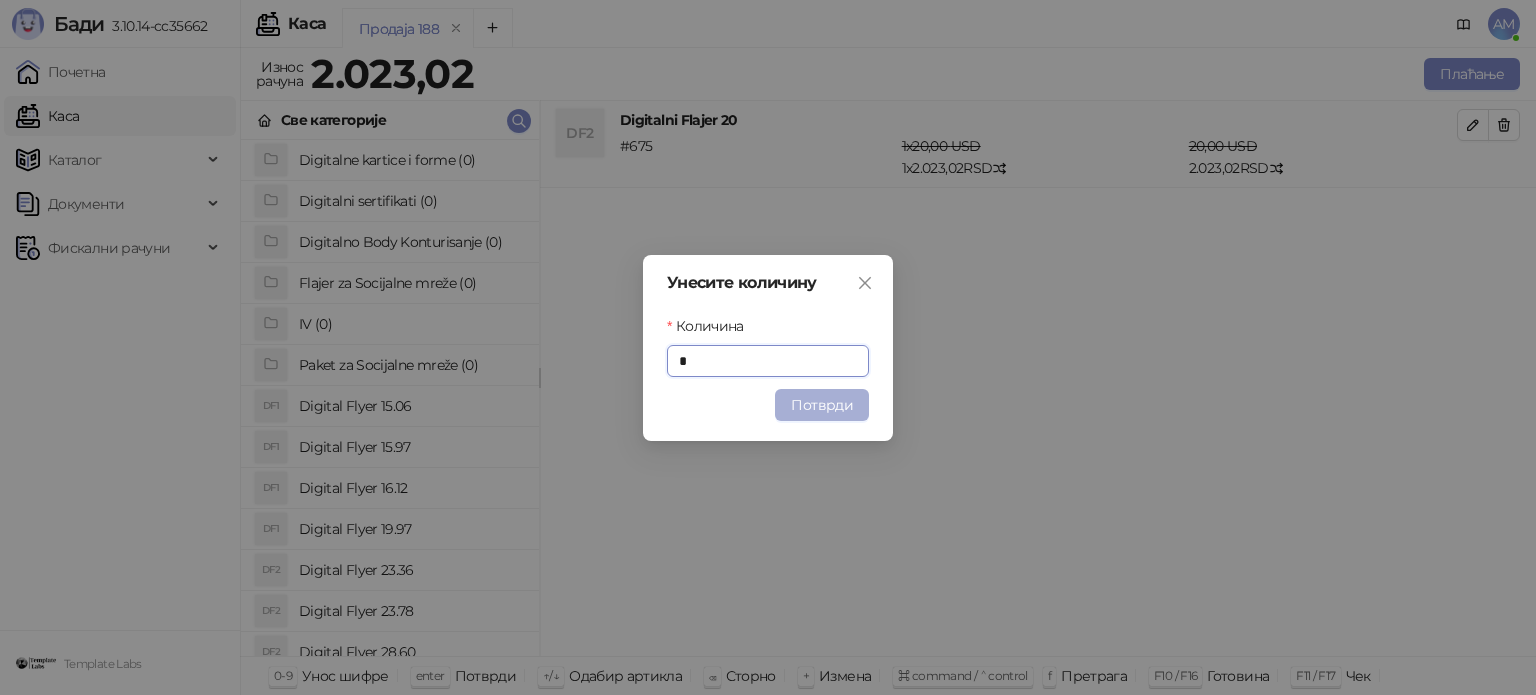 click on "Потврди" at bounding box center [822, 405] 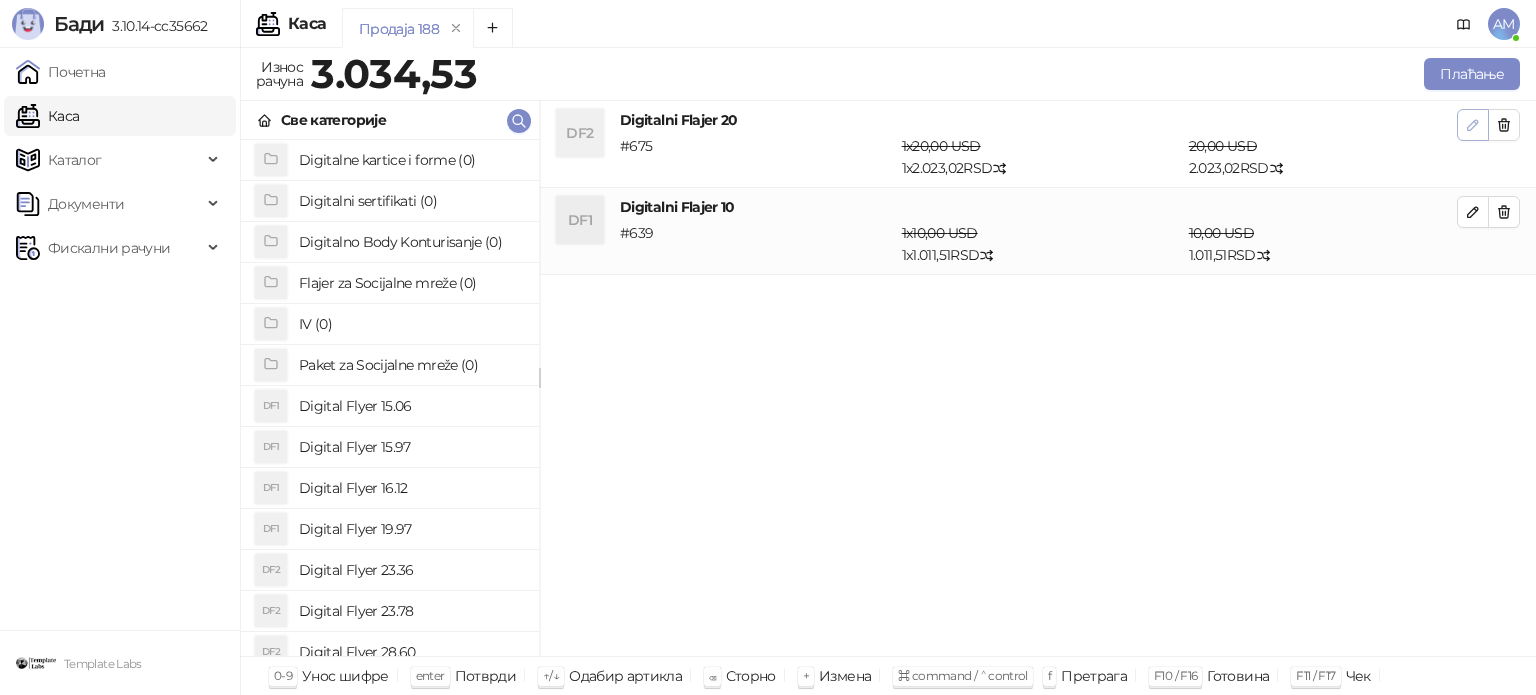 click at bounding box center (1473, 125) 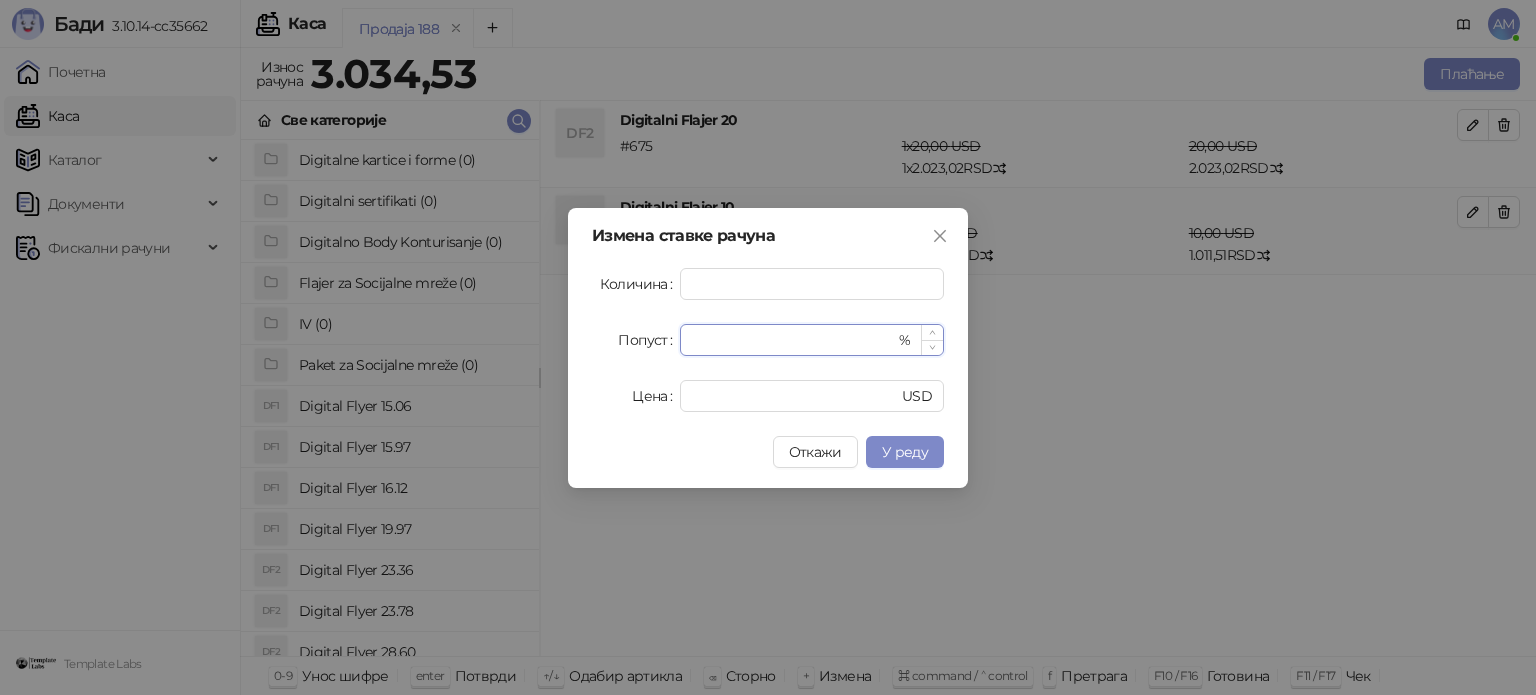 drag, startPoint x: 710, startPoint y: 341, endPoint x: 683, endPoint y: 341, distance: 27 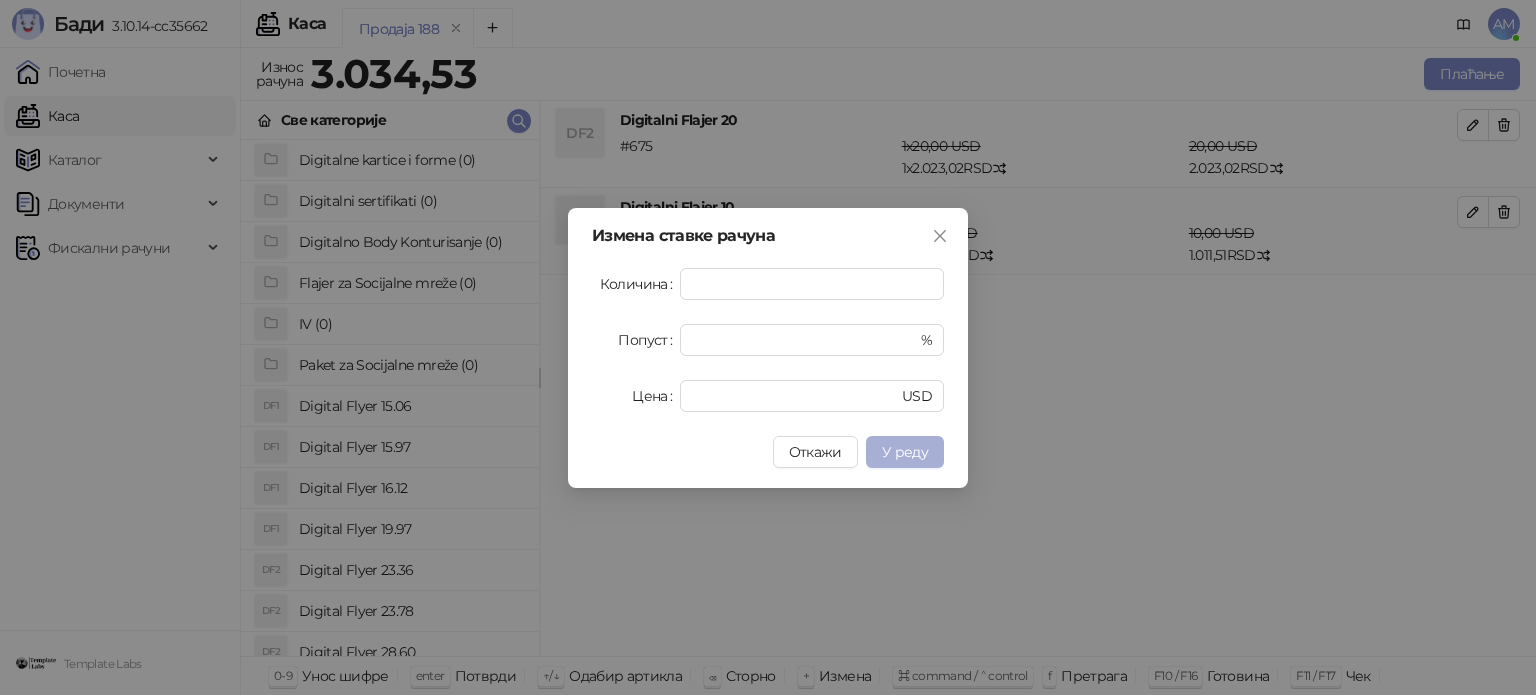 click on "У реду" at bounding box center (905, 452) 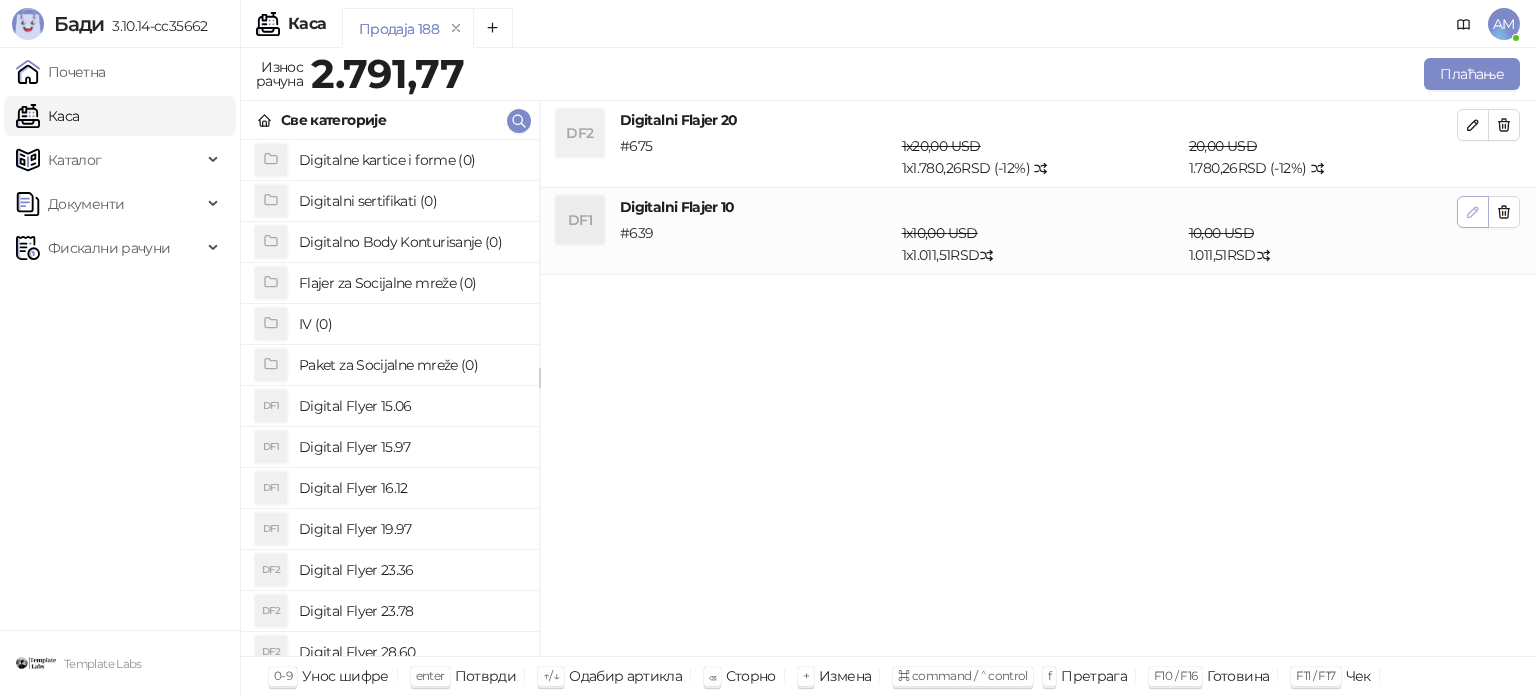 click 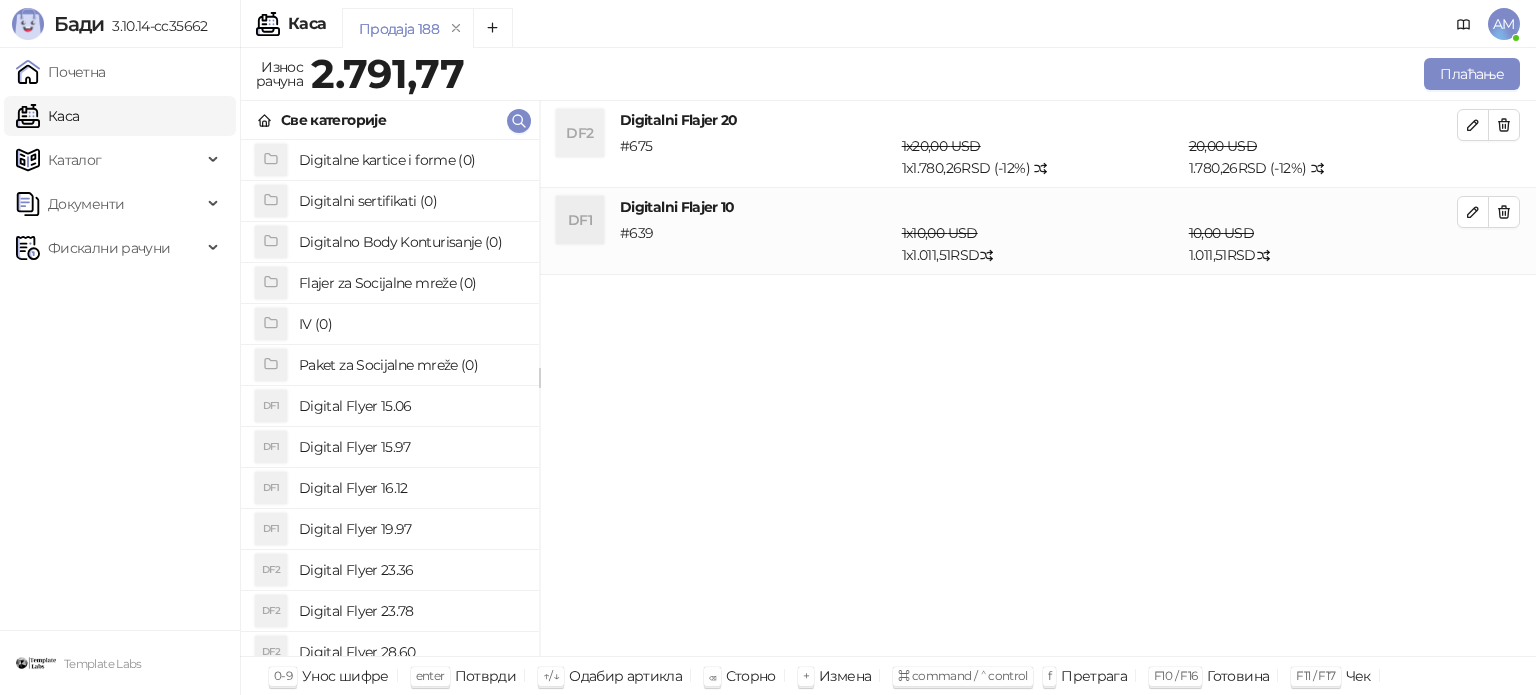 type on "*" 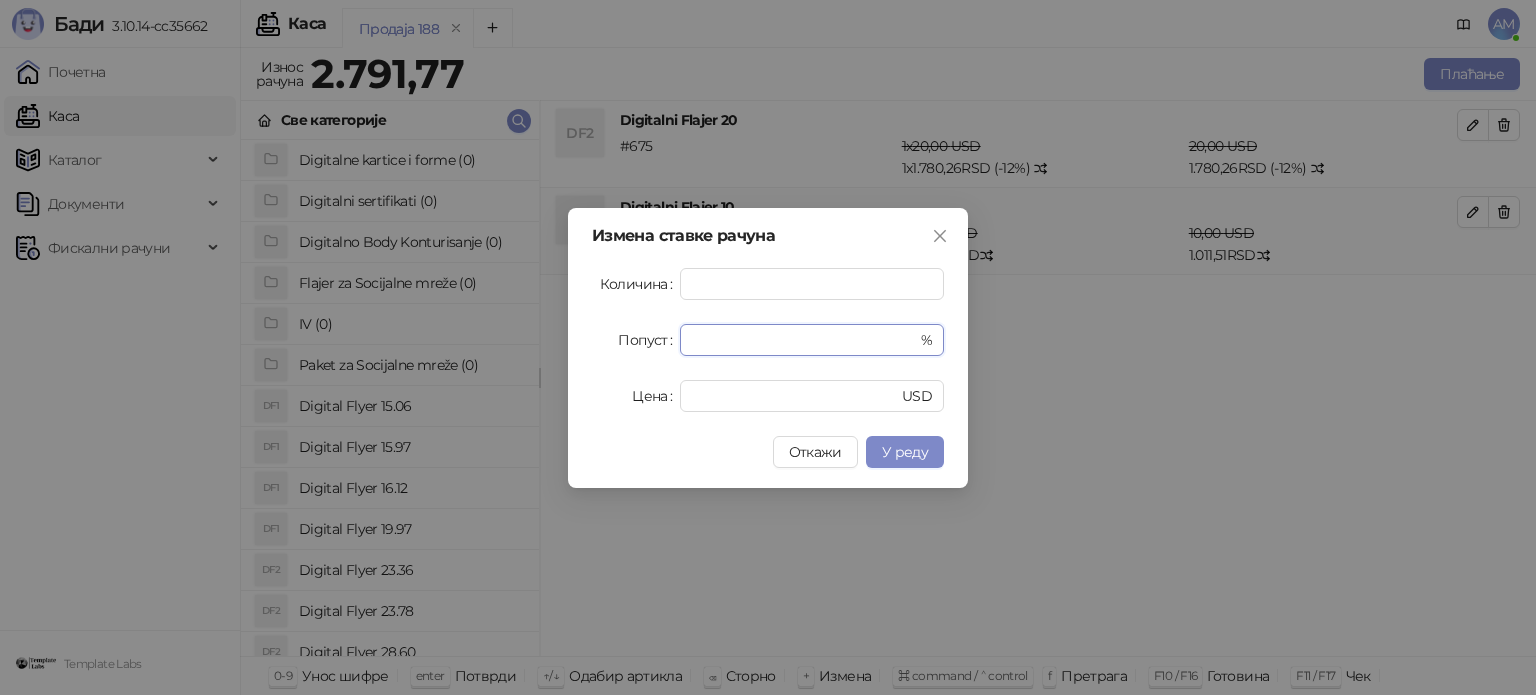 drag, startPoint x: 688, startPoint y: 339, endPoint x: 596, endPoint y: 343, distance: 92.086914 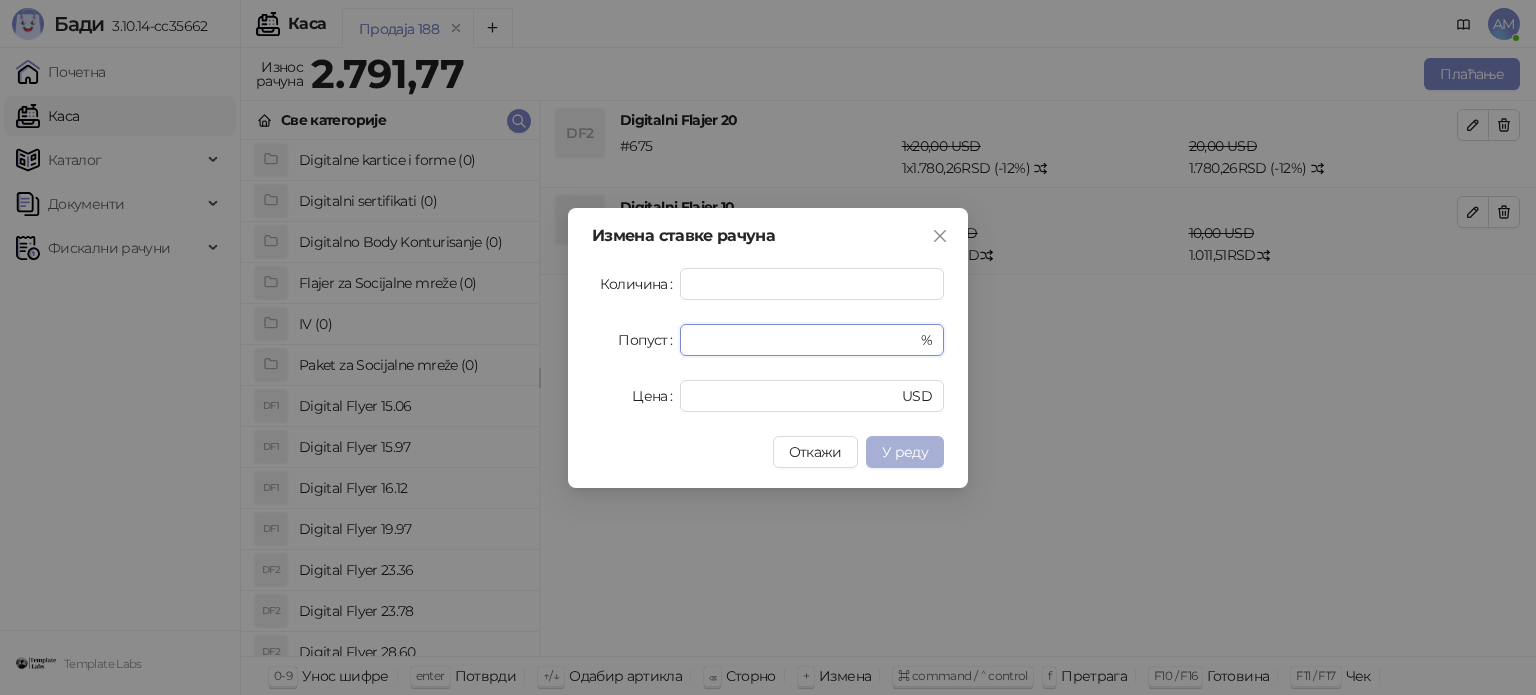 type on "**" 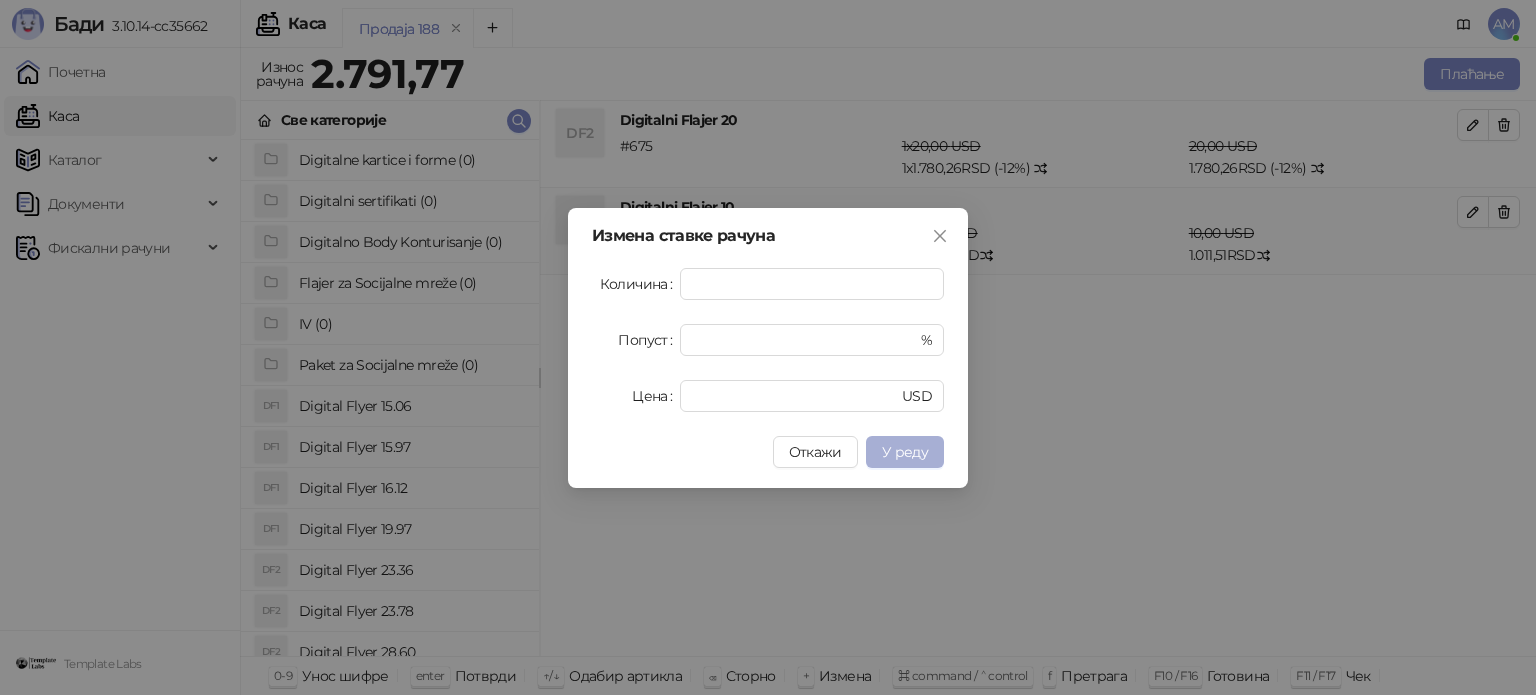 click on "У реду" at bounding box center [905, 452] 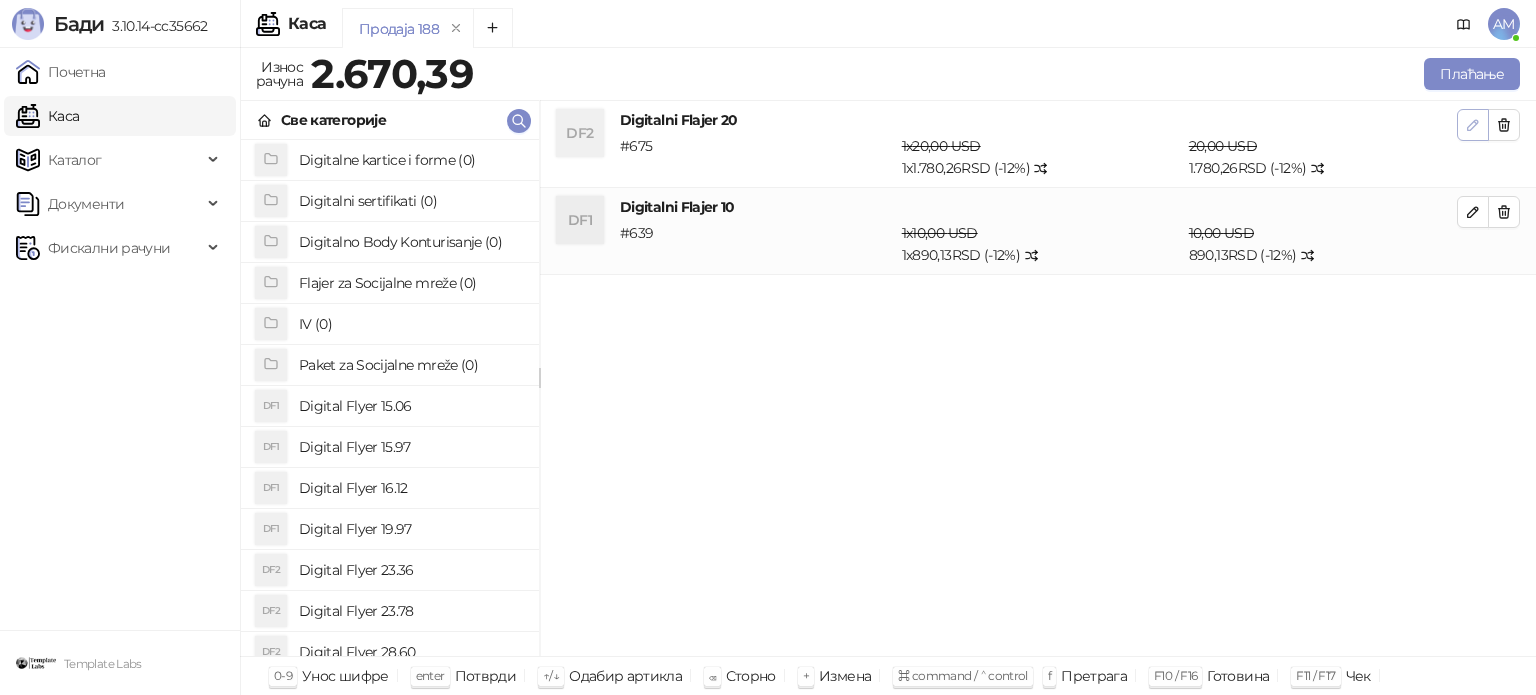 click 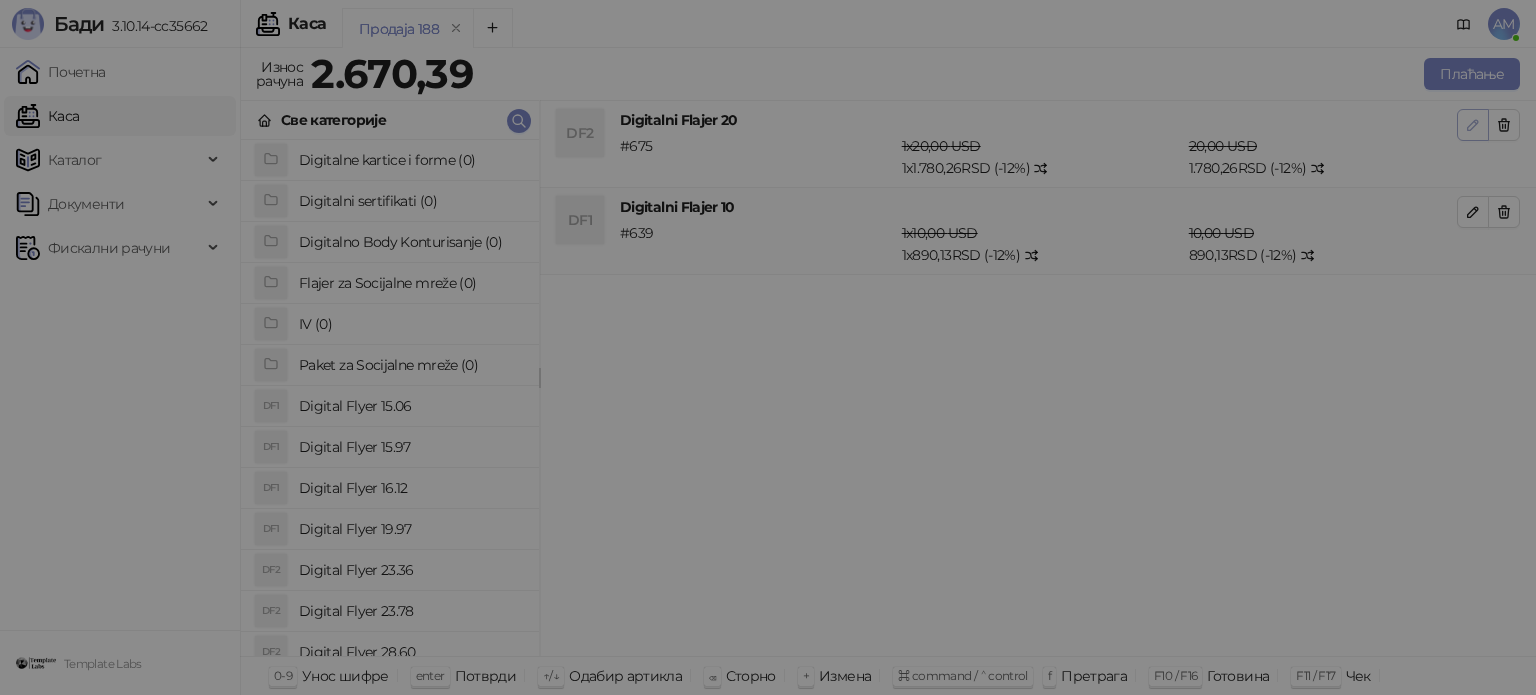 type on "**" 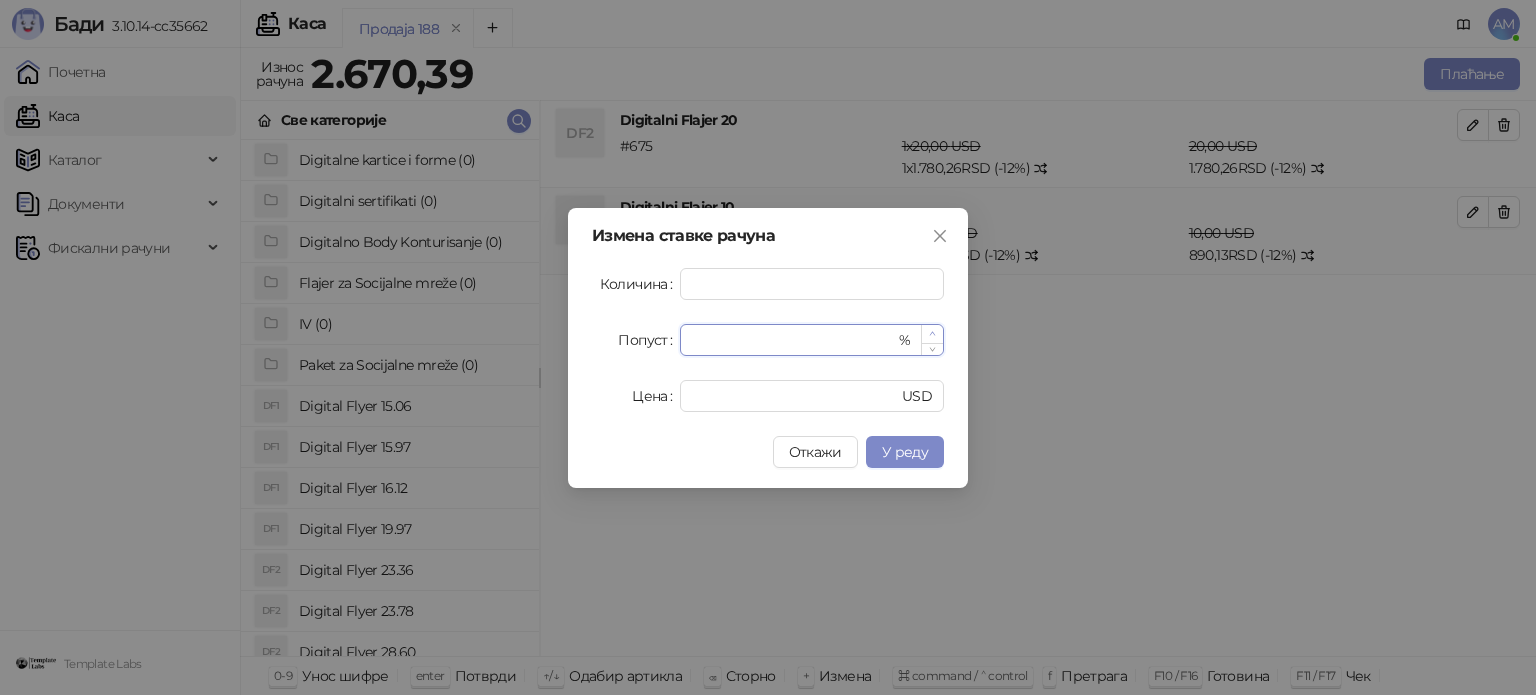click 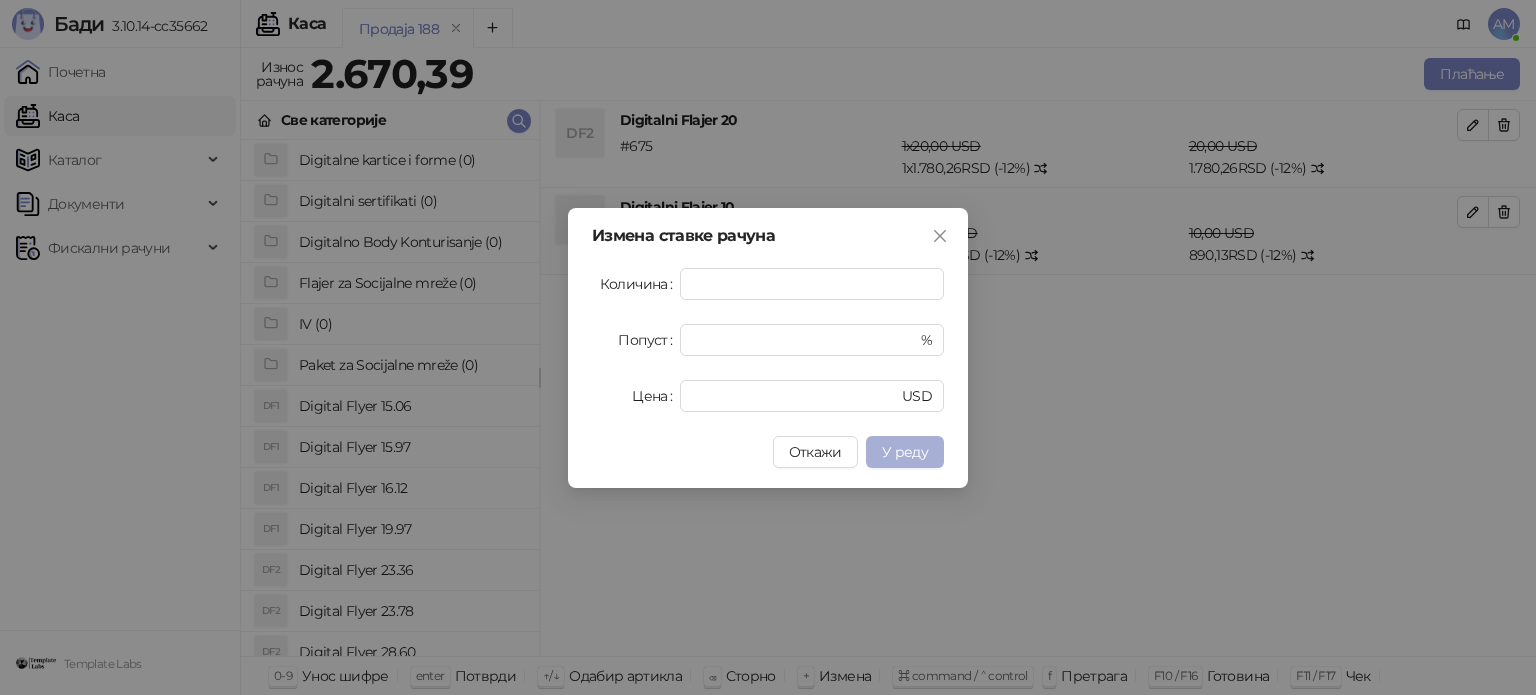click on "У реду" at bounding box center (905, 452) 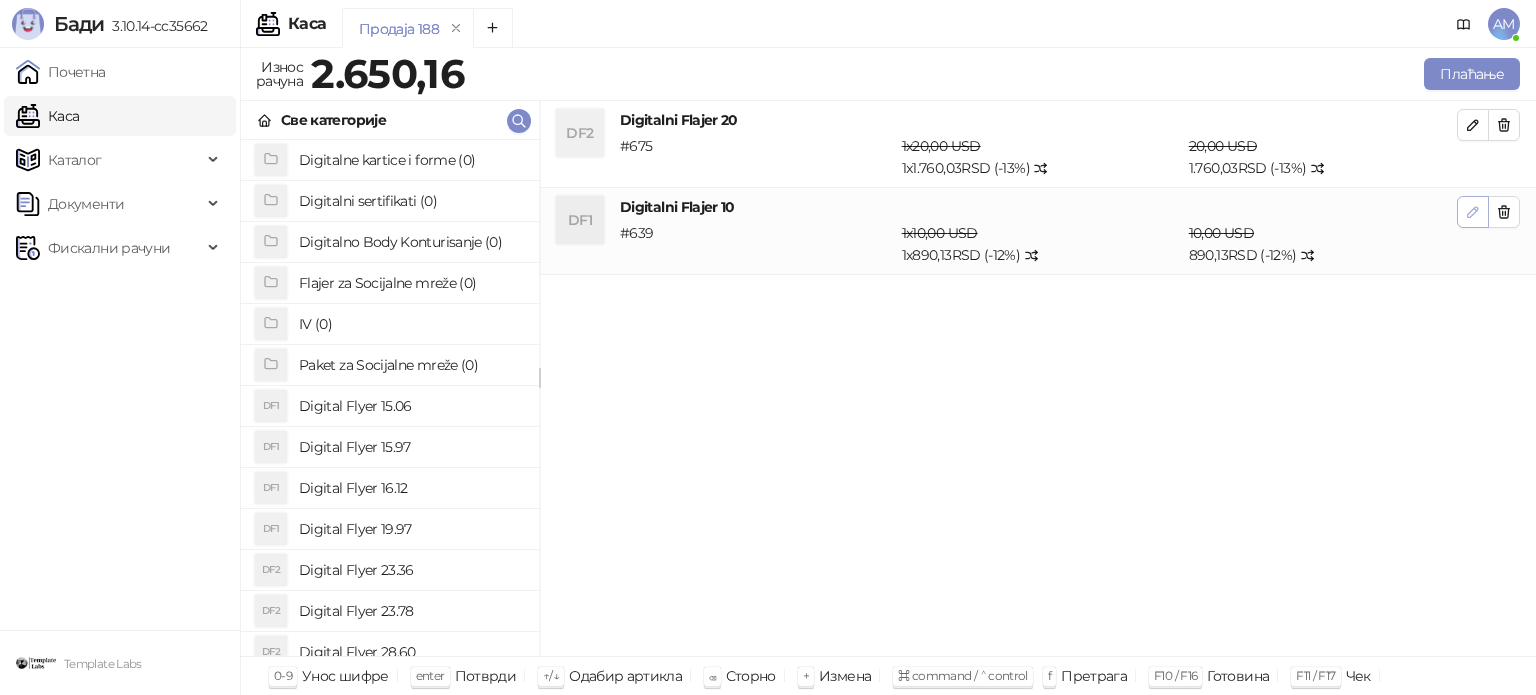 click 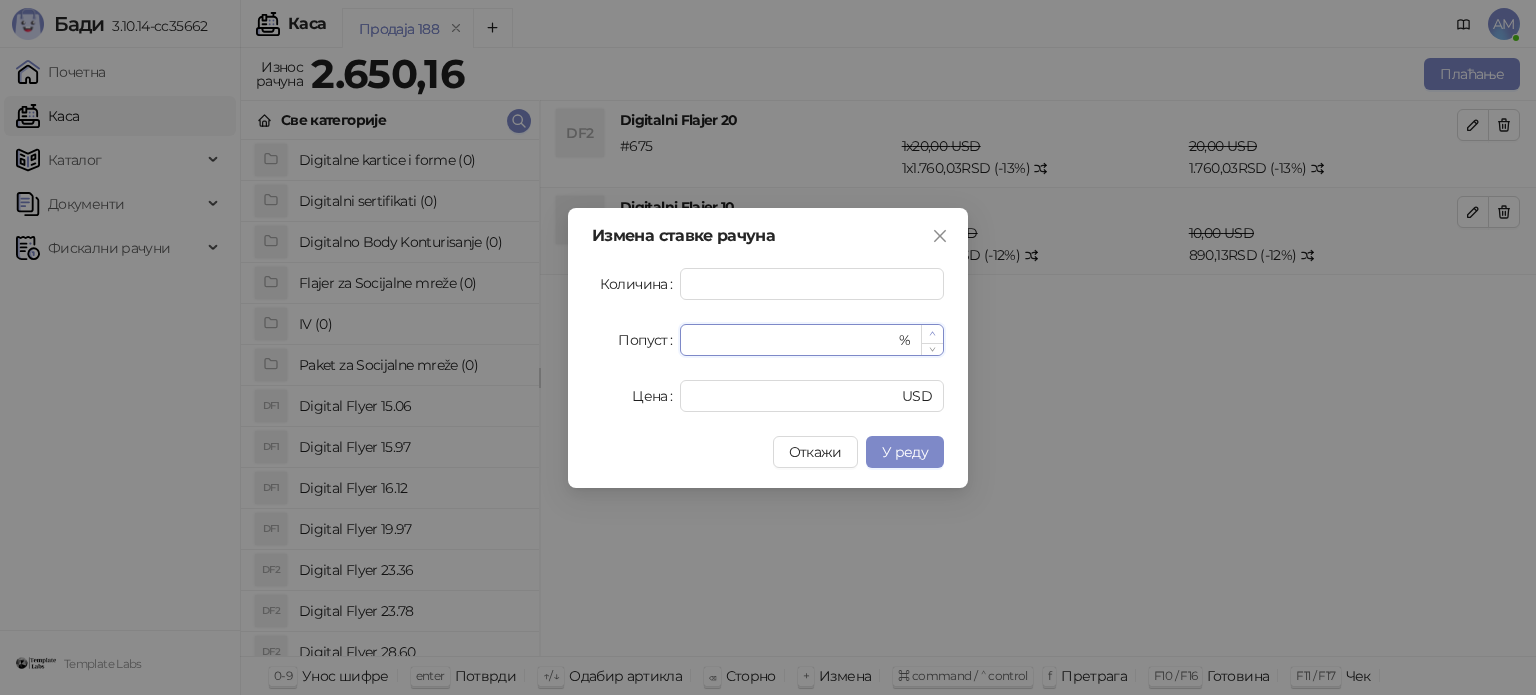 type on "**" 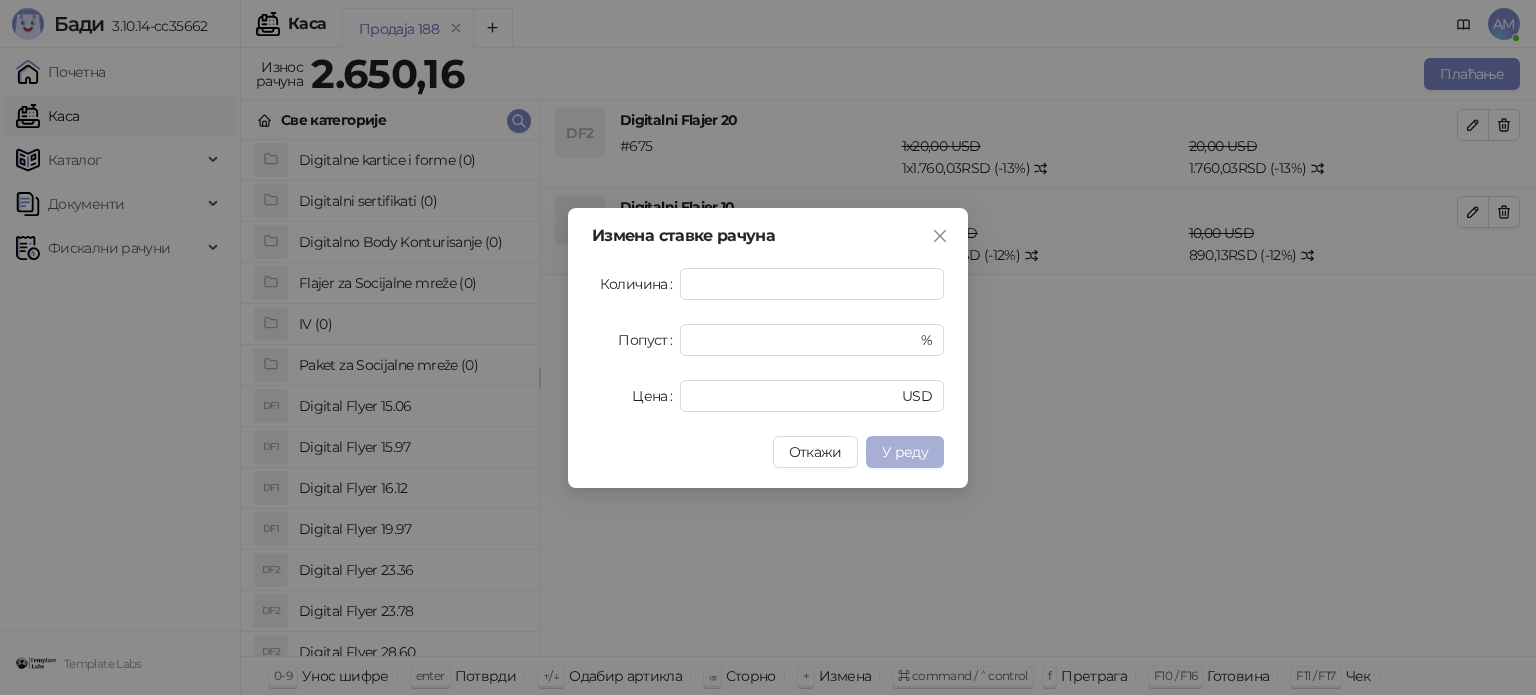 click on "У реду" at bounding box center [905, 452] 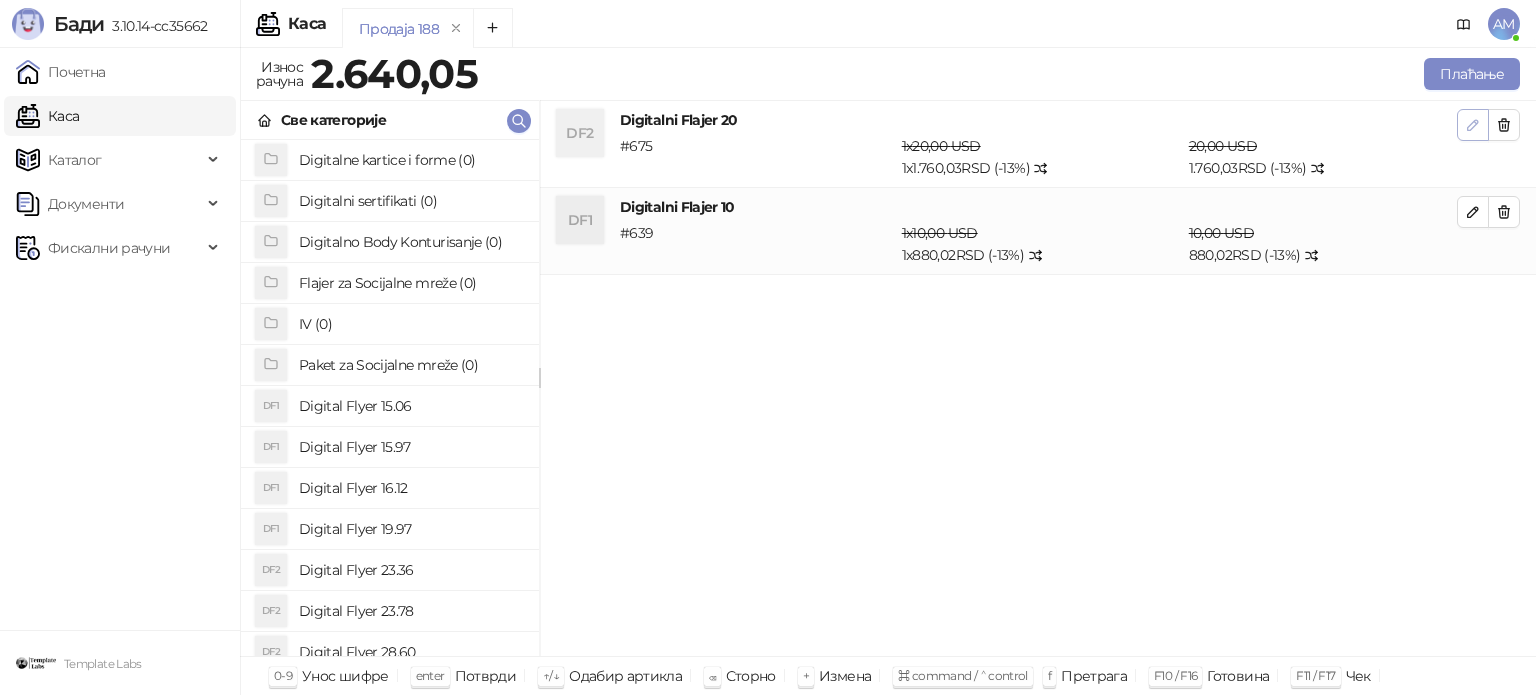 click 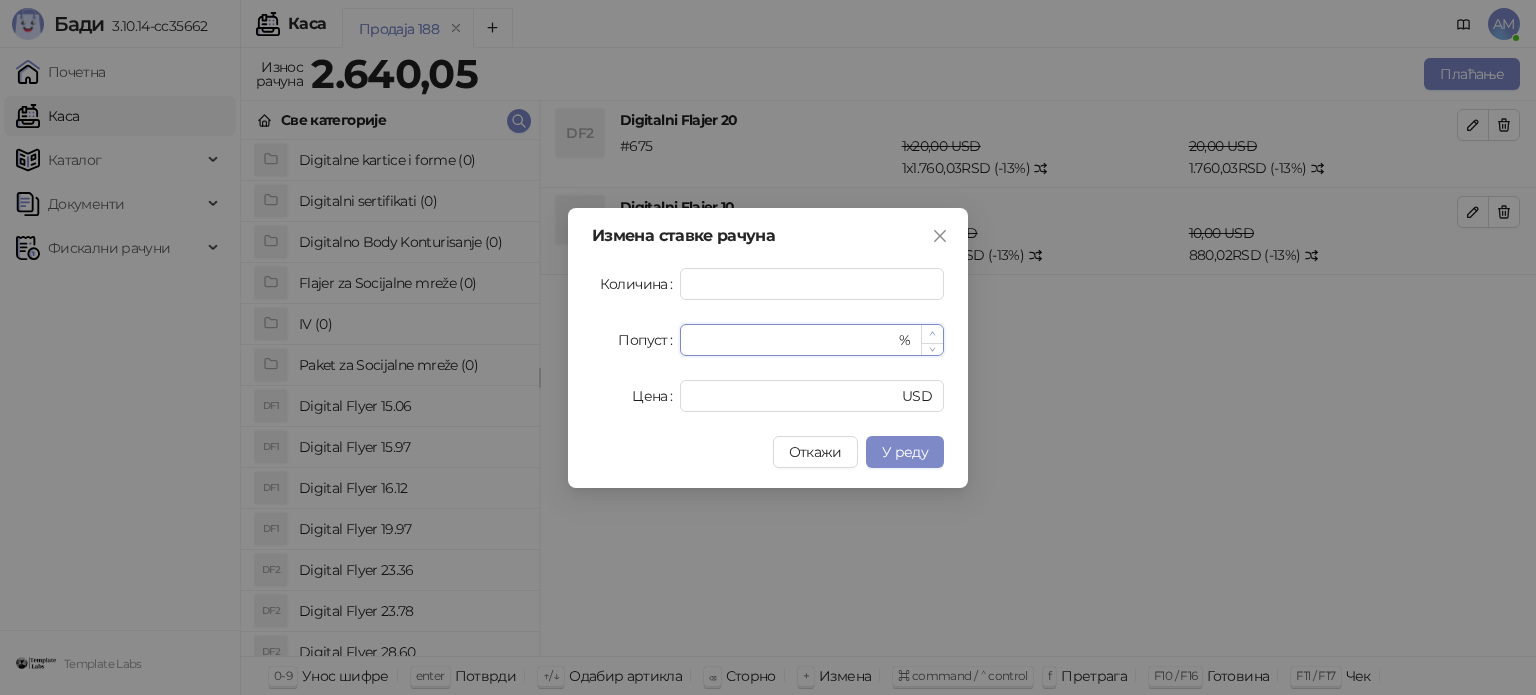 type on "**" 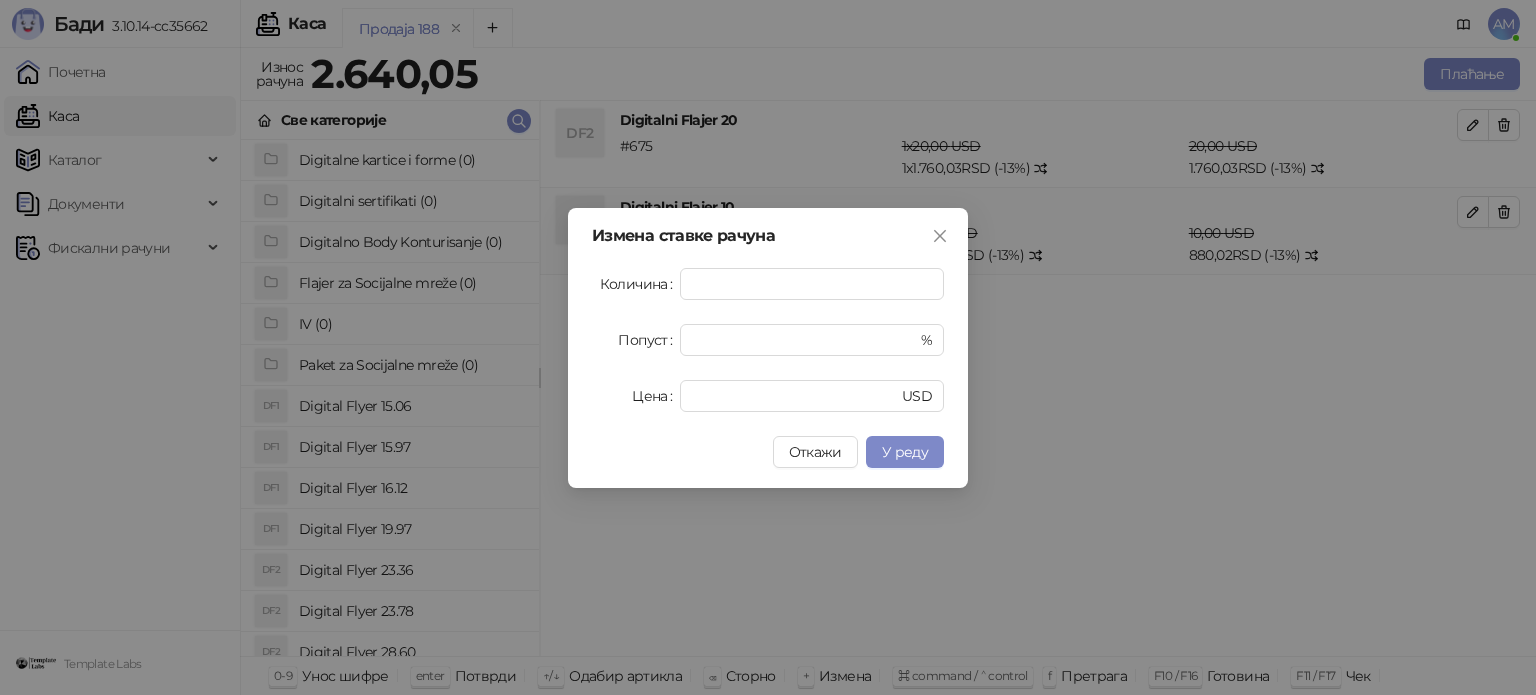 click on "У реду" at bounding box center [905, 452] 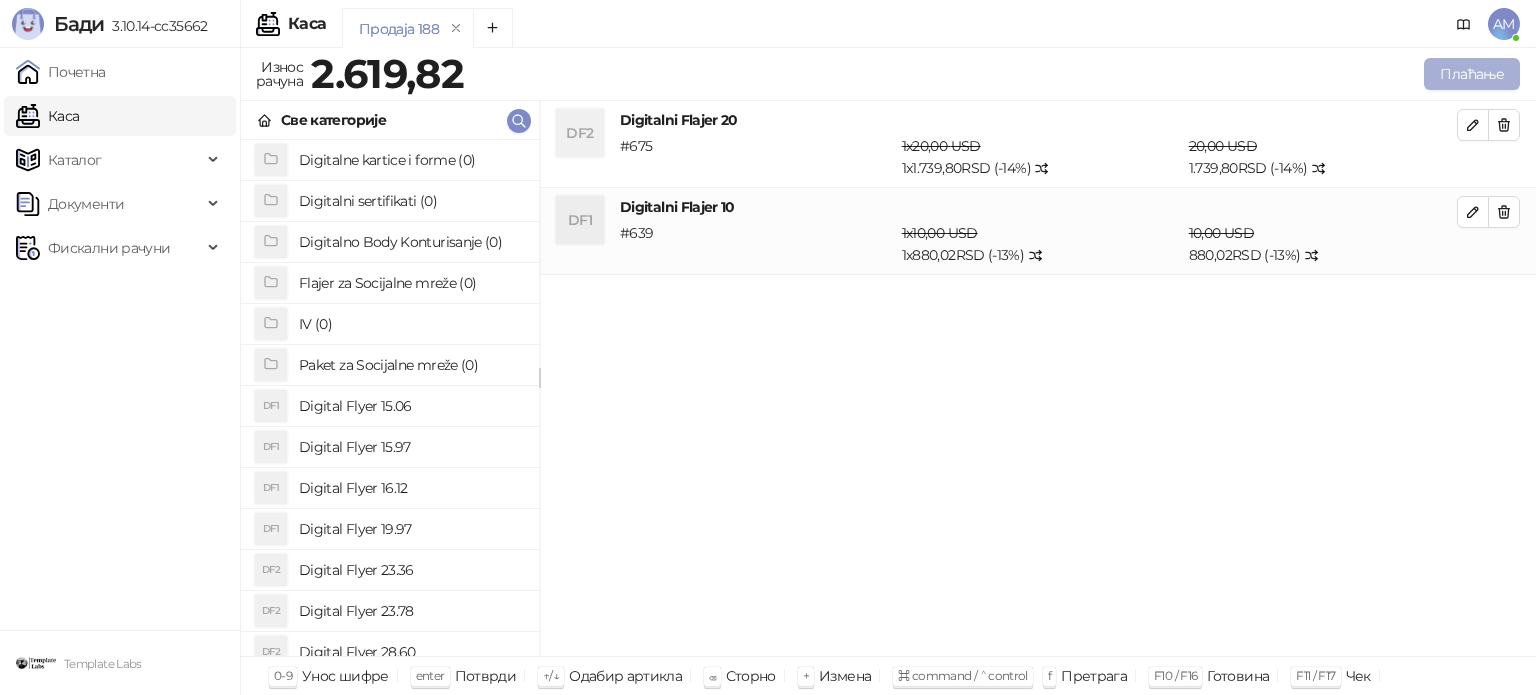 click on "Плаћање" at bounding box center (1472, 74) 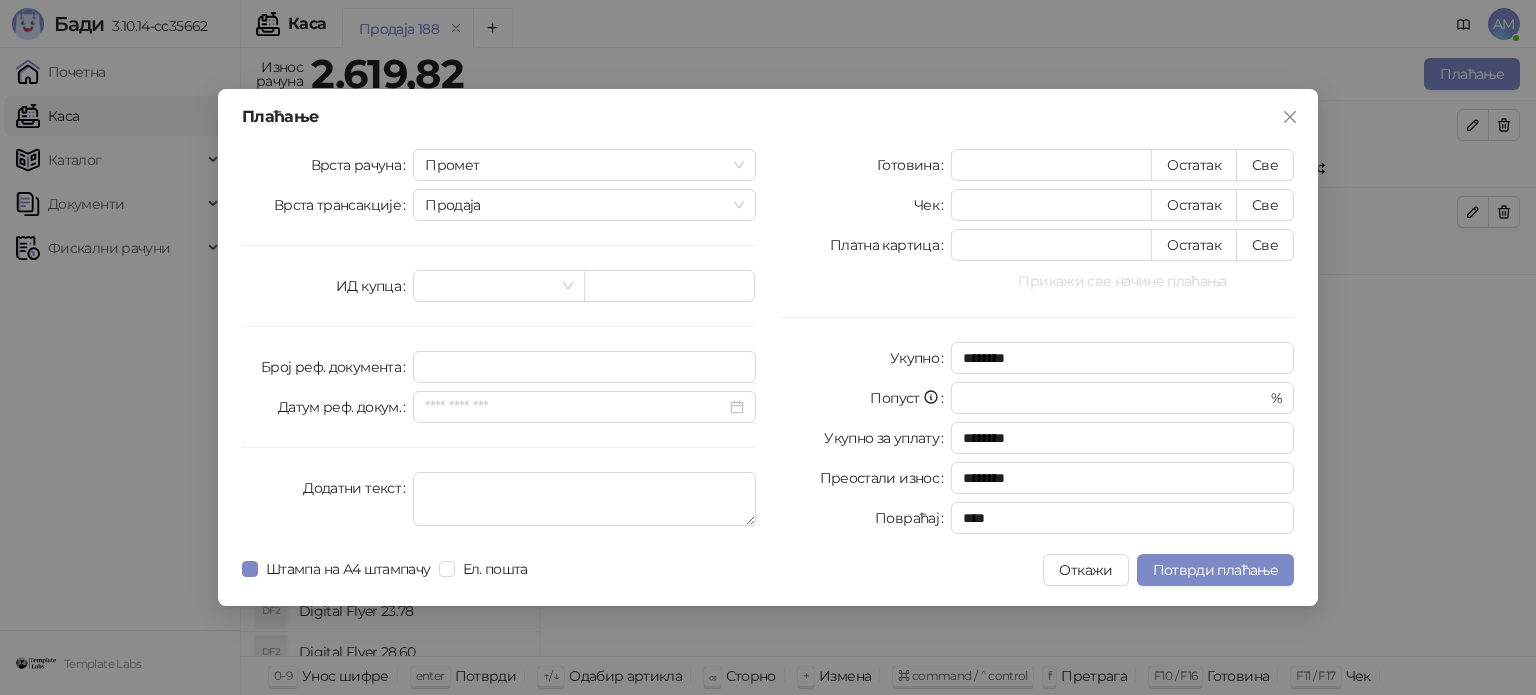 click on "Прикажи све начине плаћања" at bounding box center [1122, 281] 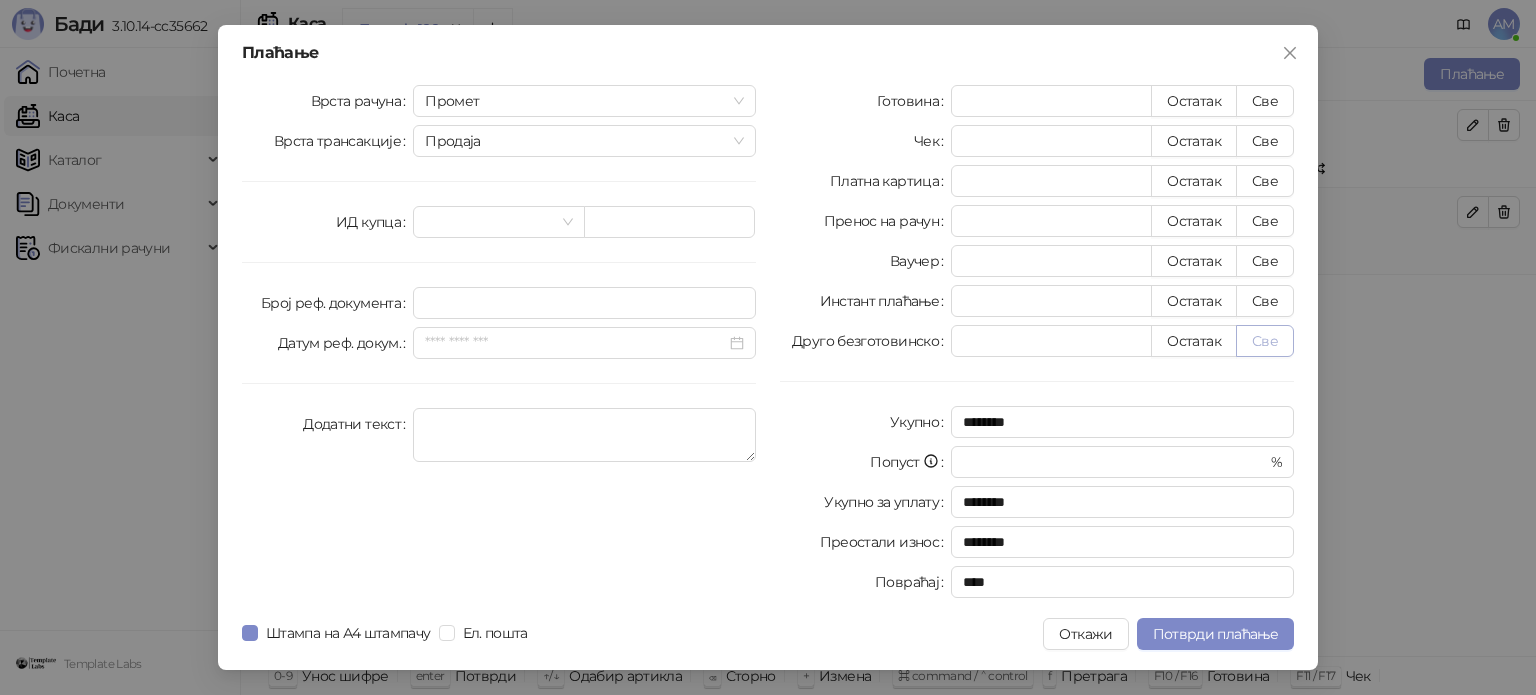click on "Све" at bounding box center [1265, 341] 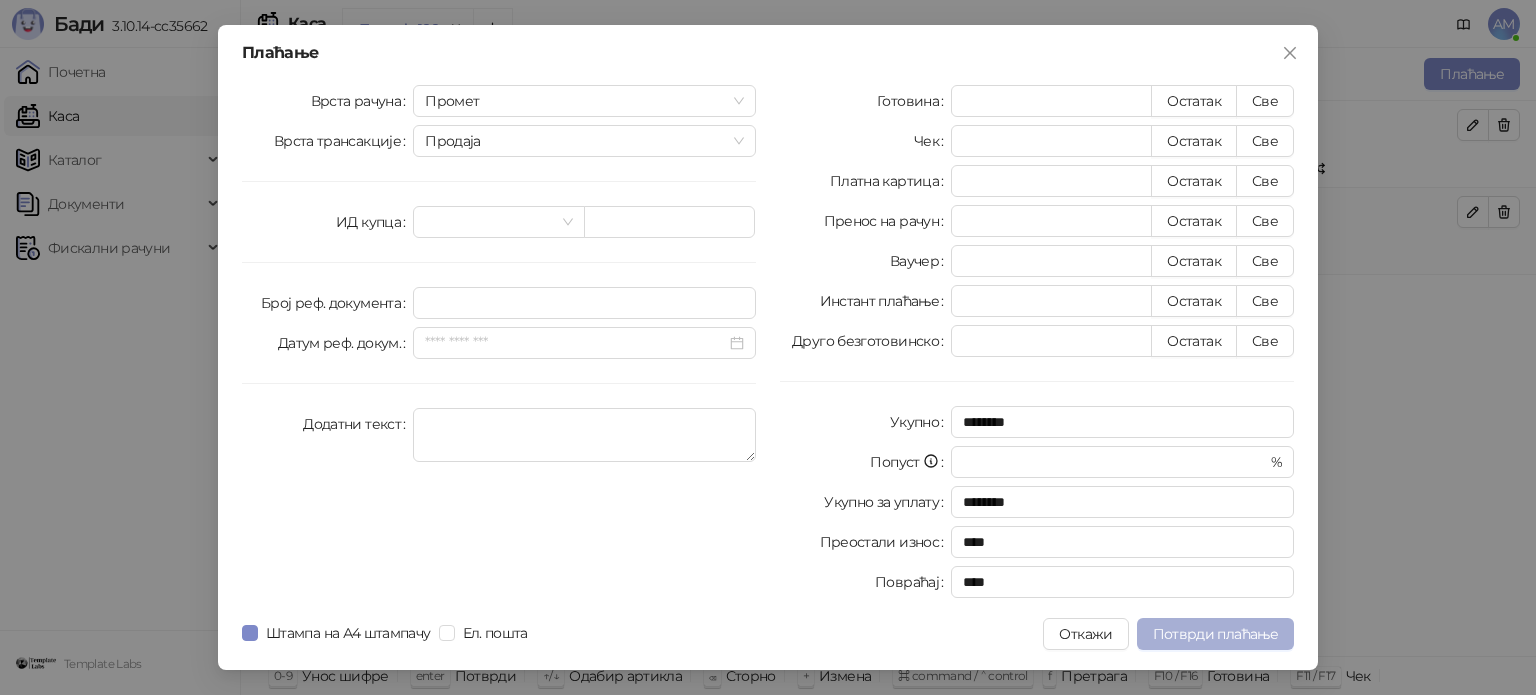 click on "Потврди плаћање" at bounding box center [1215, 634] 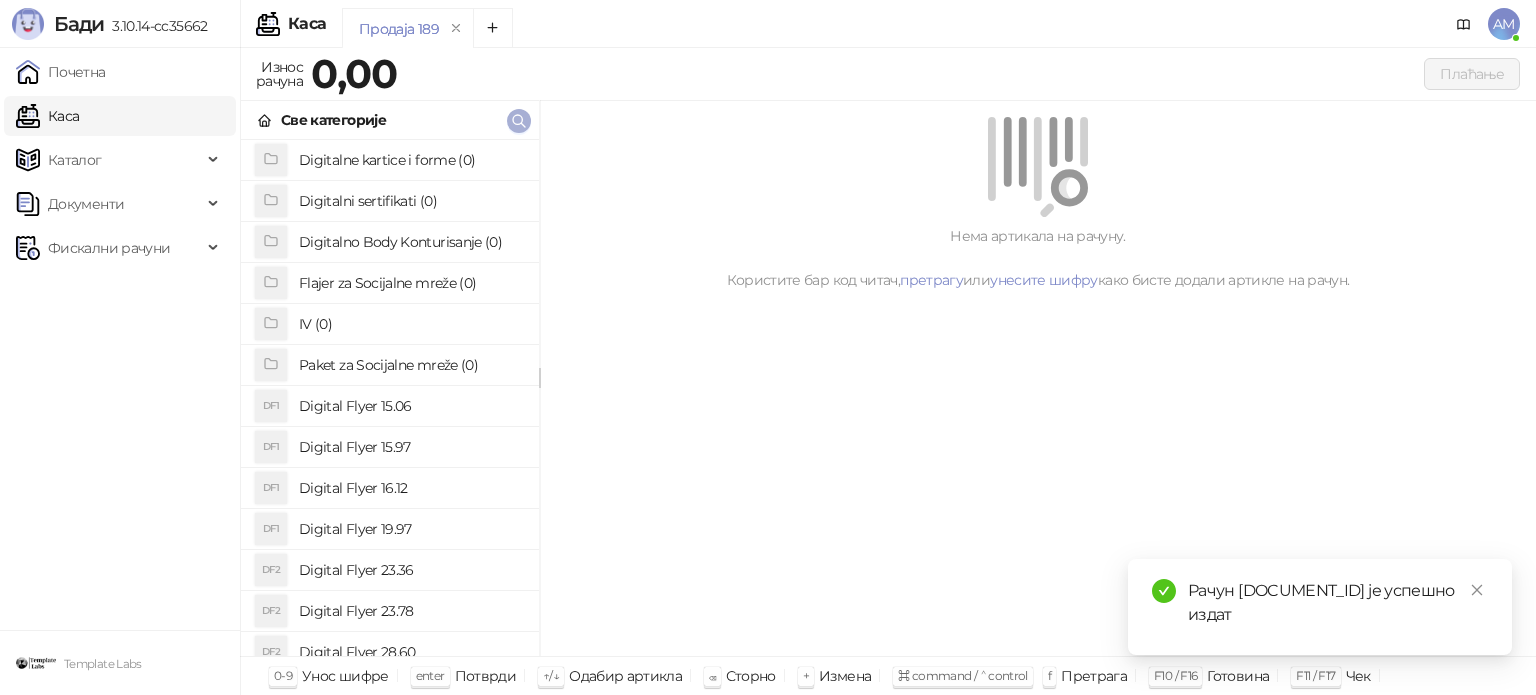 click 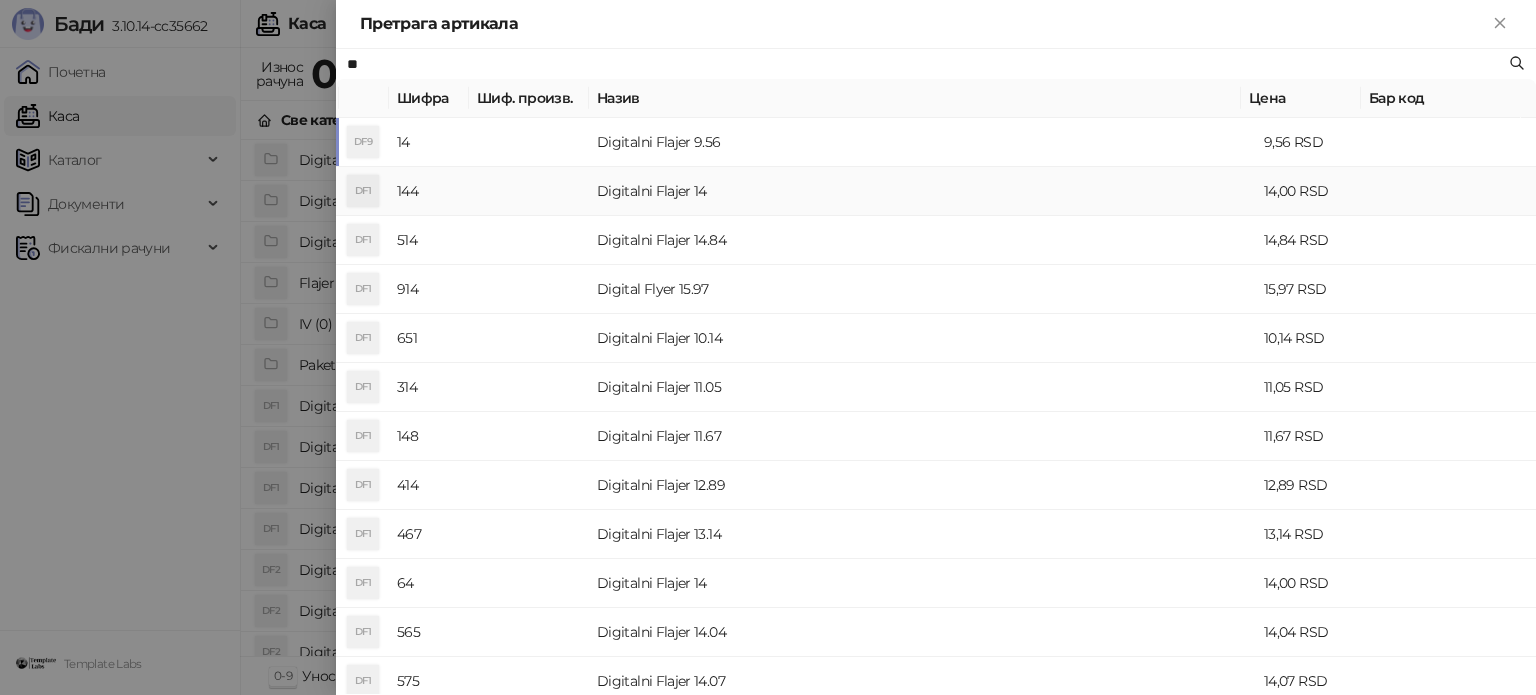 type on "**" 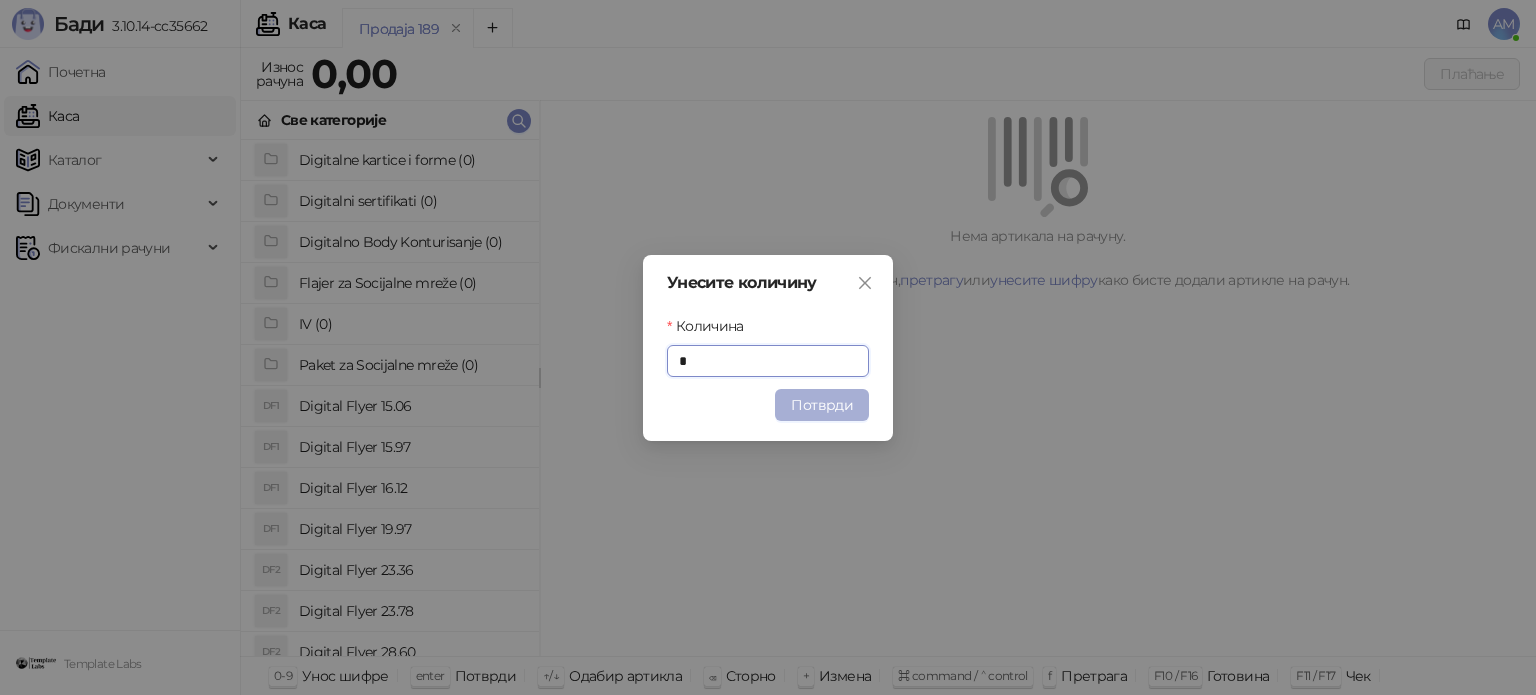 click on "Потврди" at bounding box center (822, 405) 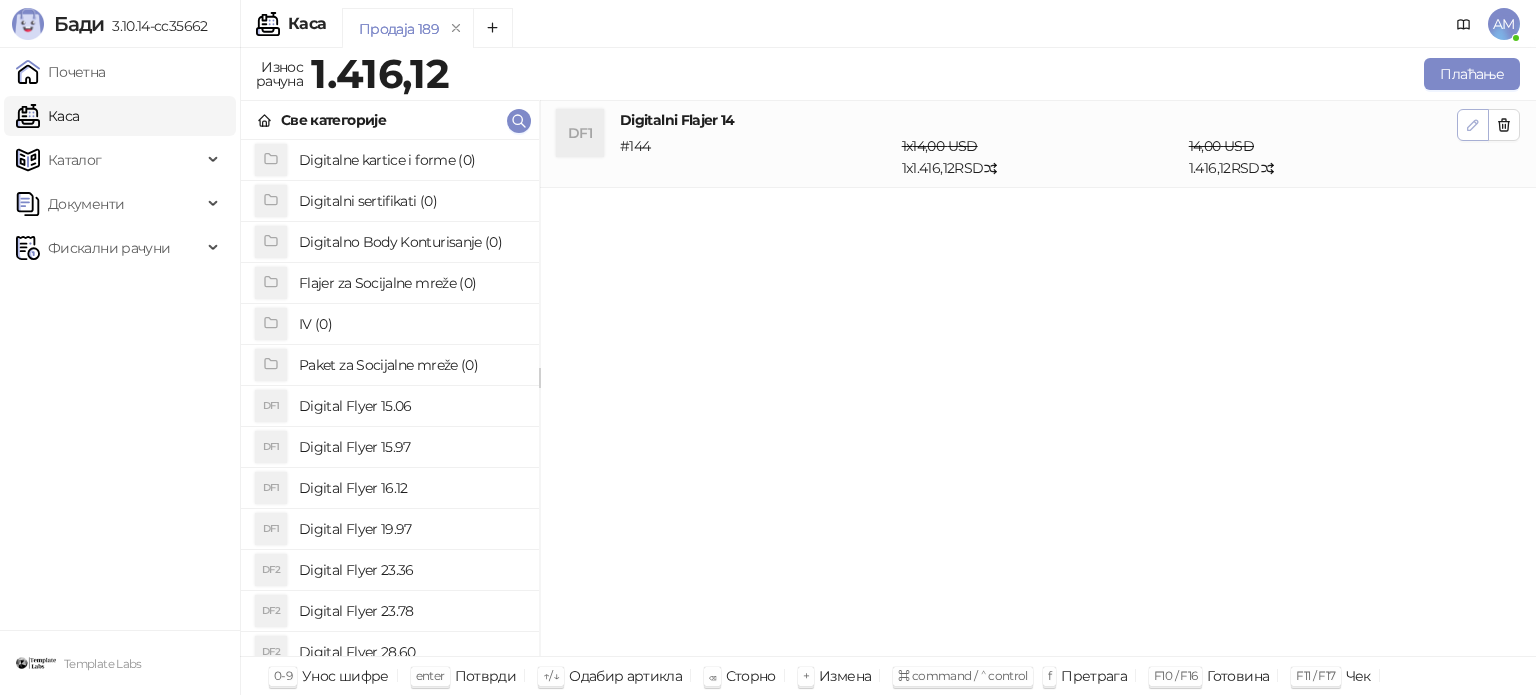 click 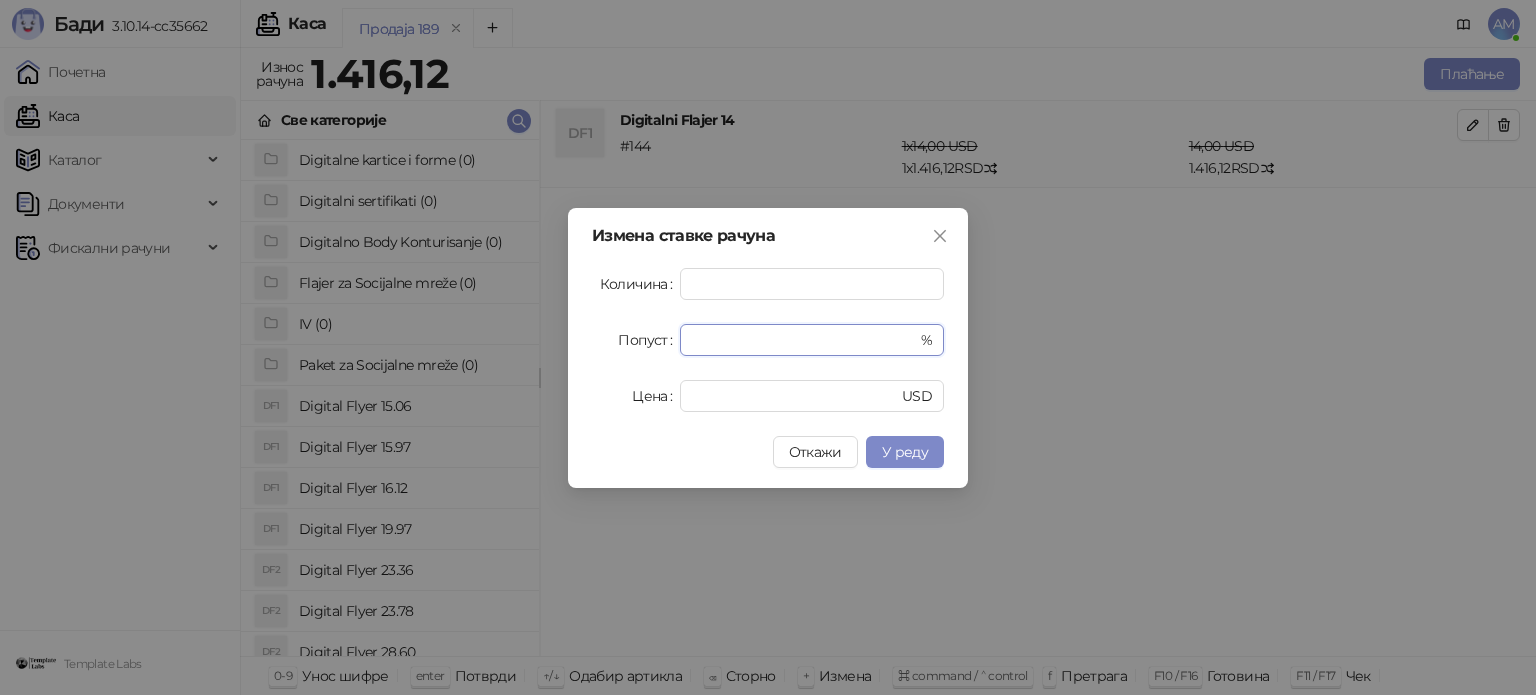 drag, startPoint x: 737, startPoint y: 336, endPoint x: 636, endPoint y: 340, distance: 101.07918 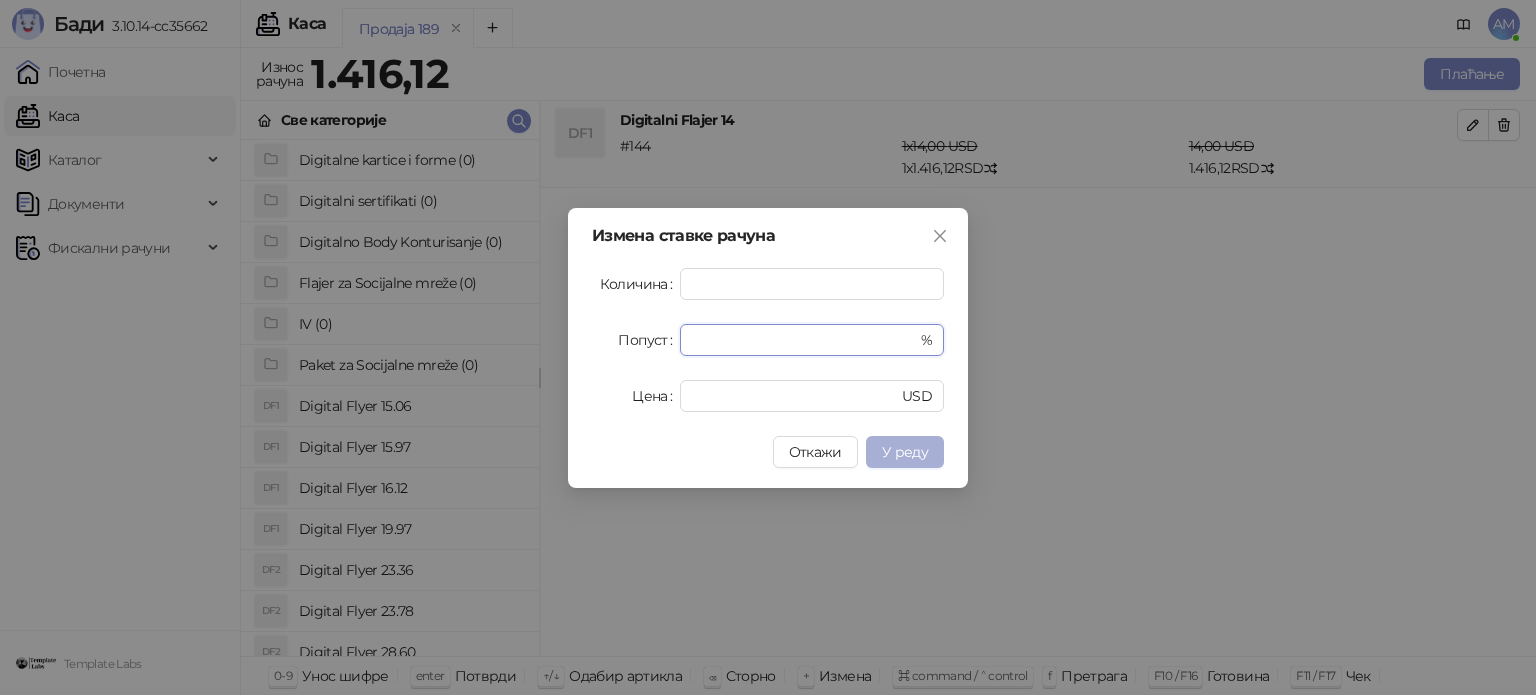 type on "**" 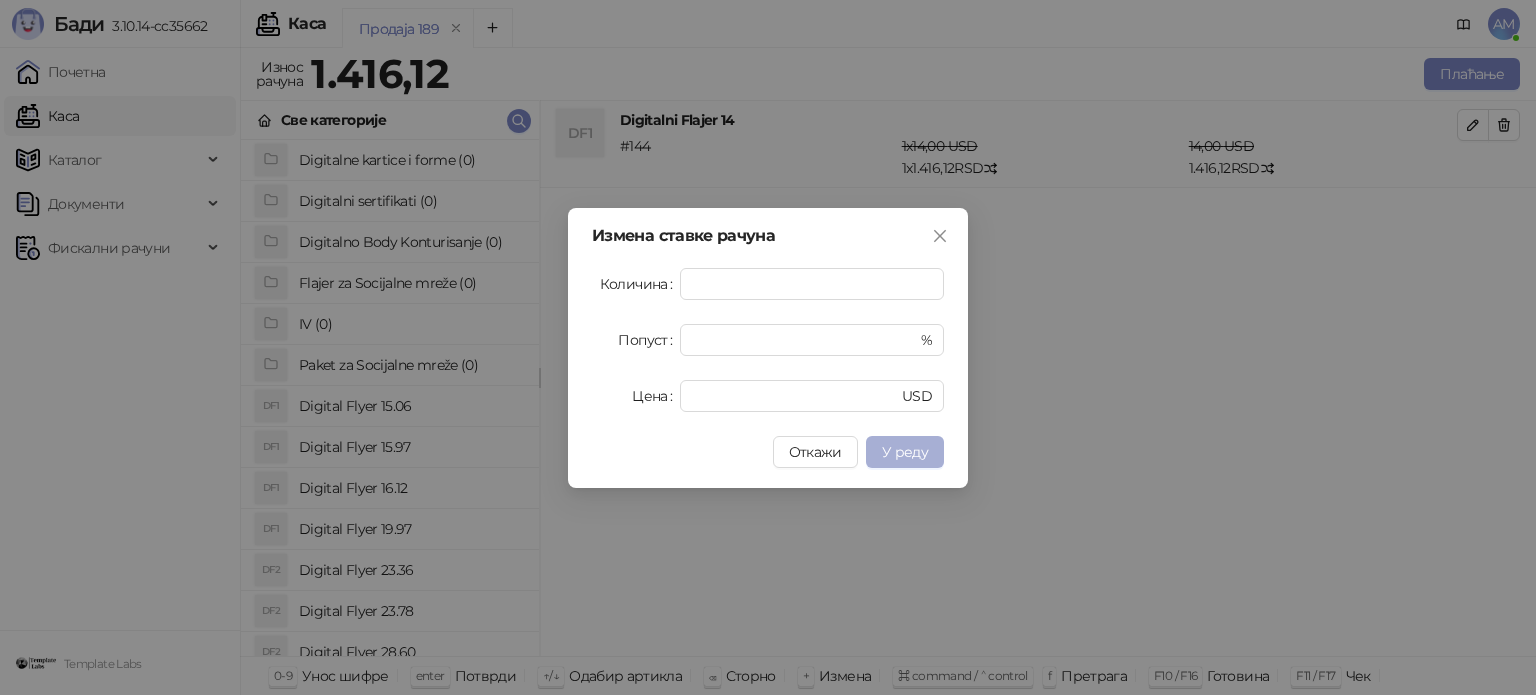 click on "У реду" at bounding box center (905, 452) 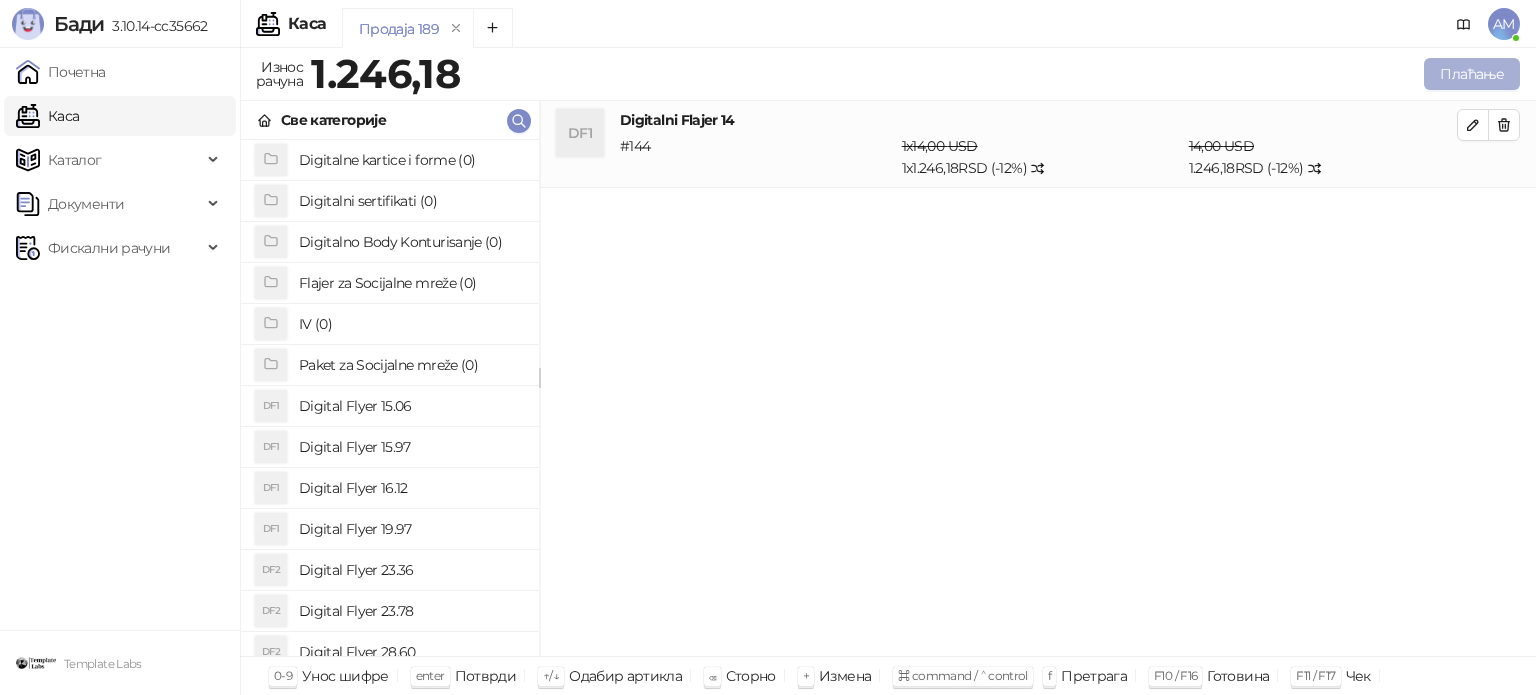 click on "Плаћање" at bounding box center (1472, 74) 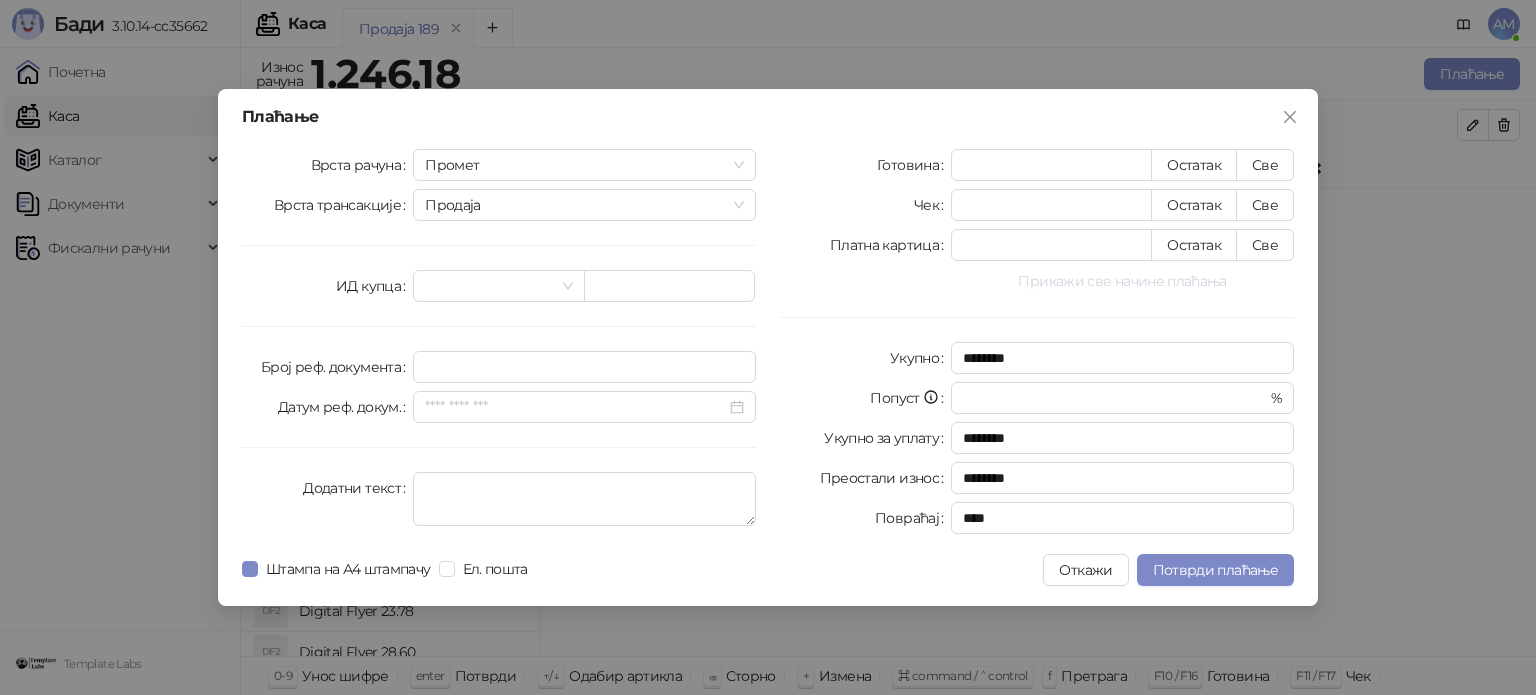 click on "Прикажи све начине плаћања" at bounding box center (1122, 281) 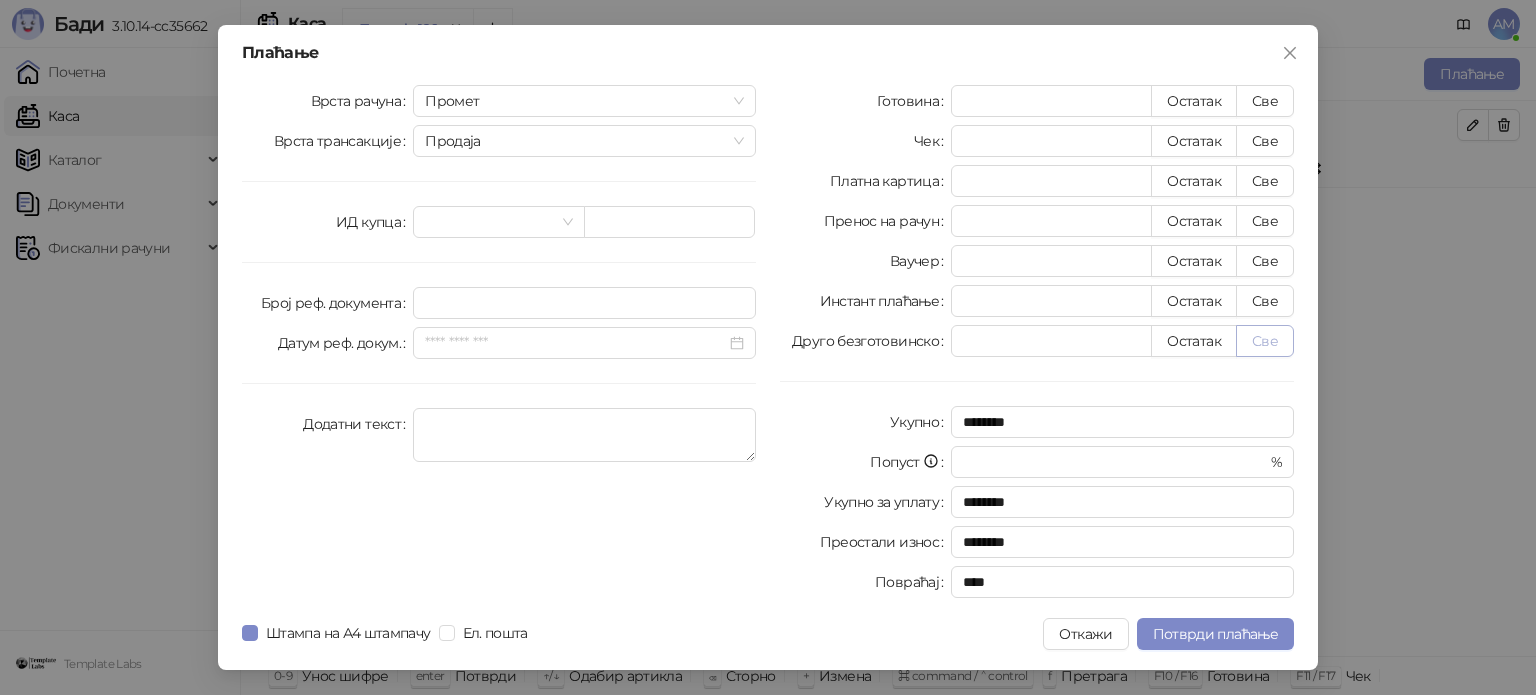 click on "Све" at bounding box center [1265, 341] 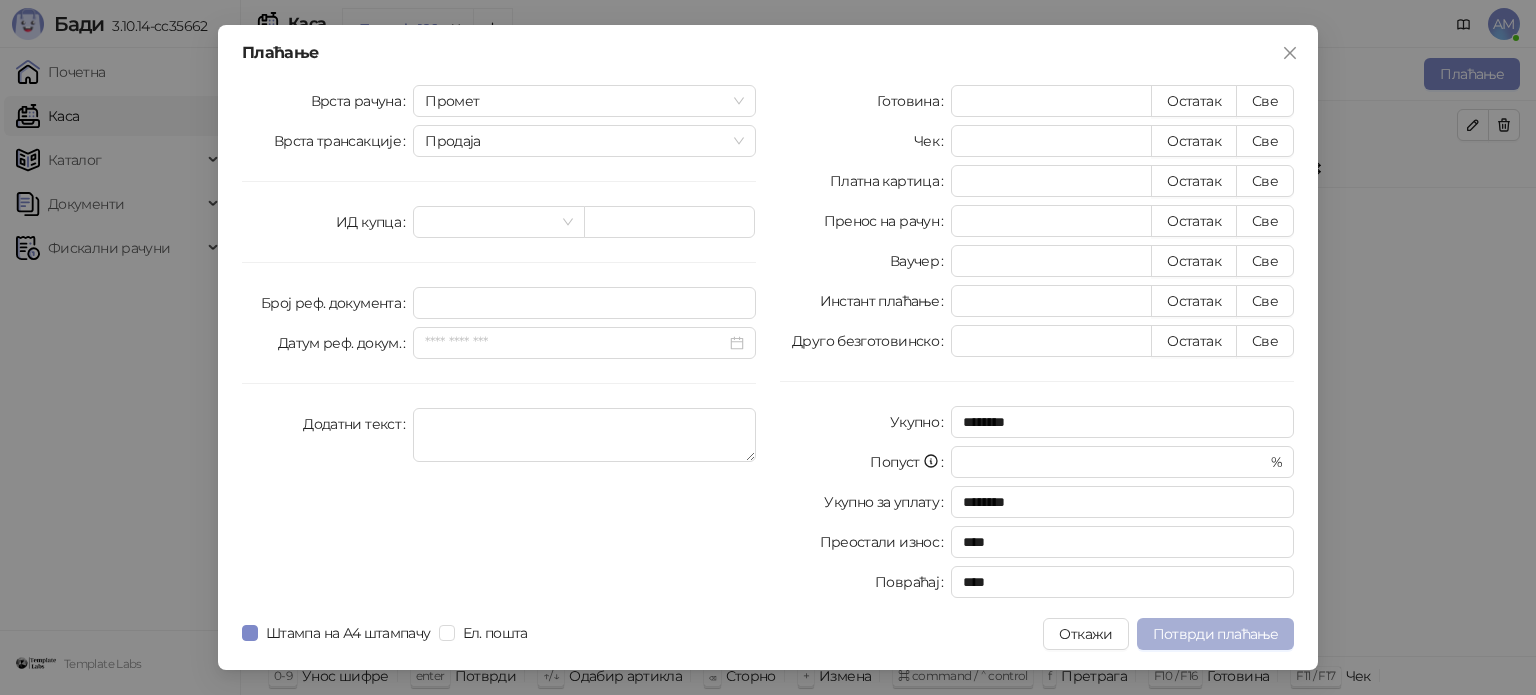 click on "Потврди плаћање" at bounding box center (1215, 634) 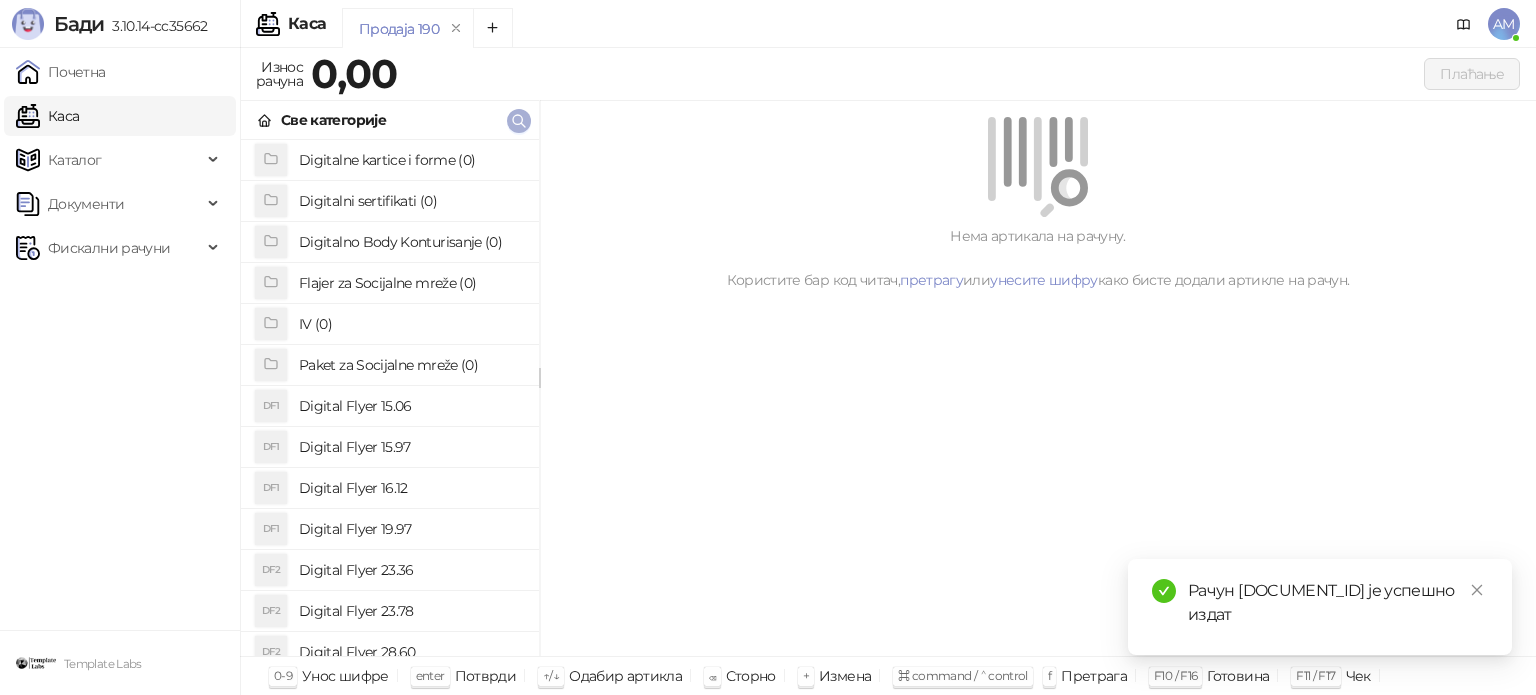 click 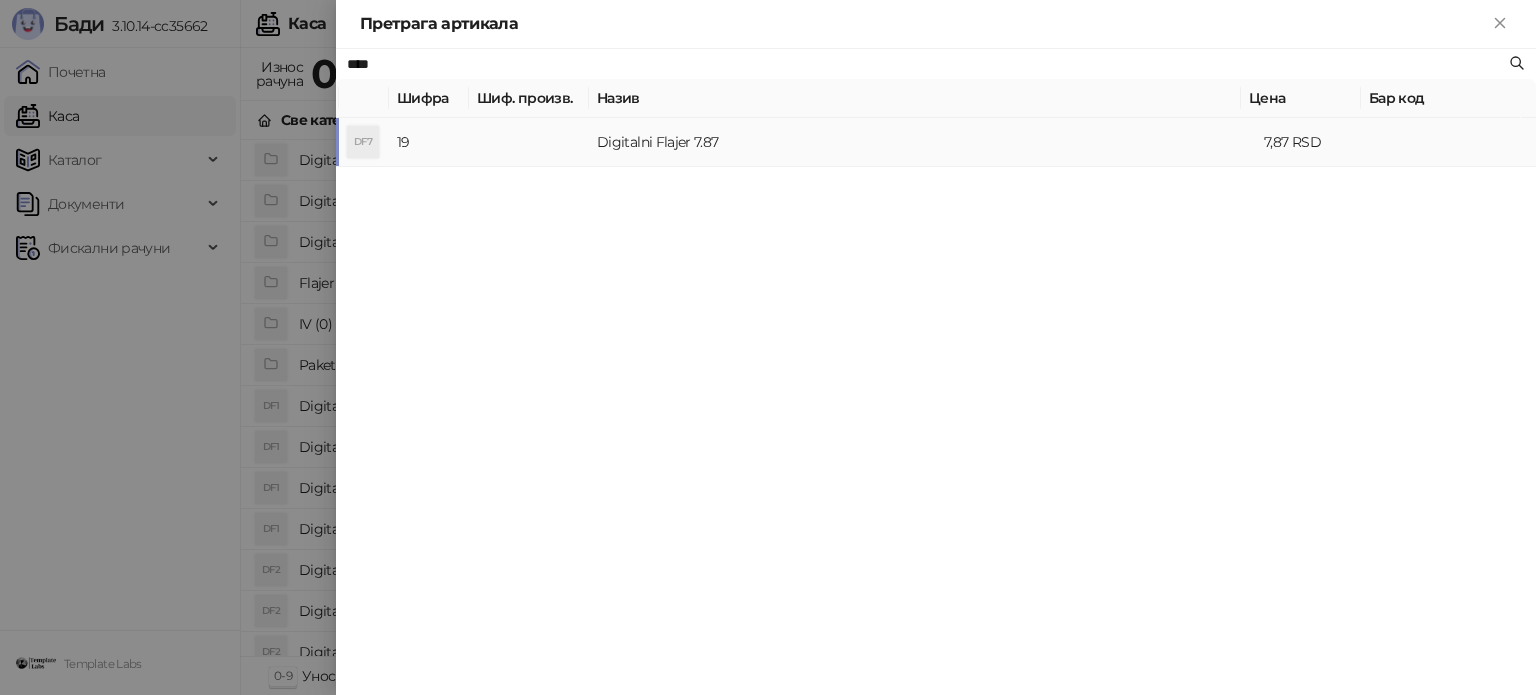type on "****" 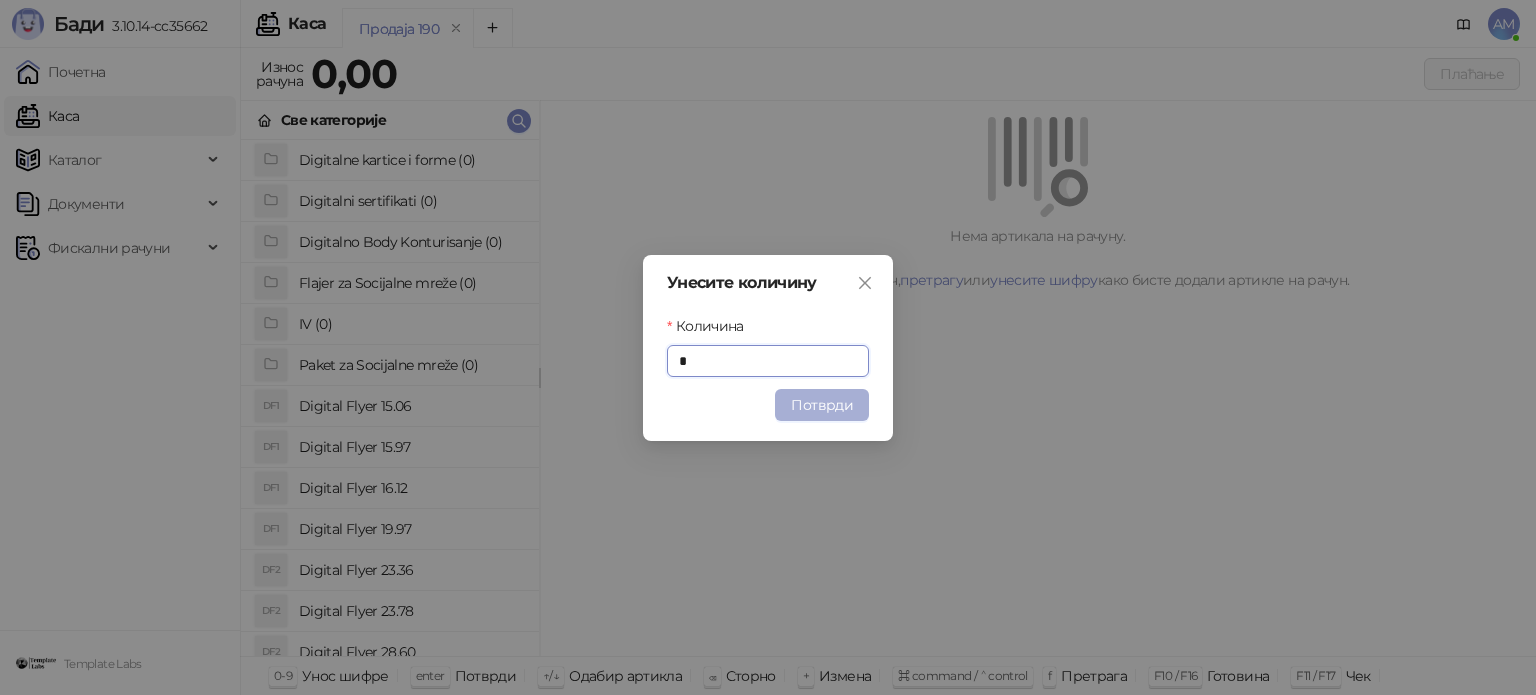 click on "Потврди" at bounding box center [822, 405] 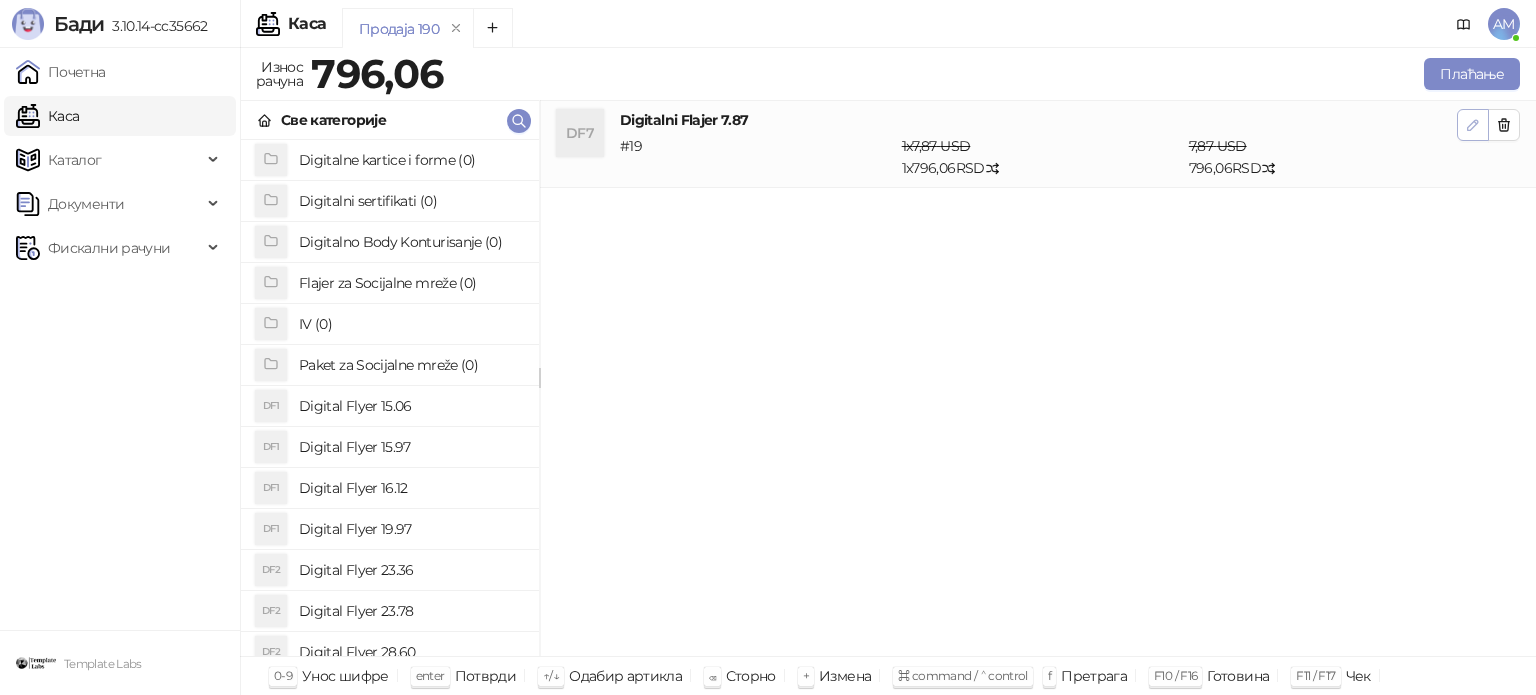 click 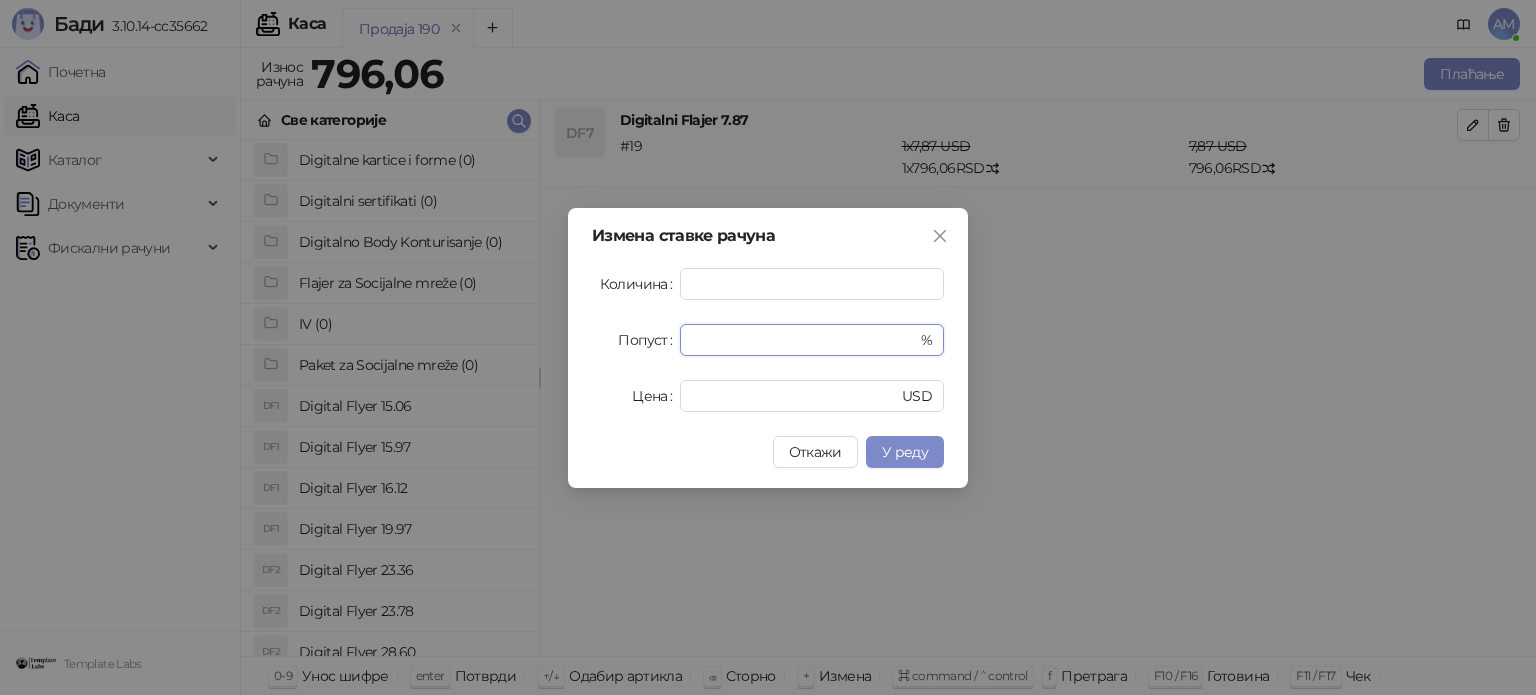 drag, startPoint x: 694, startPoint y: 336, endPoint x: 669, endPoint y: 336, distance: 25 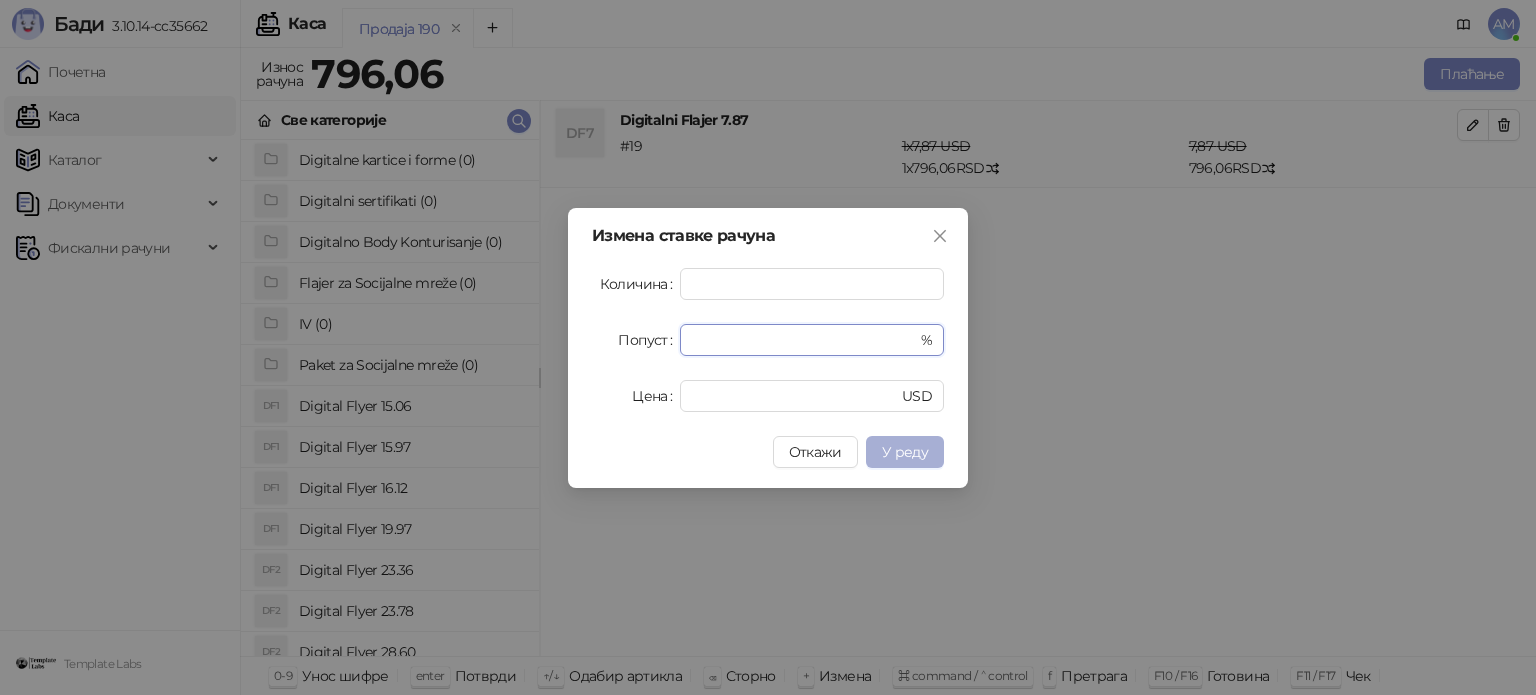 type on "**" 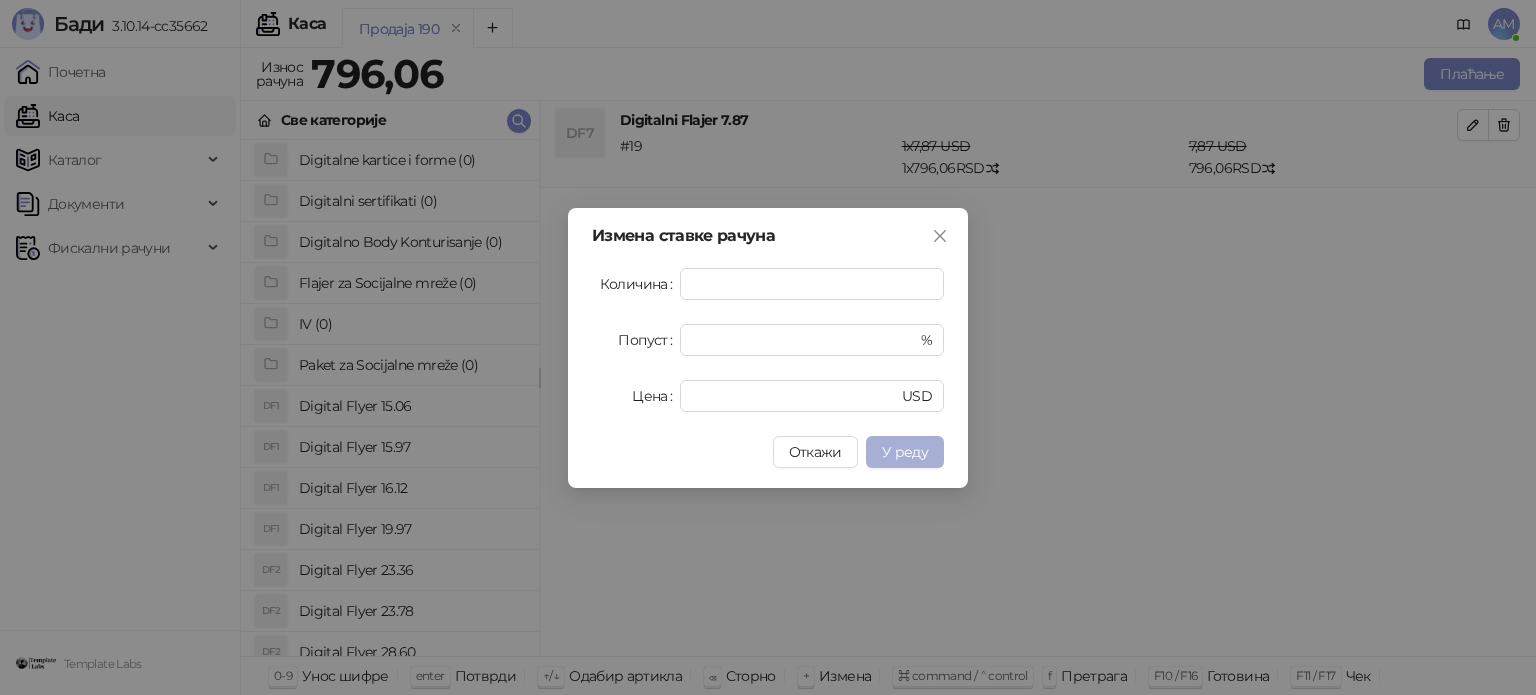click on "У реду" at bounding box center [905, 452] 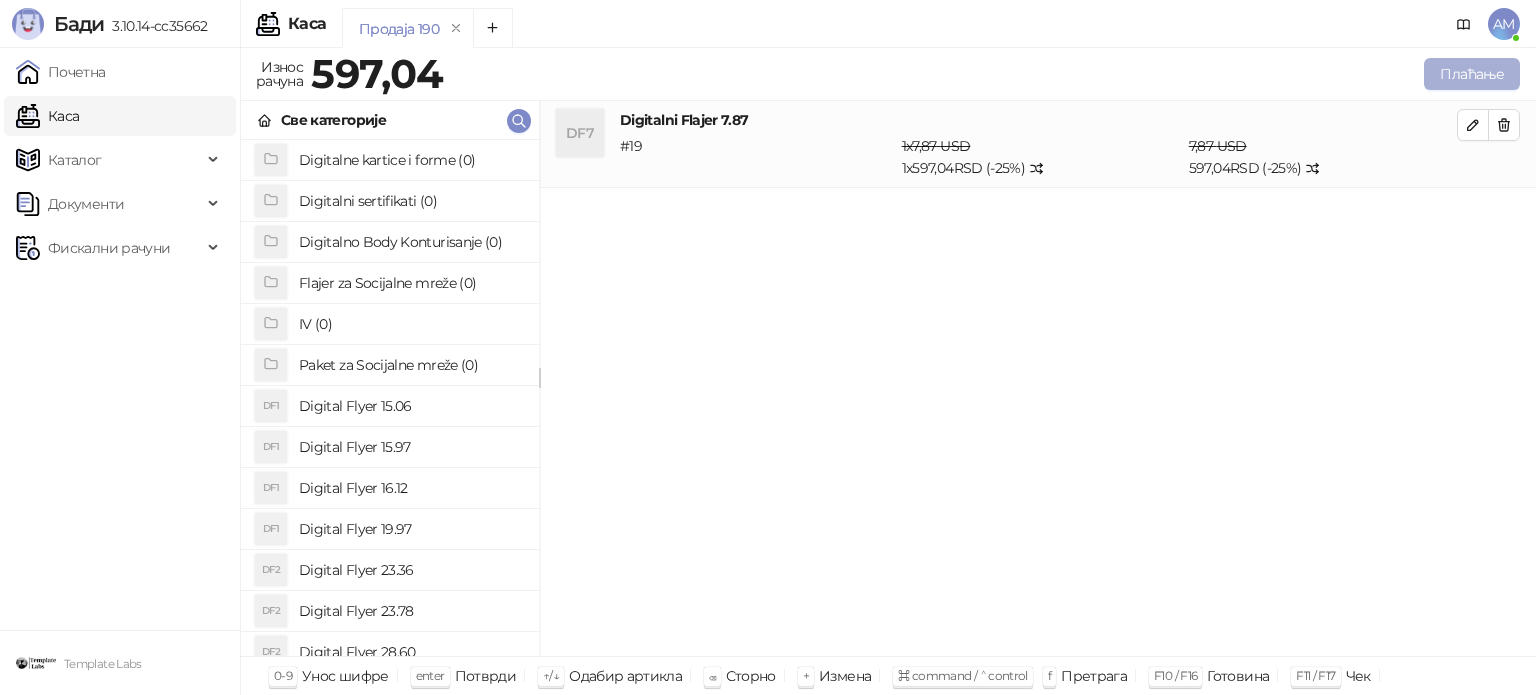 click on "Плаћање" at bounding box center (1472, 74) 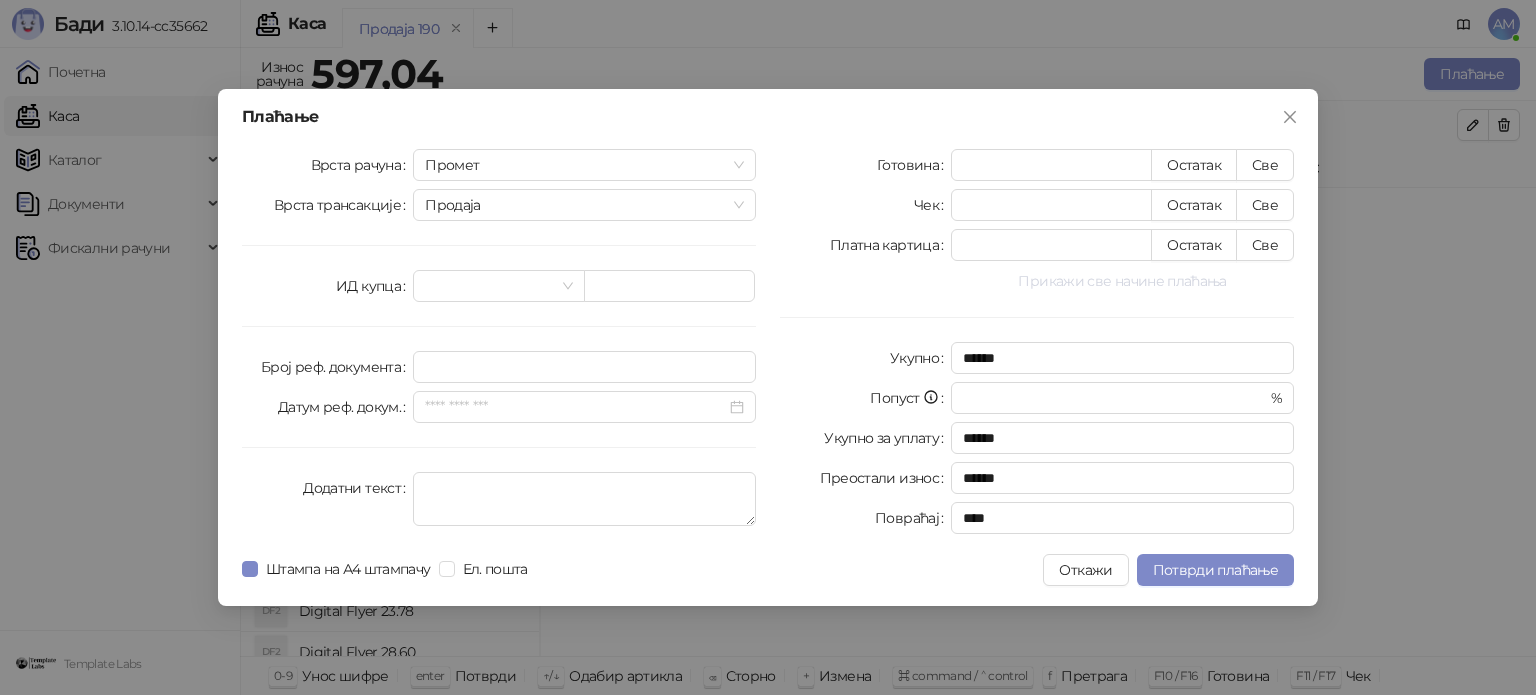click on "Прикажи све начине плаћања" at bounding box center (1122, 281) 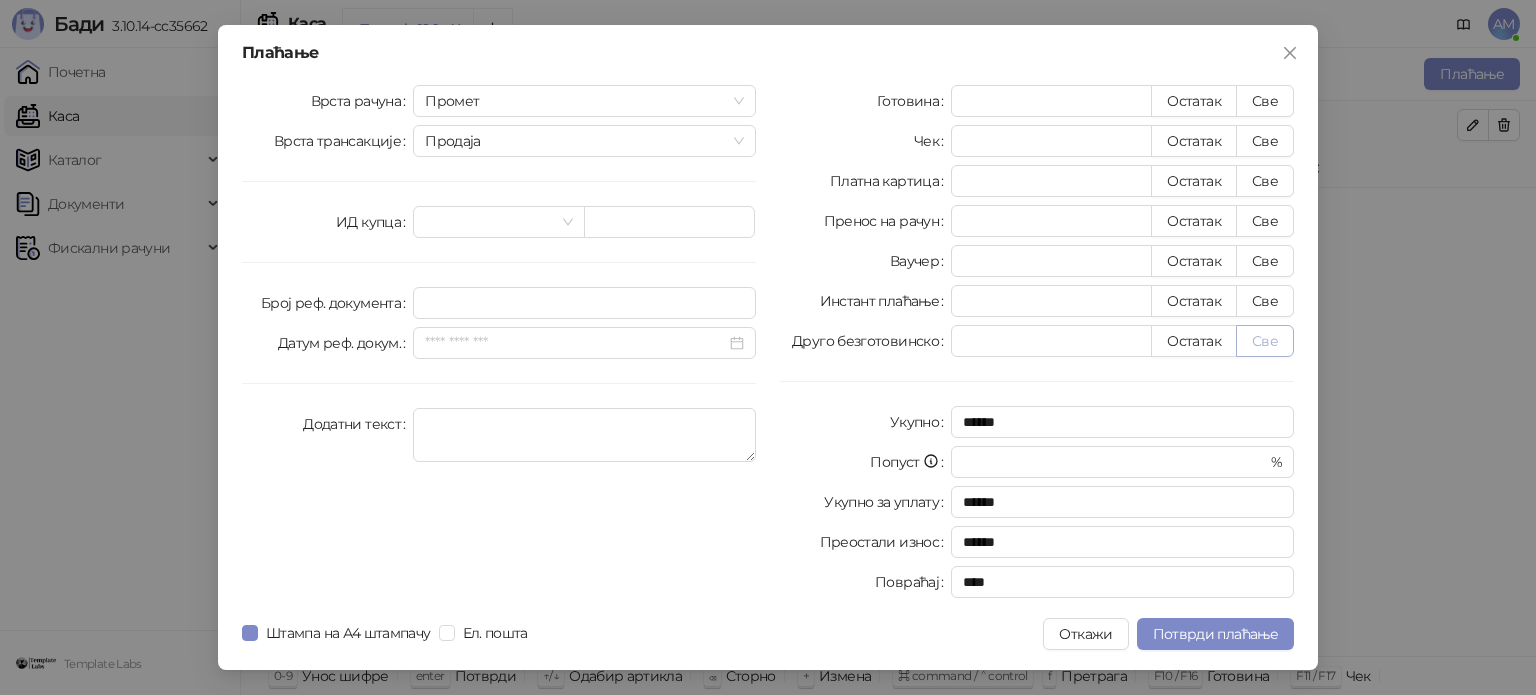 click on "Све" at bounding box center (1265, 341) 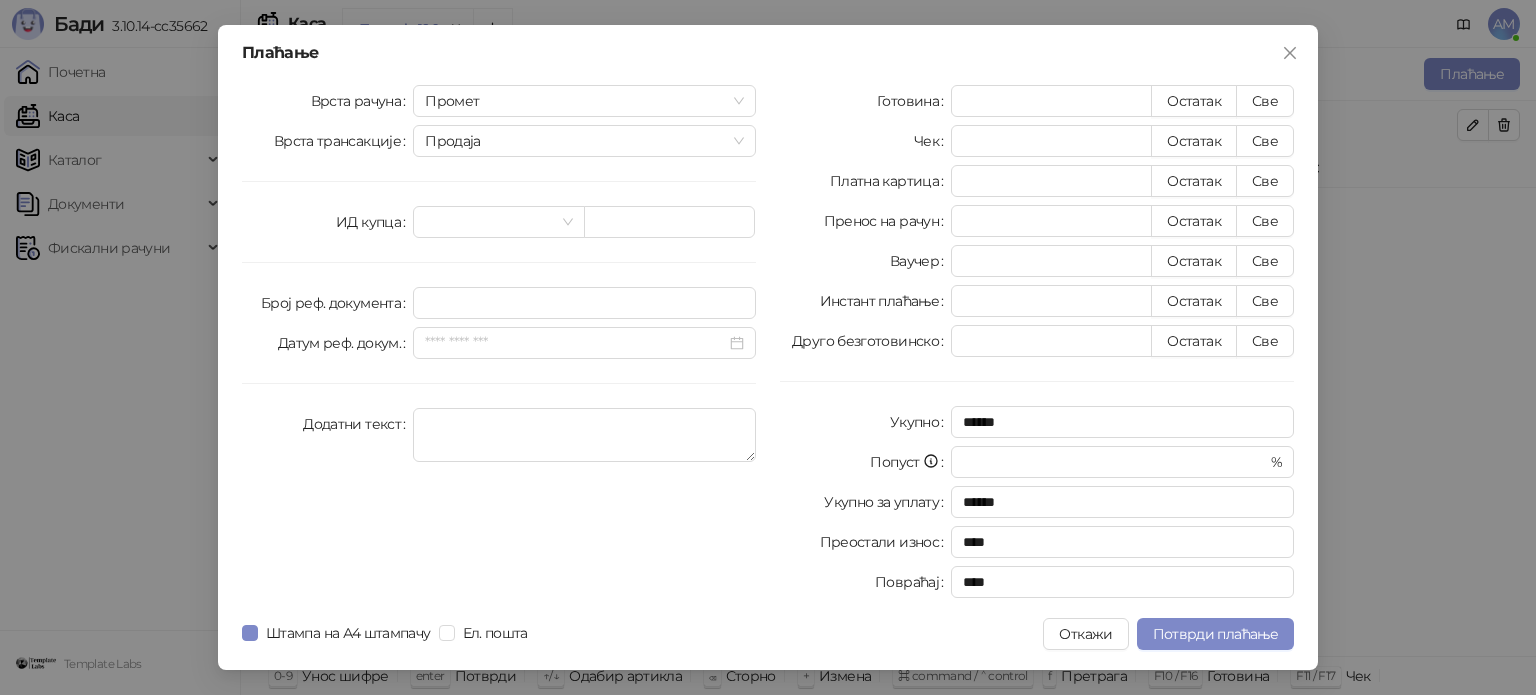 click on "Плаћање Врста рачуна Промет Врста трансакције Продаја ИД купца Број реф. документа Датум реф. докум. Додатни текст Готовина * Остатак Све Чек * Остатак Све Платна картица * Остатак Све Пренос на рачун * Остатак Све Ваучер * Остатак Све Инстант плаћање * Остатак Све Друго безготовинско ****** Остатак Све Укупно ****** Попуст   * % Укупно за уплату ****** Преостали износ **** Повраћај **** Штампа на А4 штампачу Ел. пошта Откажи Потврди плаћање" at bounding box center [768, 347] 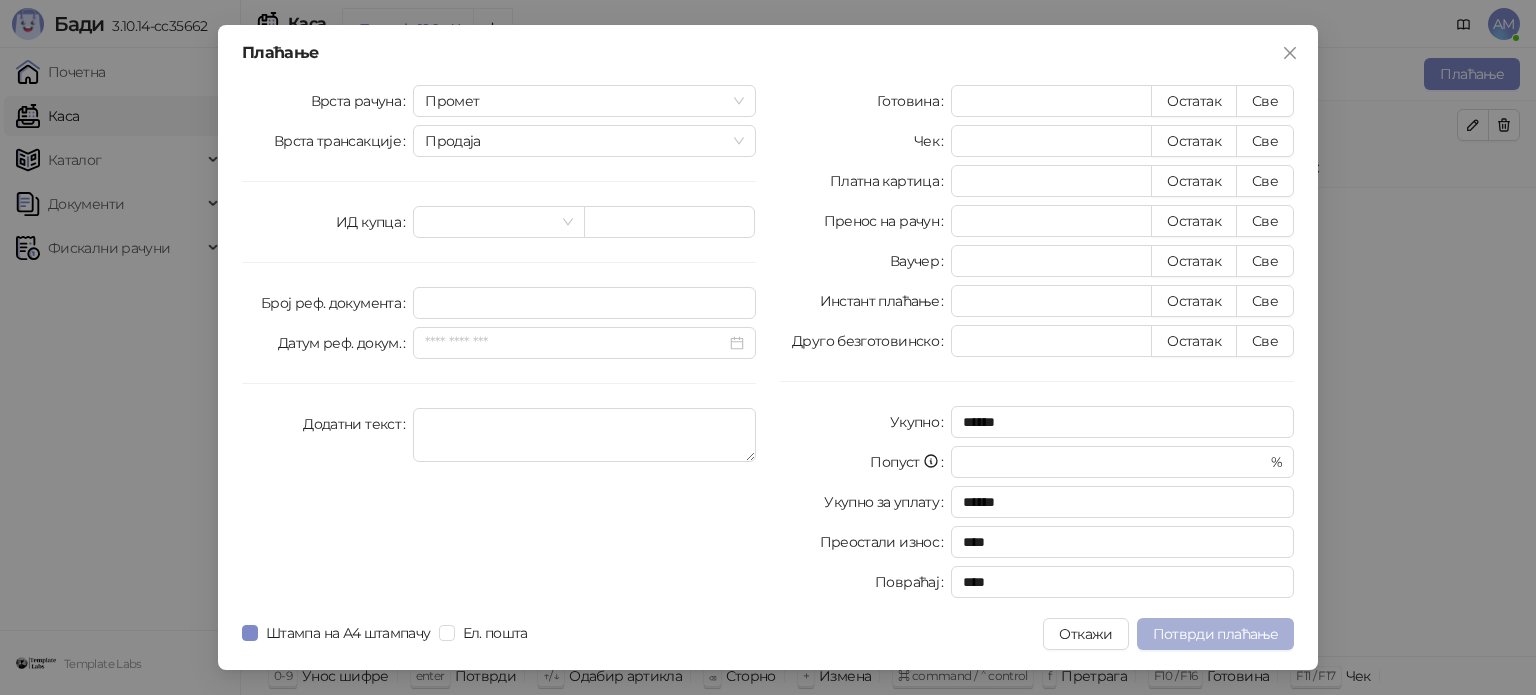 click on "Потврди плаћање" at bounding box center [1215, 634] 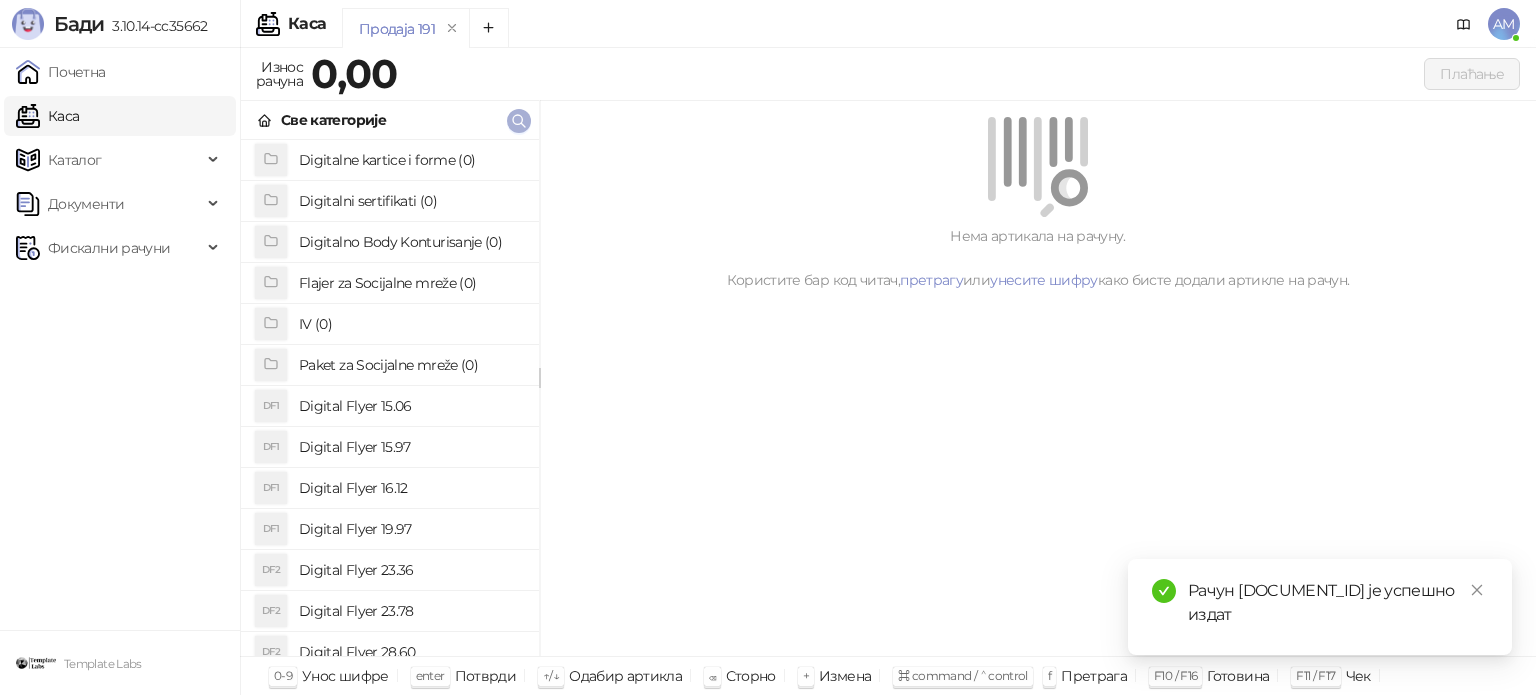 click 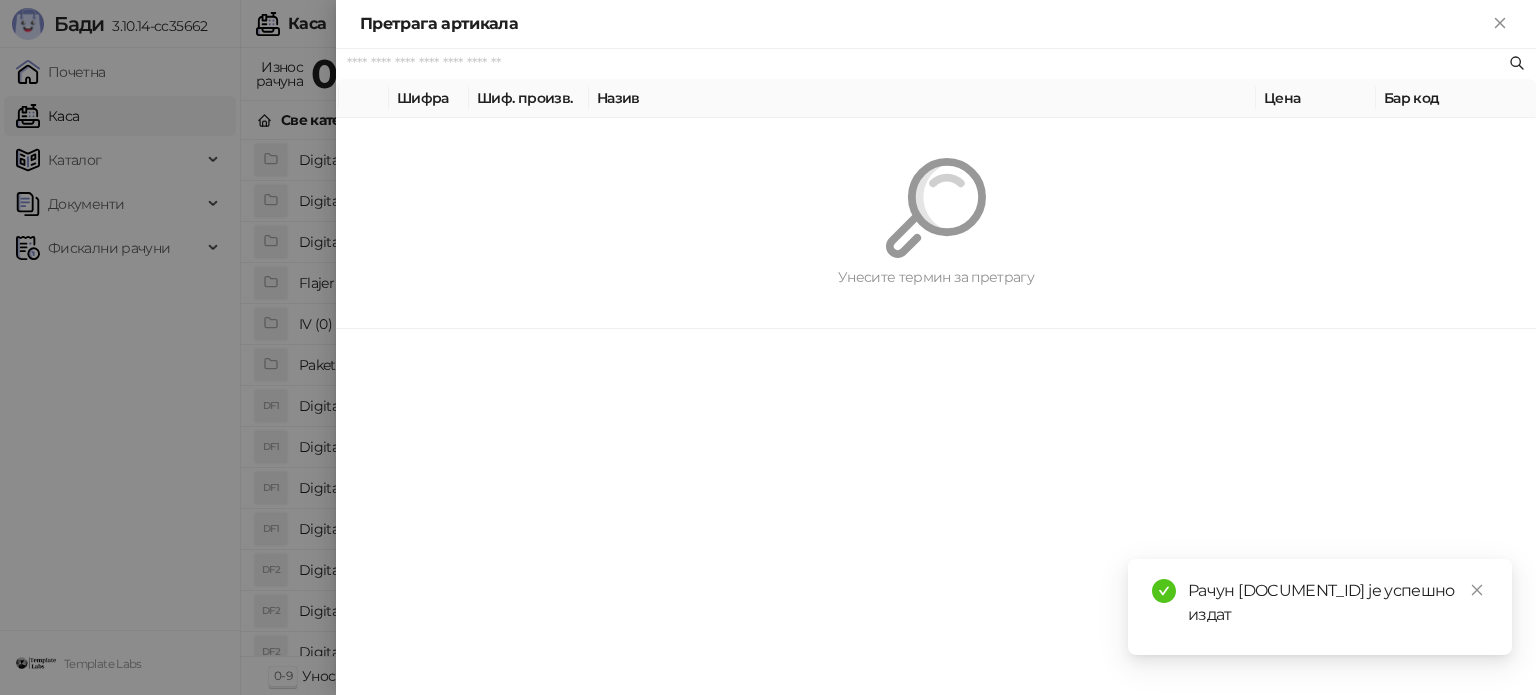 type on "*" 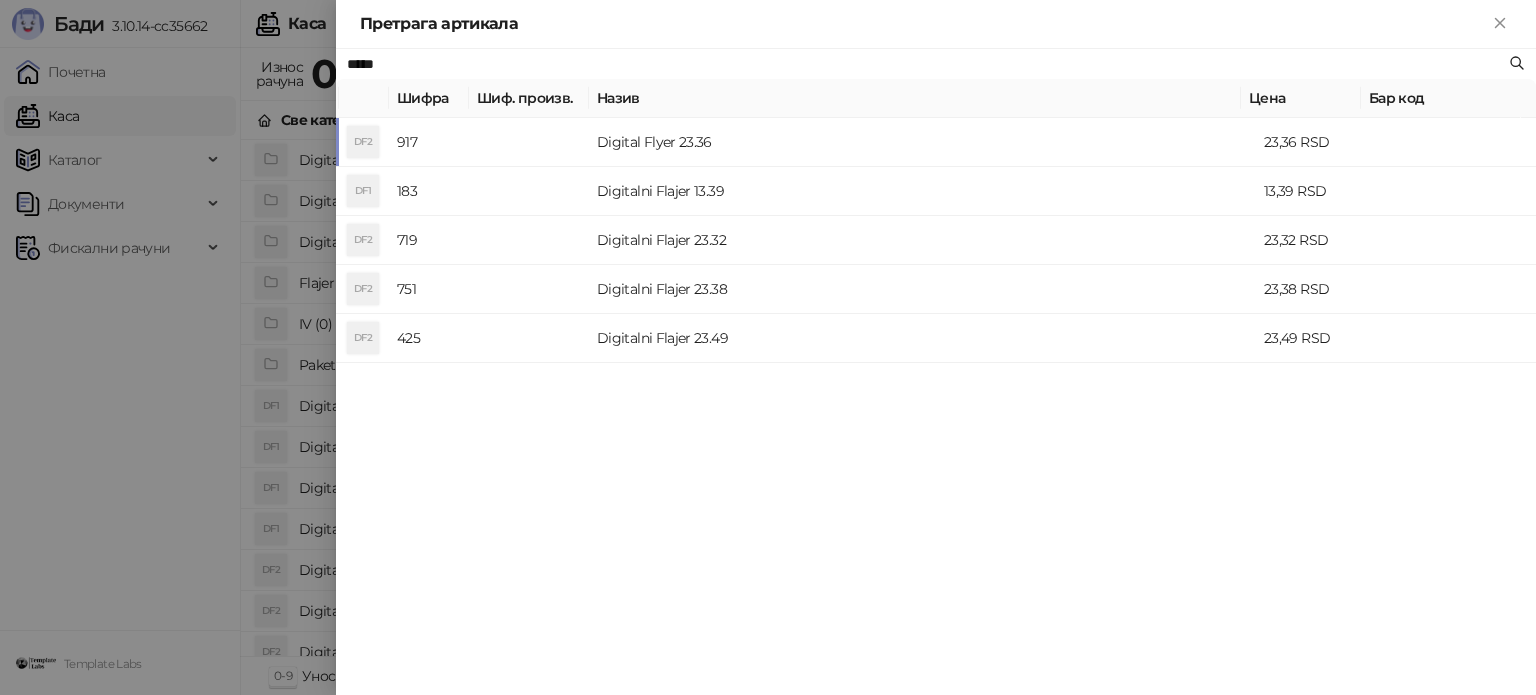 type on "*****" 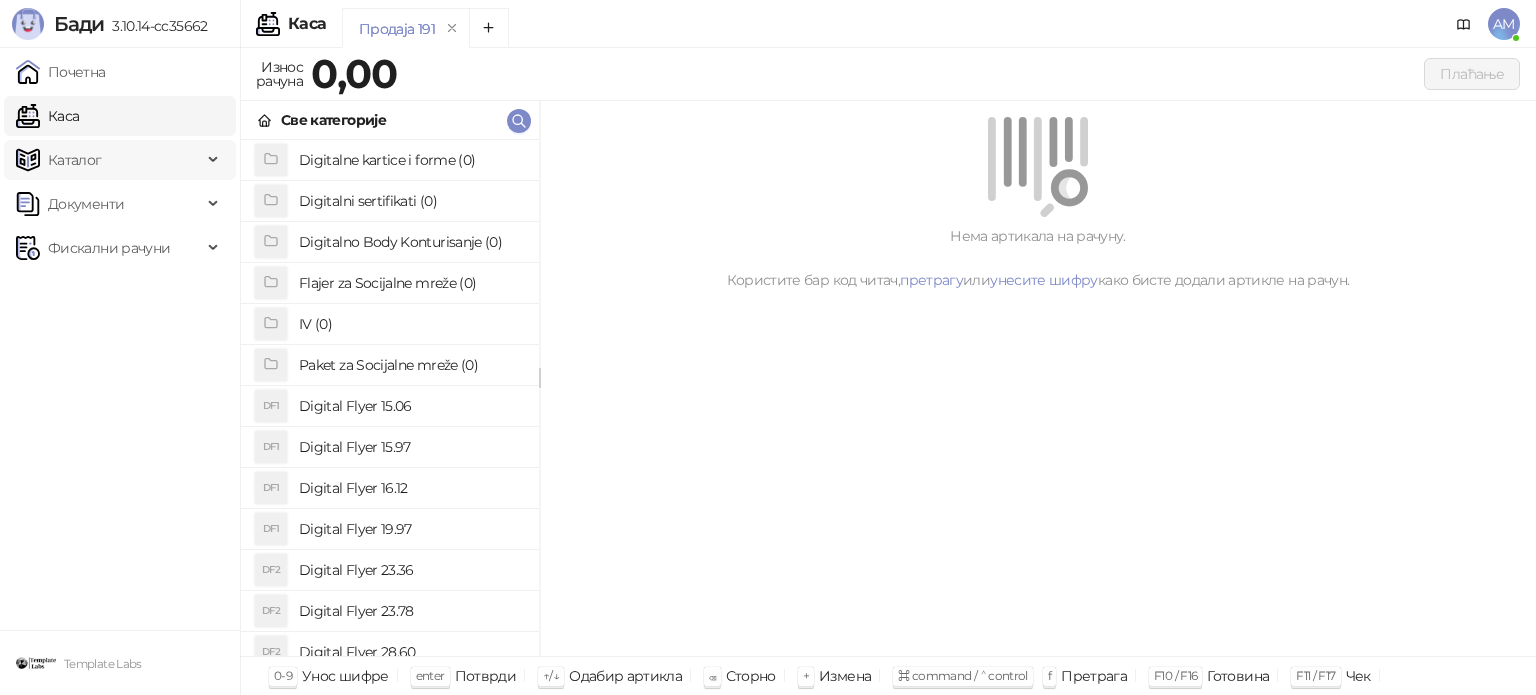 click on "Каталог" at bounding box center (109, 160) 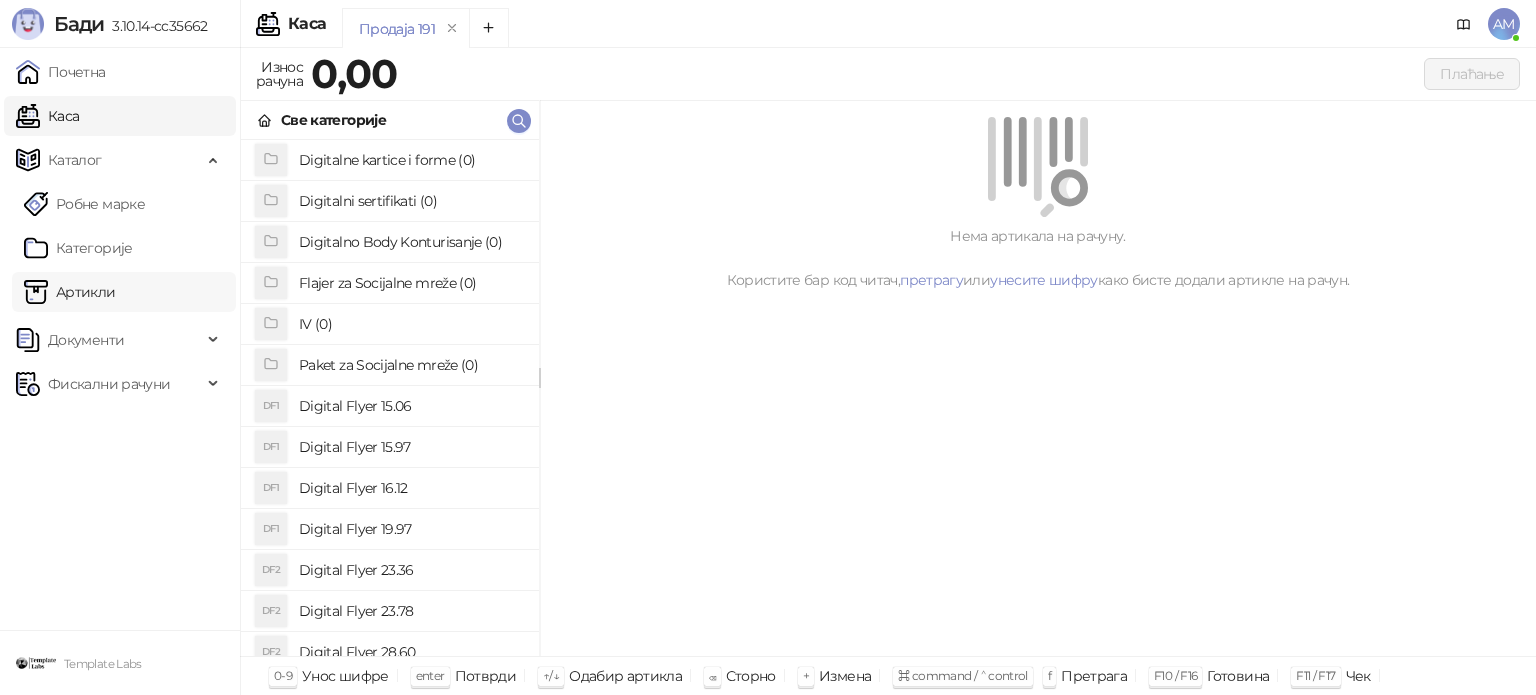 click on "Артикли" at bounding box center (70, 292) 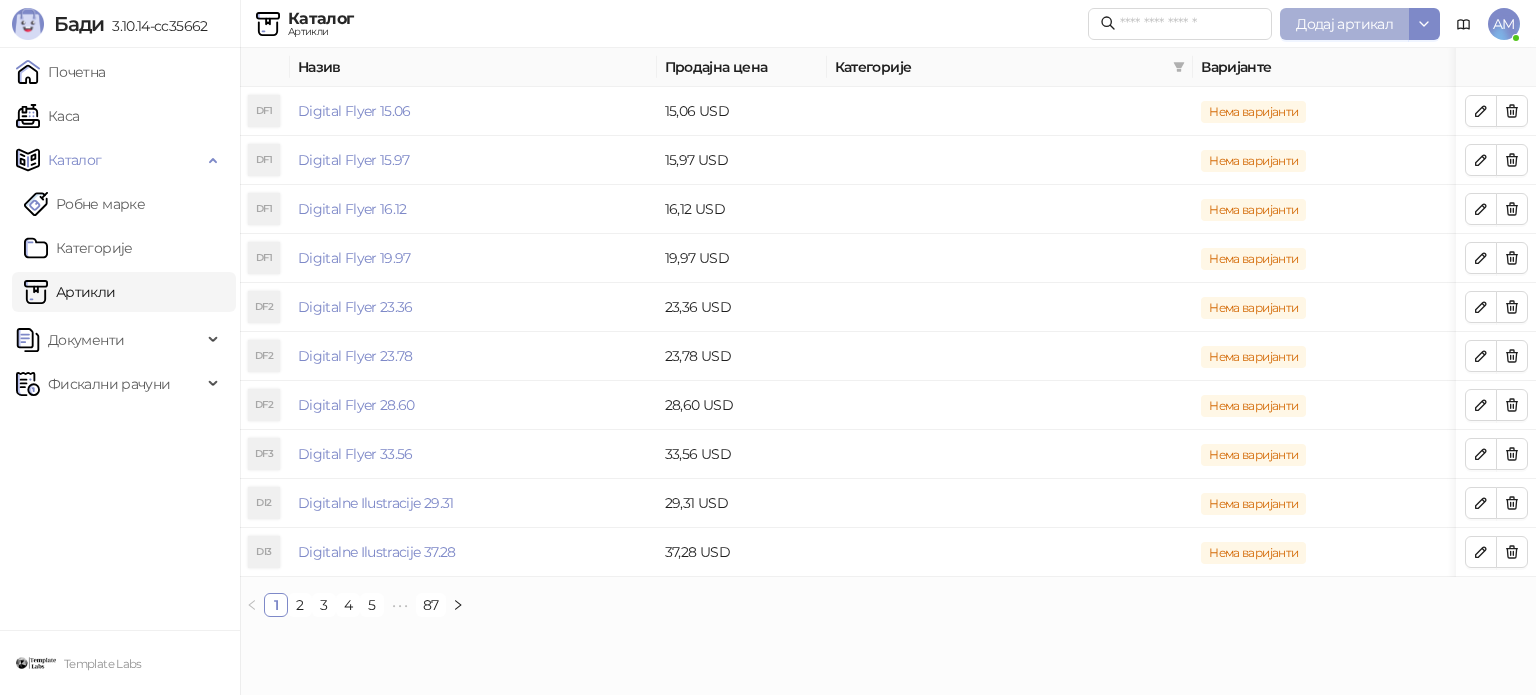 click on "Додај артикал" at bounding box center [1344, 24] 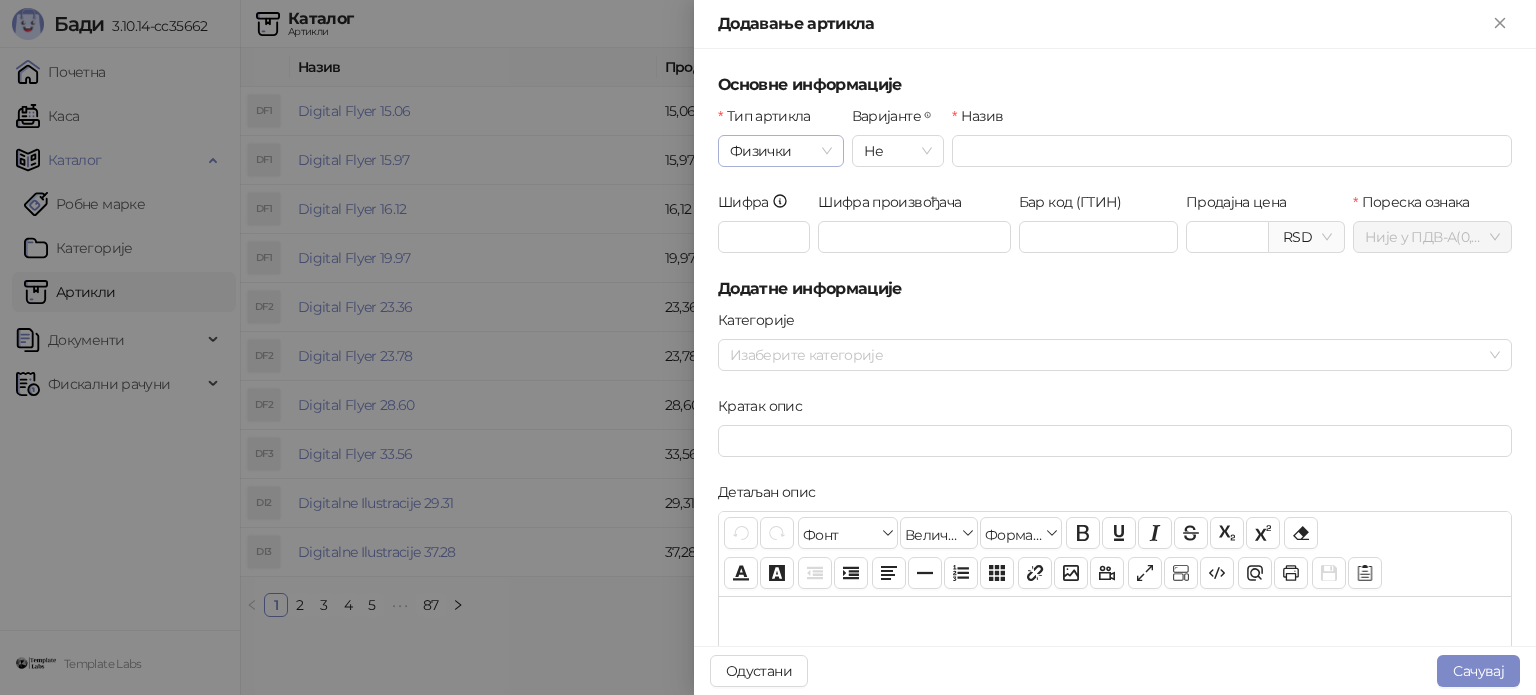 click on "Физички" at bounding box center [781, 151] 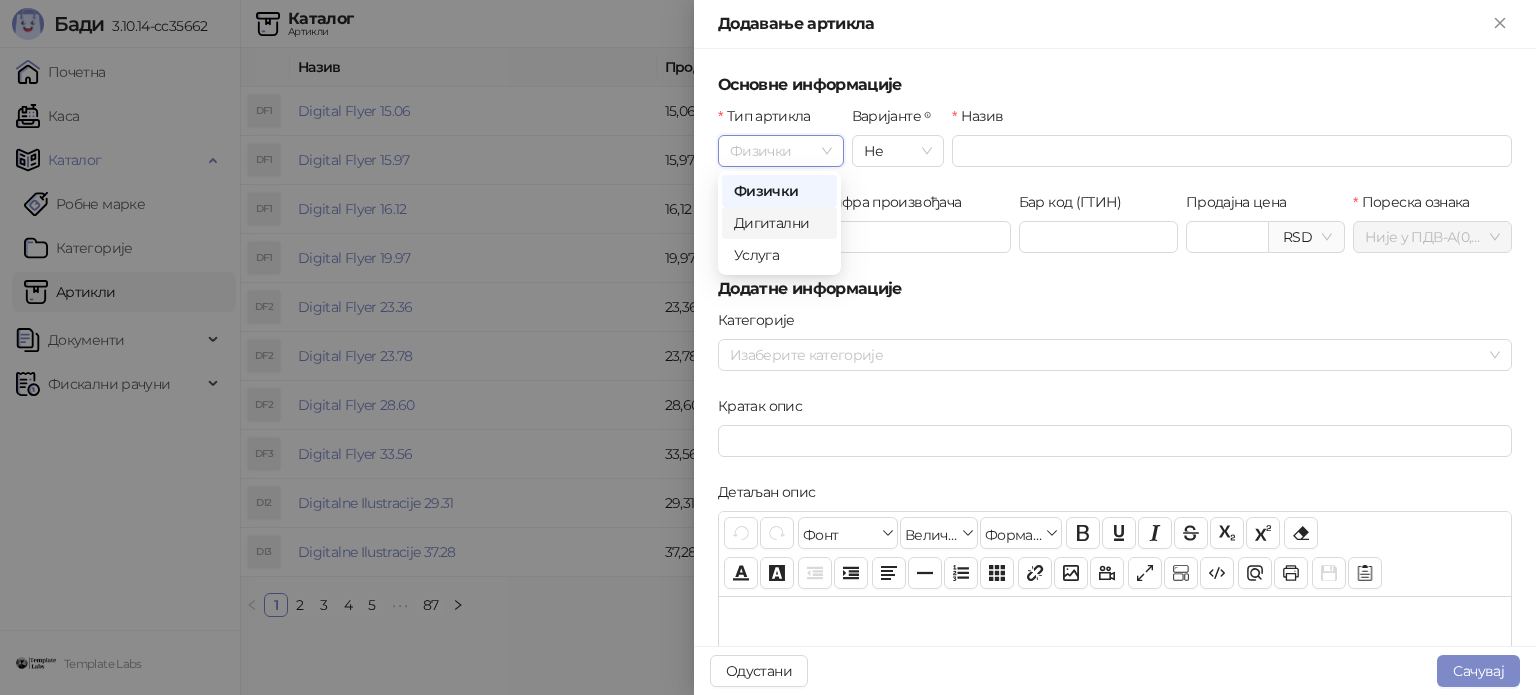 click on "Дигитални" at bounding box center [779, 223] 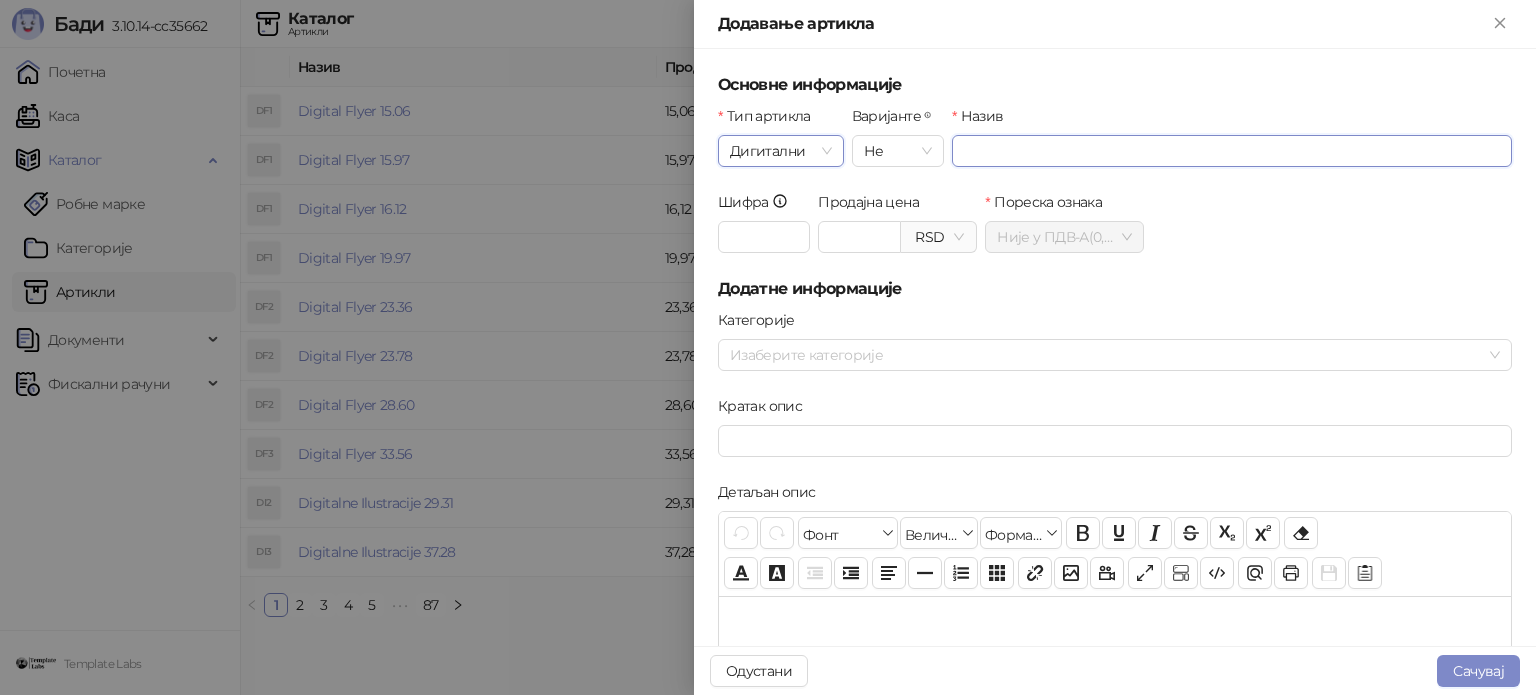 click on "Назив" at bounding box center (1232, 151) 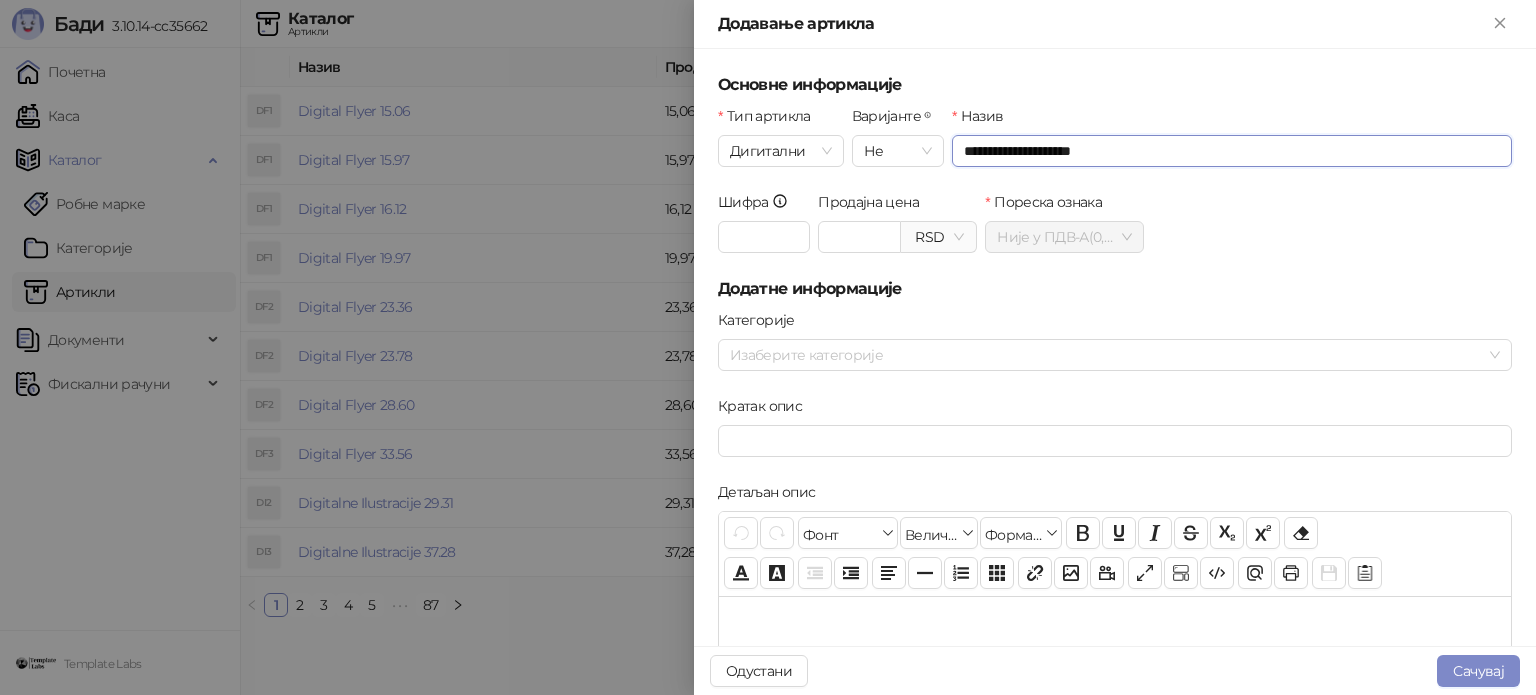 drag, startPoint x: 1111, startPoint y: 147, endPoint x: 1057, endPoint y: 143, distance: 54.147945 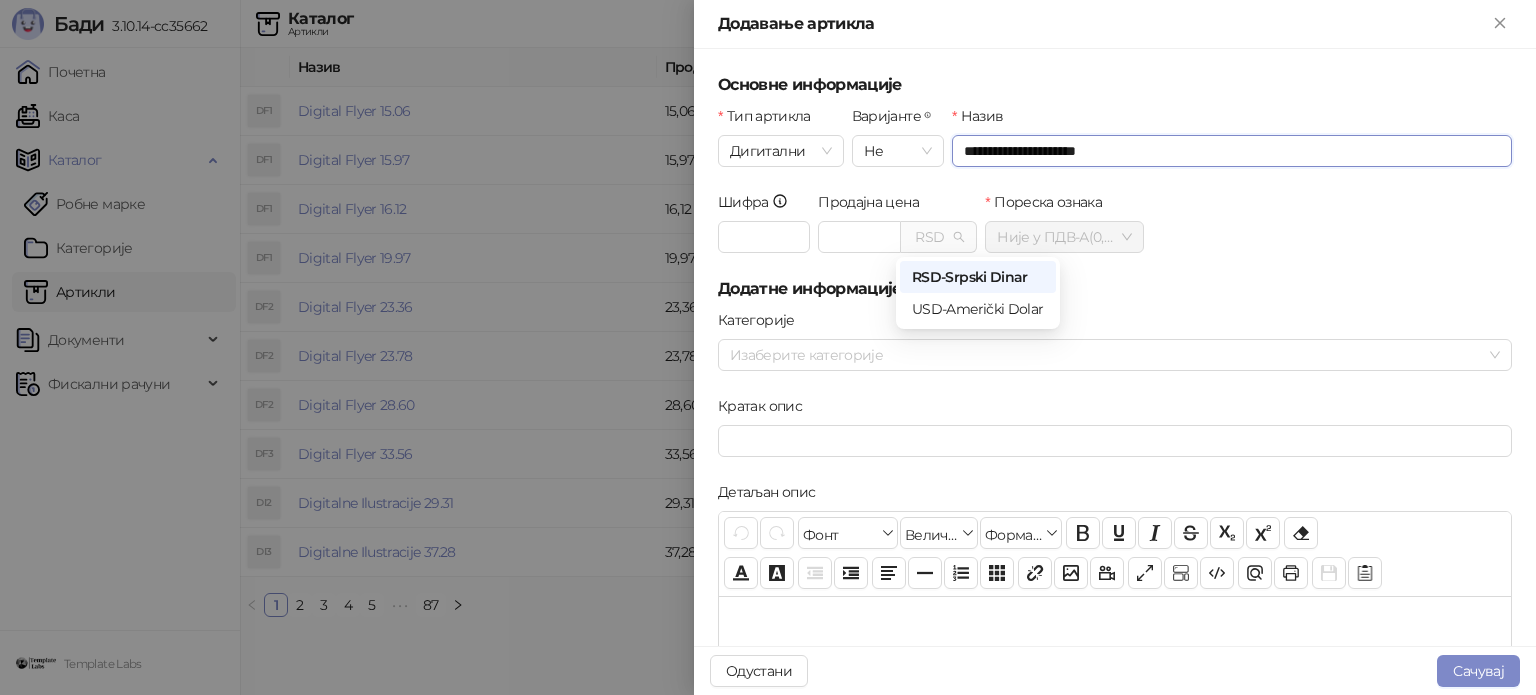 click on "RSD" at bounding box center (938, 237) 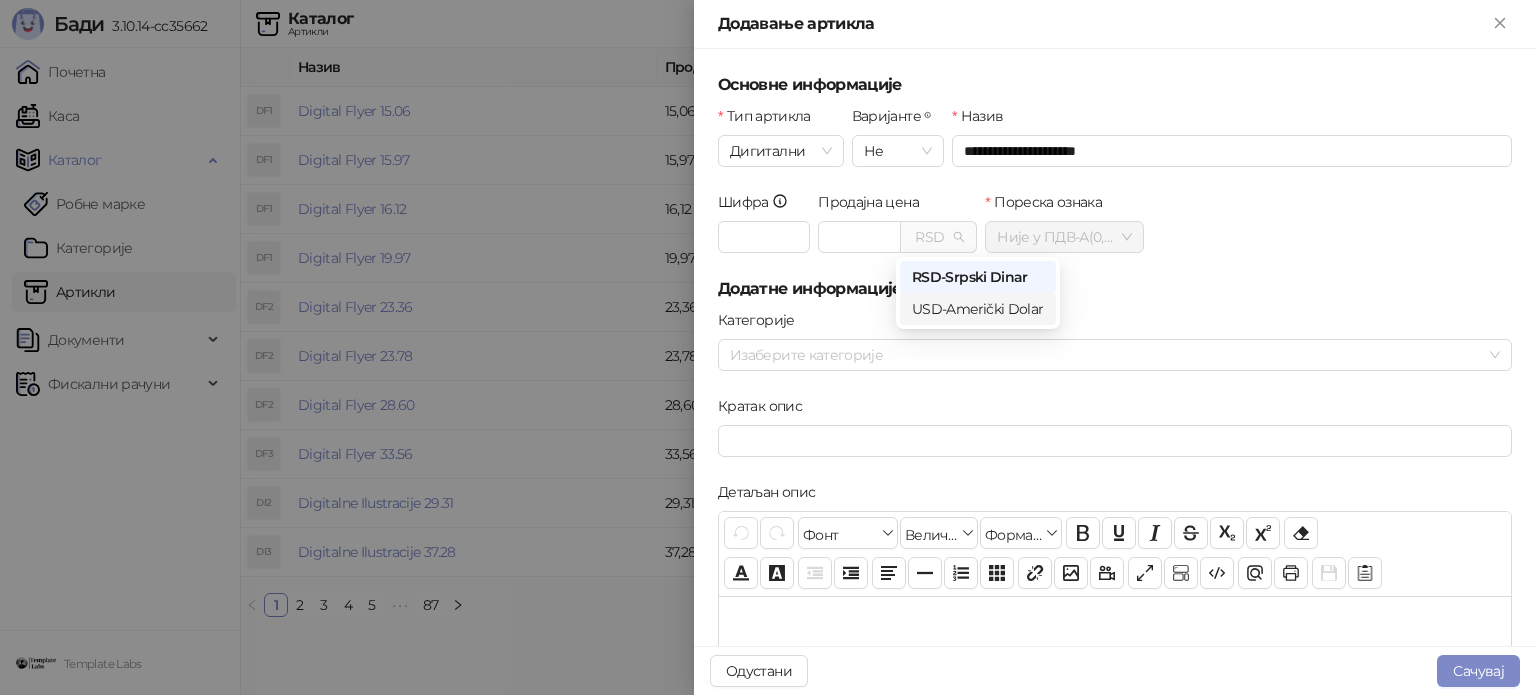 drag, startPoint x: 938, startPoint y: 320, endPoint x: 915, endPoint y: 267, distance: 57.77543 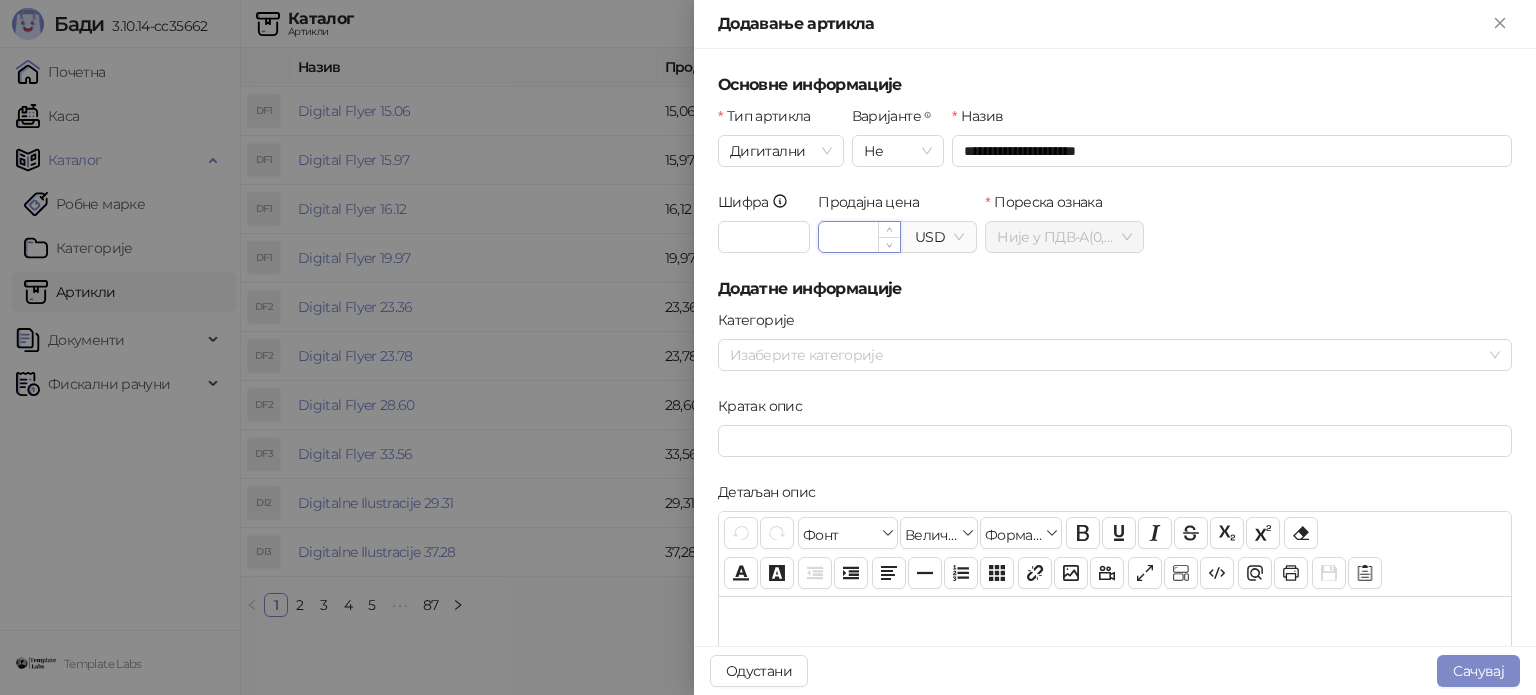 click on "Продајна цена" at bounding box center [859, 237] 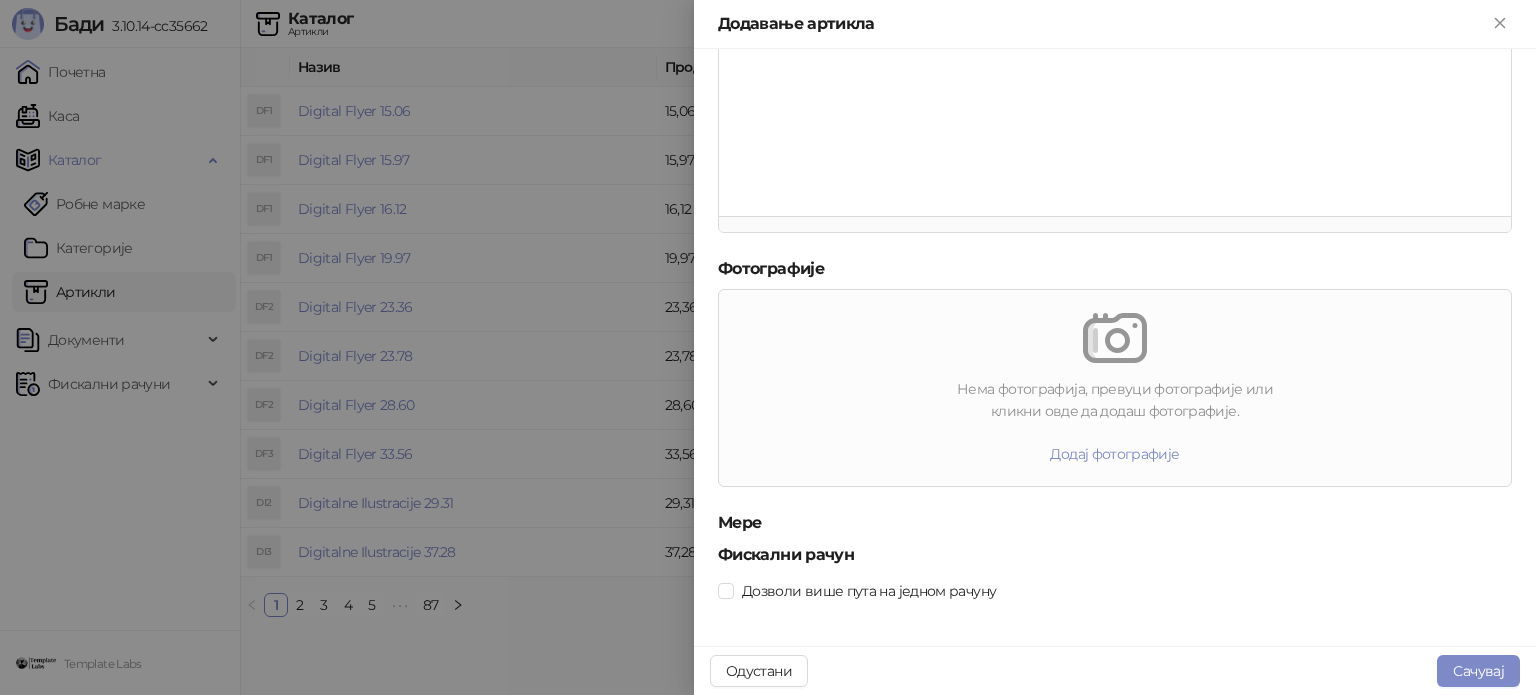 scroll, scrollTop: 588, scrollLeft: 0, axis: vertical 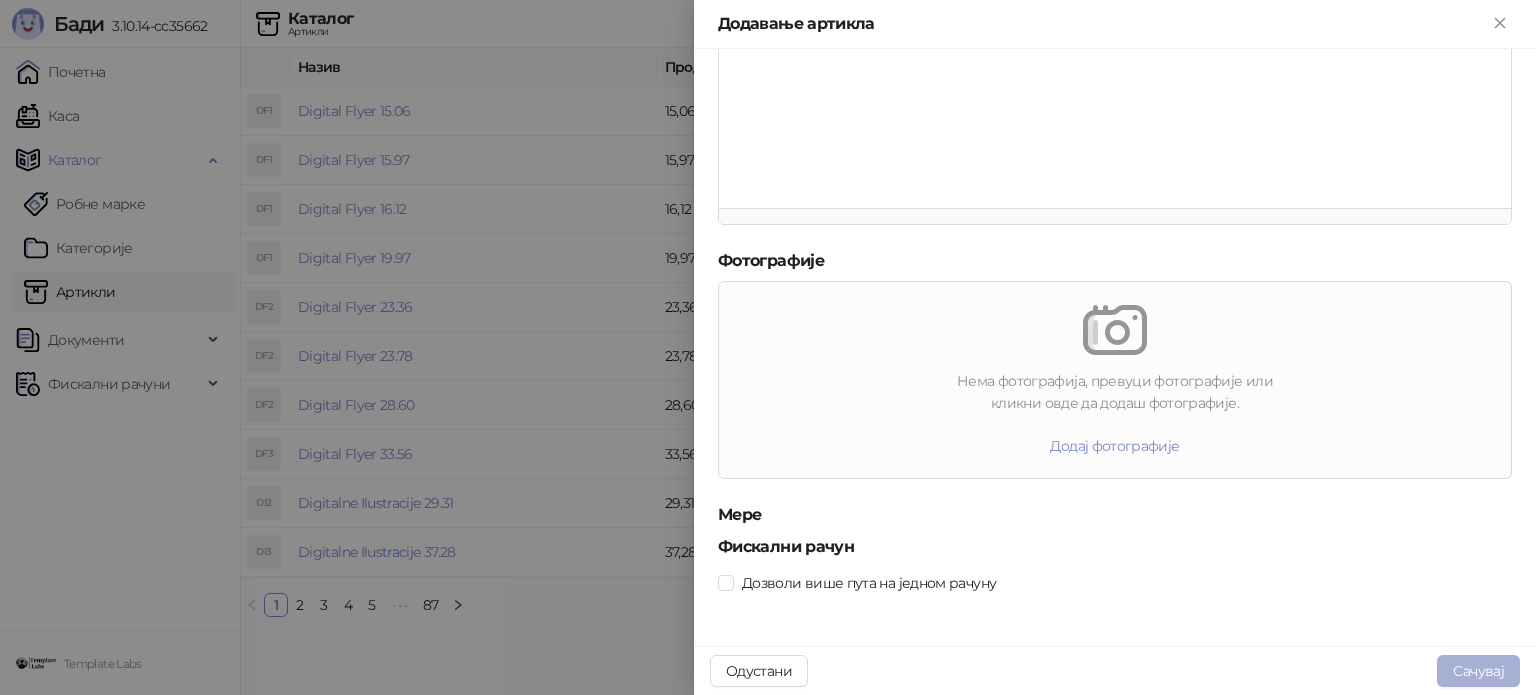 type on "*****" 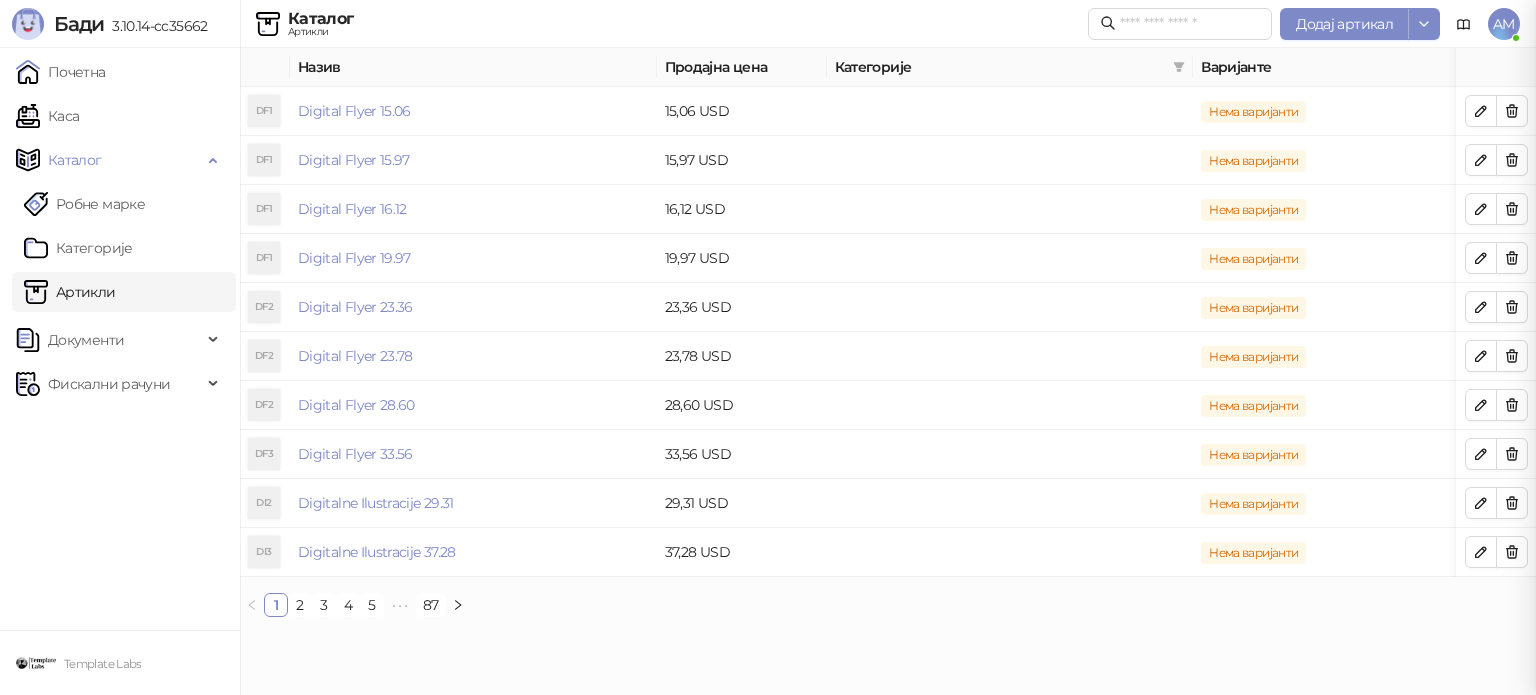 scroll, scrollTop: 0, scrollLeft: 0, axis: both 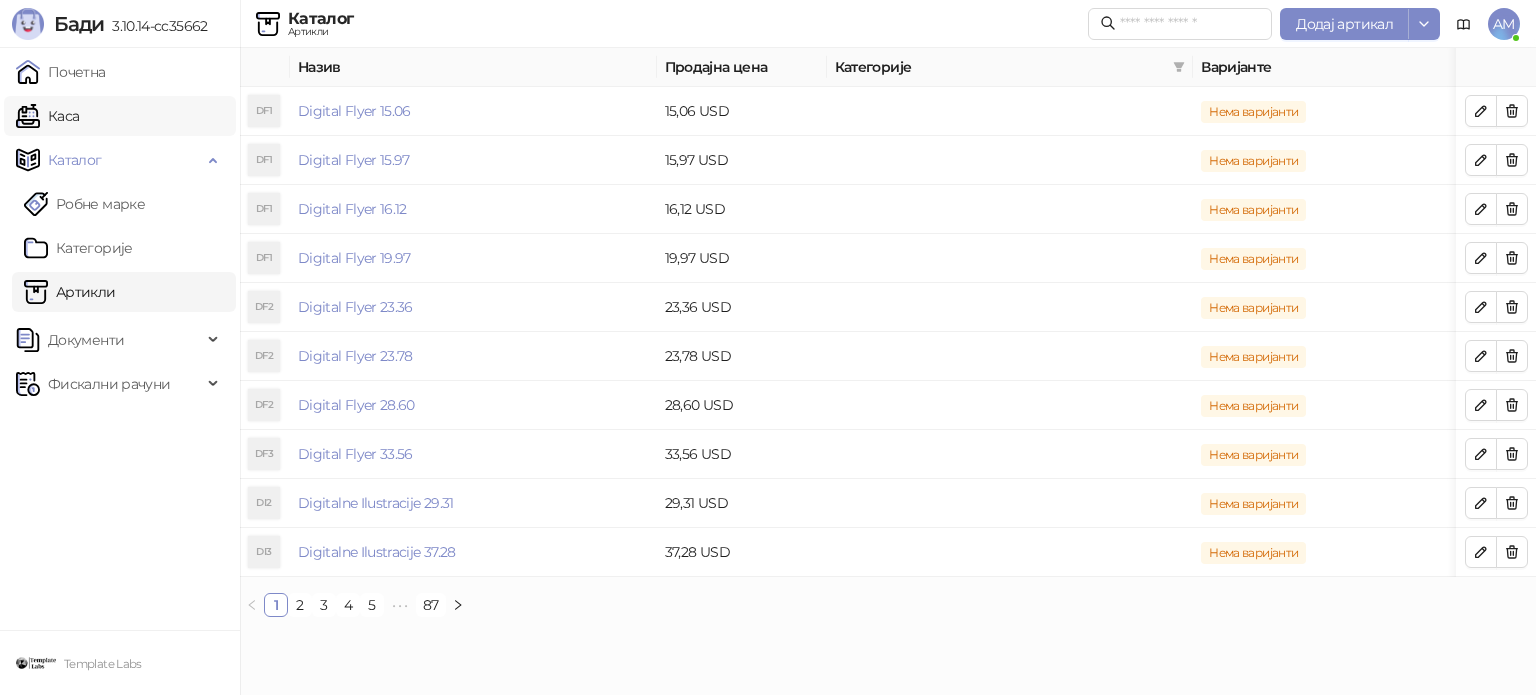 click on "Каса" at bounding box center [47, 116] 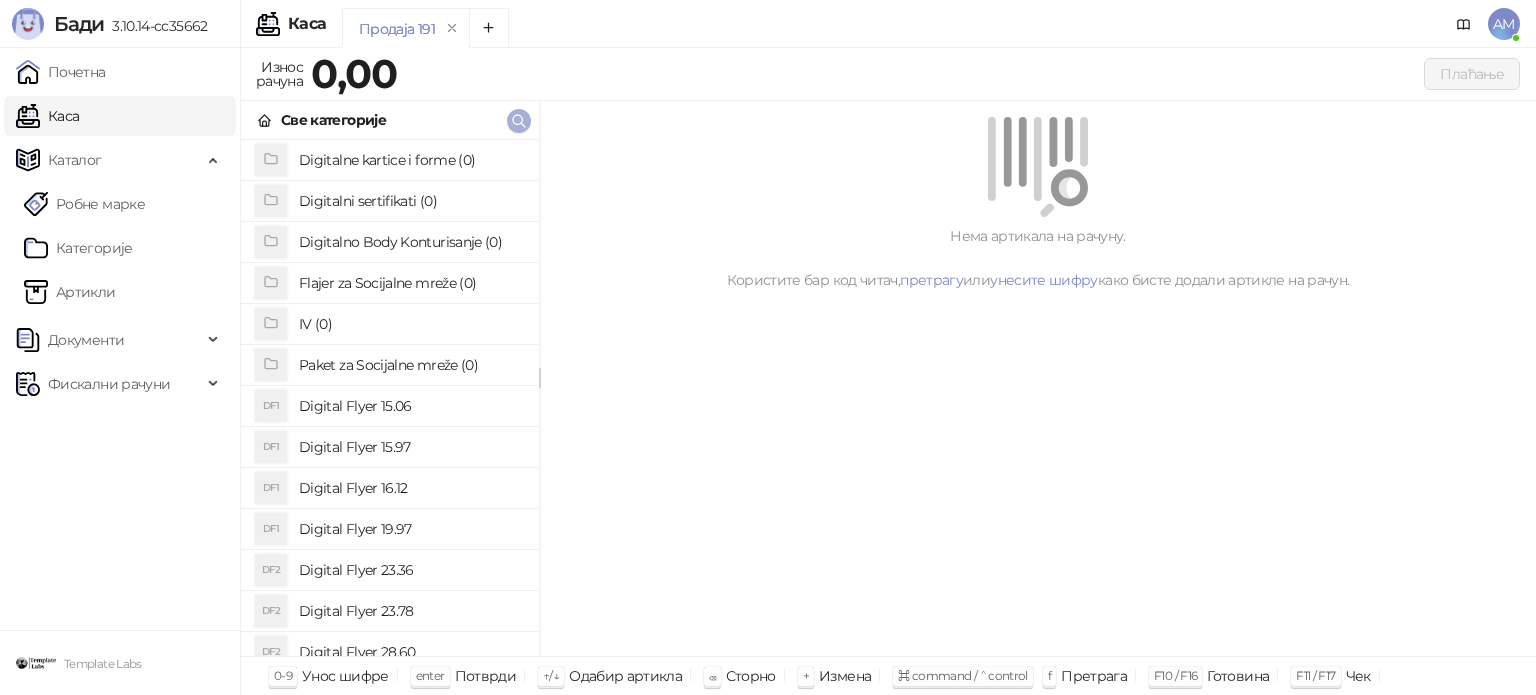 click 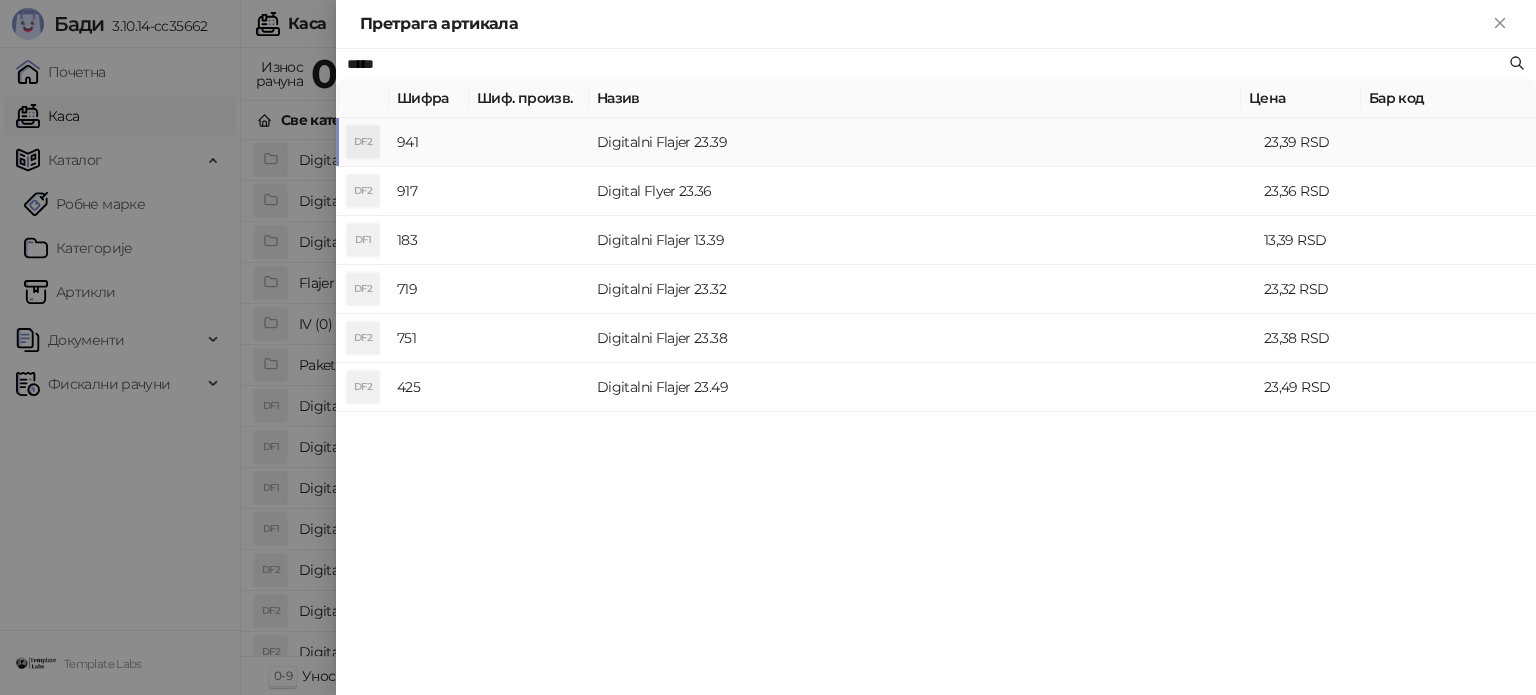 type on "*****" 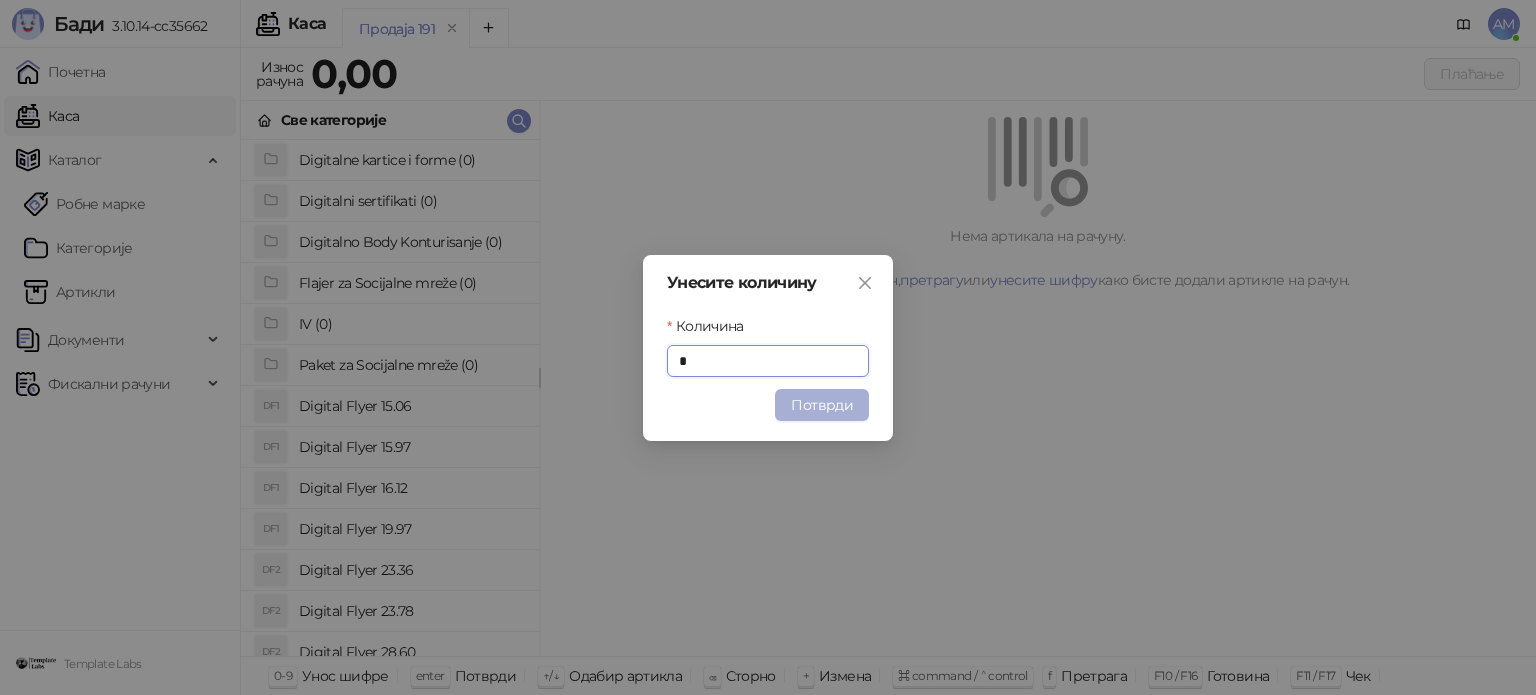 click on "Потврди" at bounding box center (822, 405) 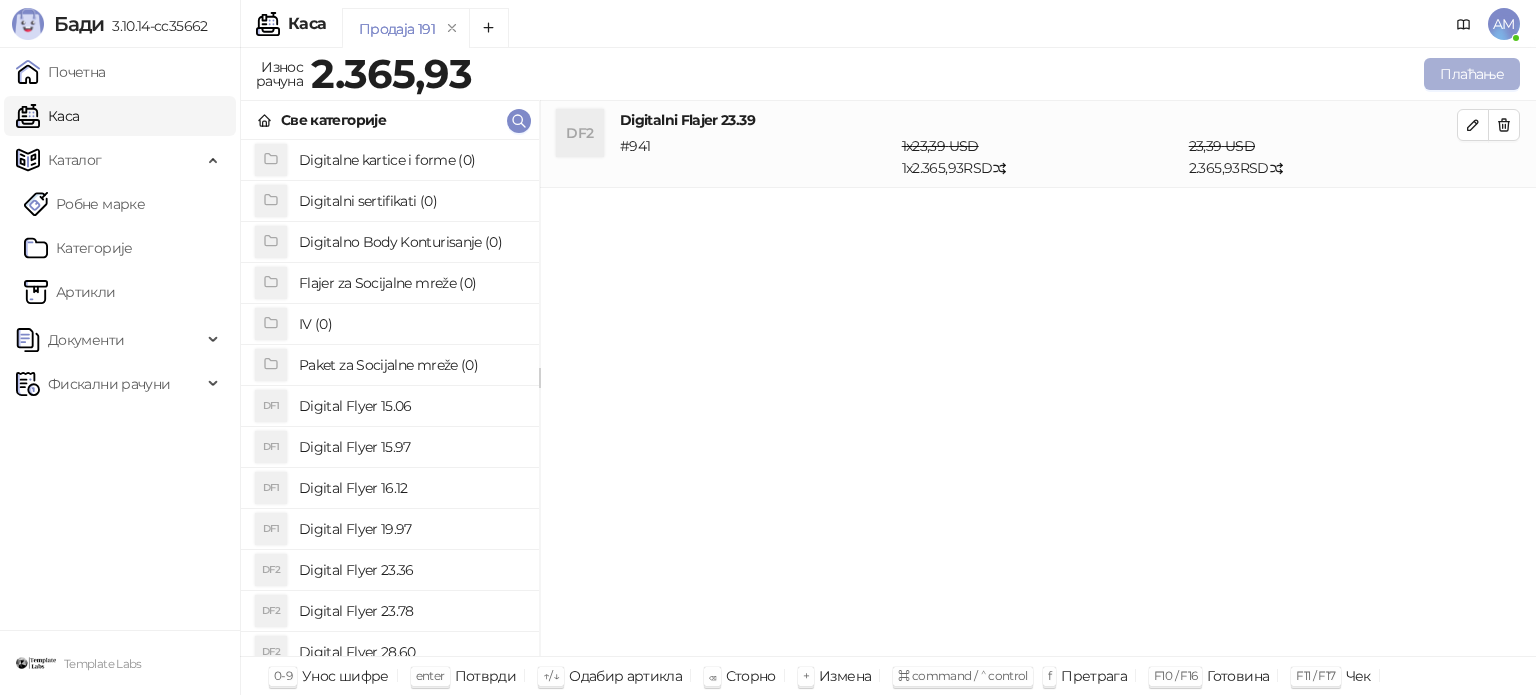 click on "Плаћање" at bounding box center (1472, 74) 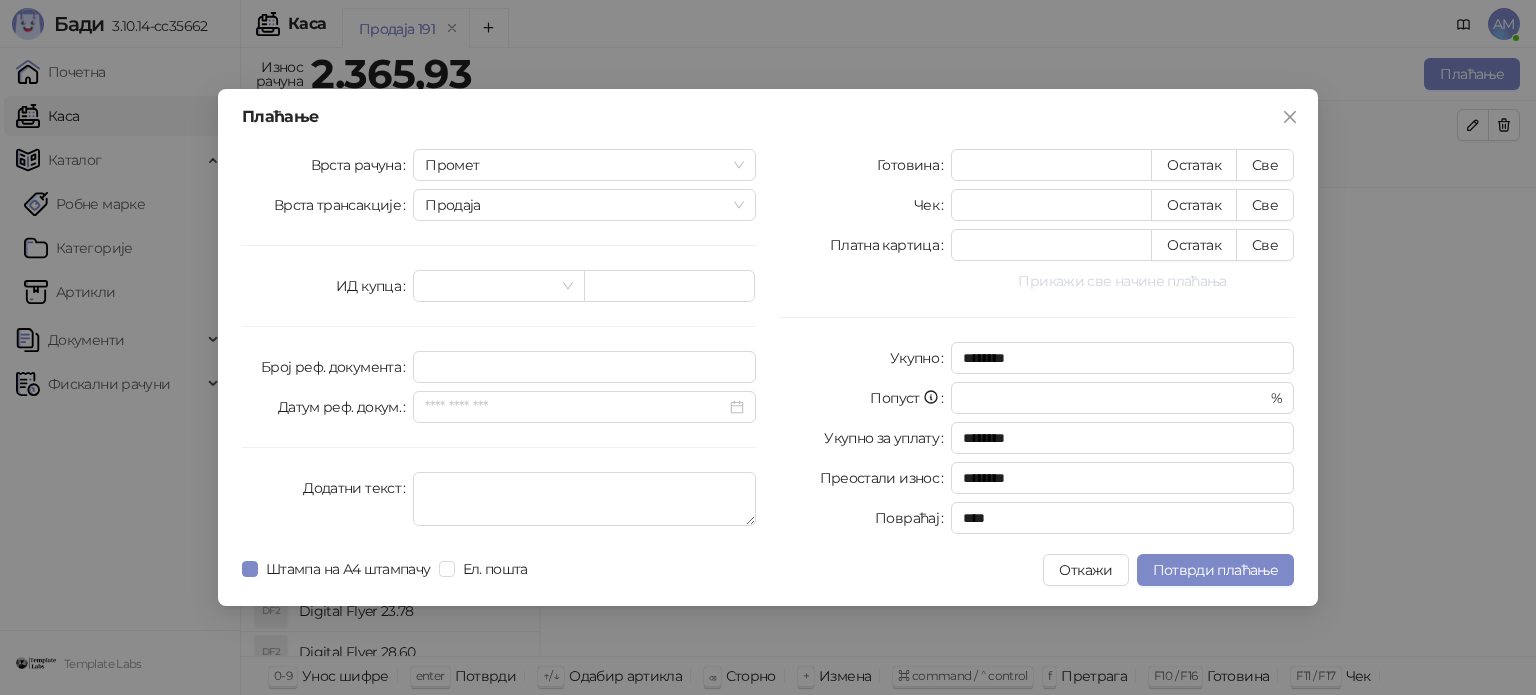 click on "Прикажи све начине плаћања" at bounding box center [1122, 281] 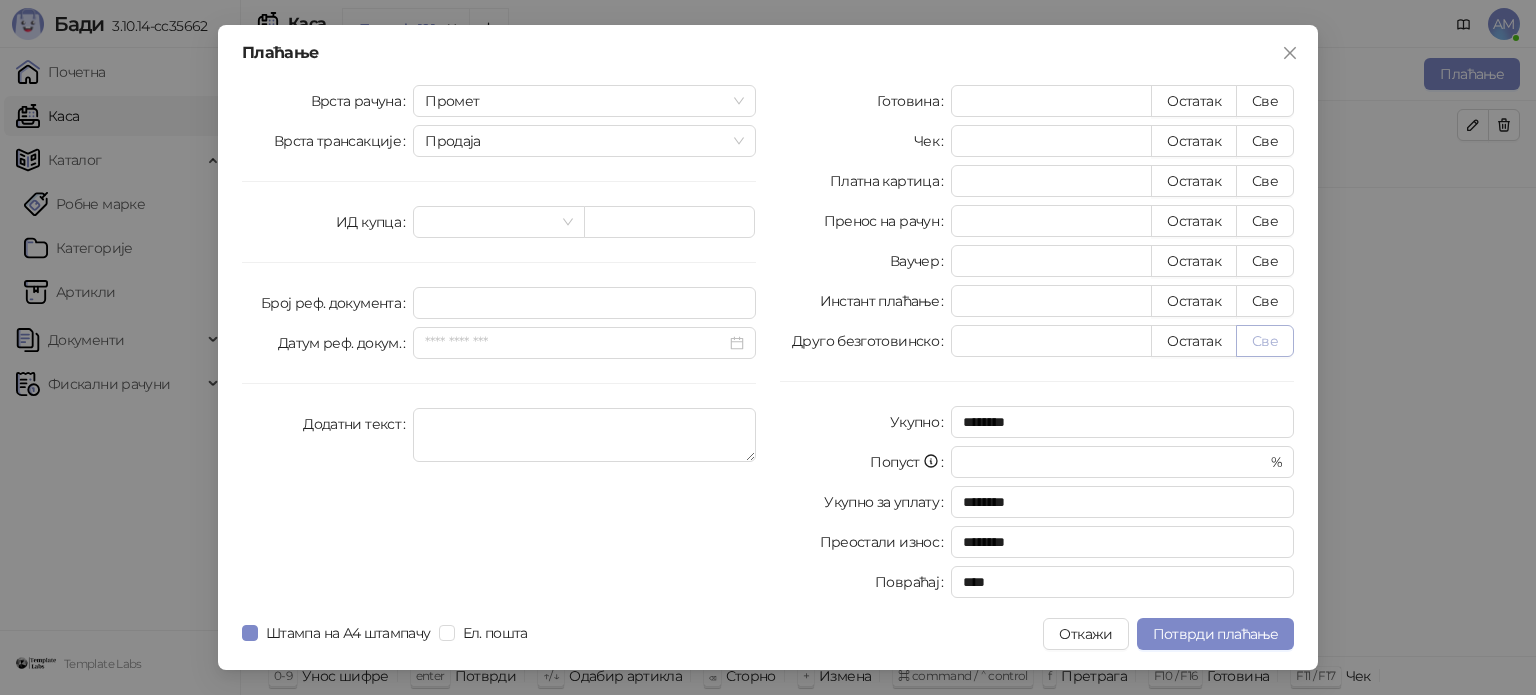 click on "Све" at bounding box center [1265, 341] 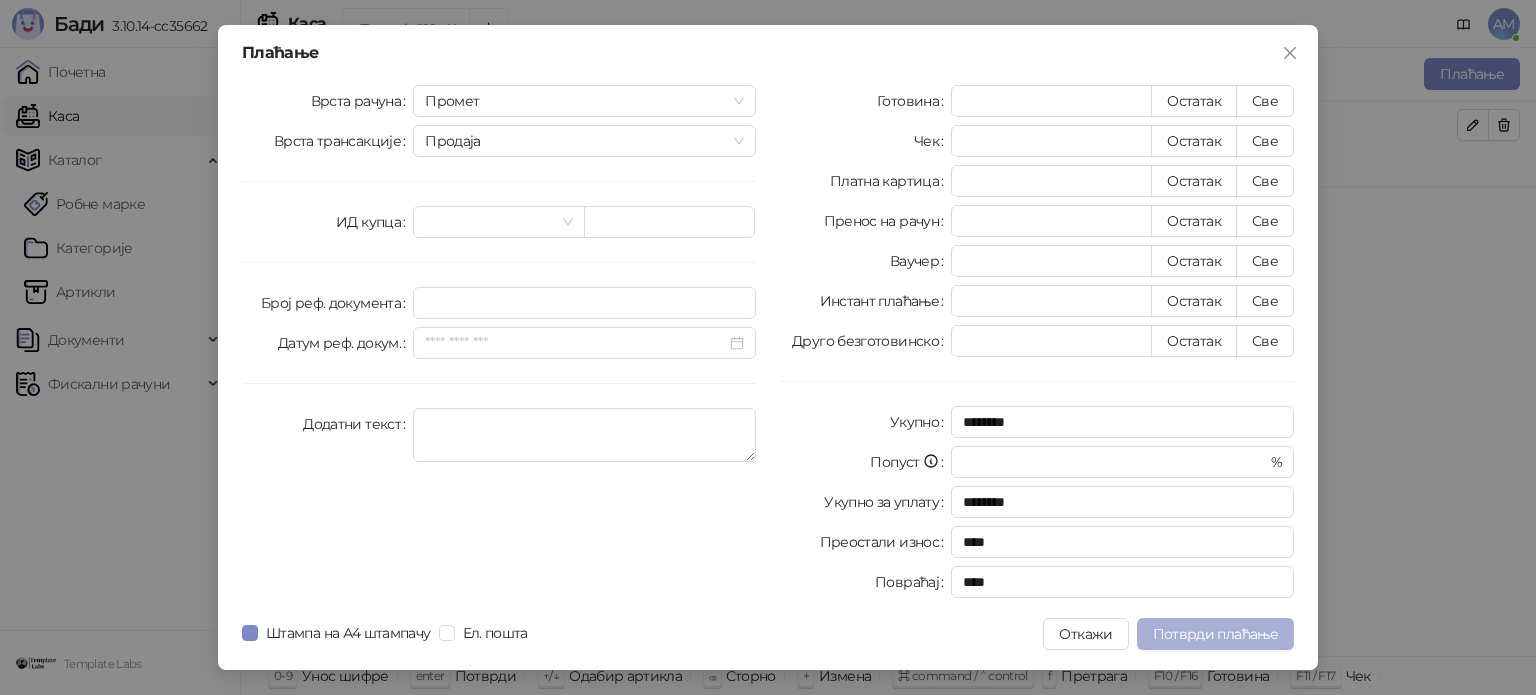 click on "Потврди плаћање" at bounding box center [1215, 634] 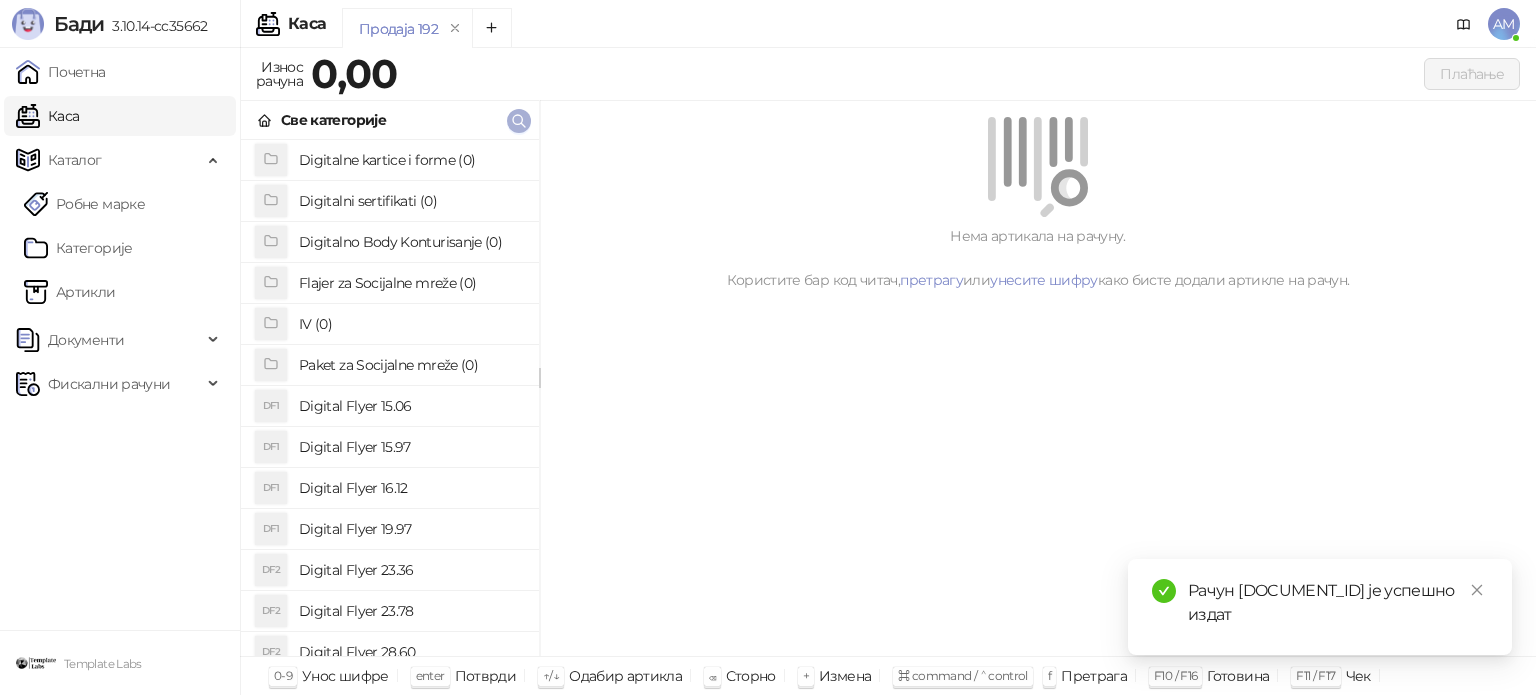 click 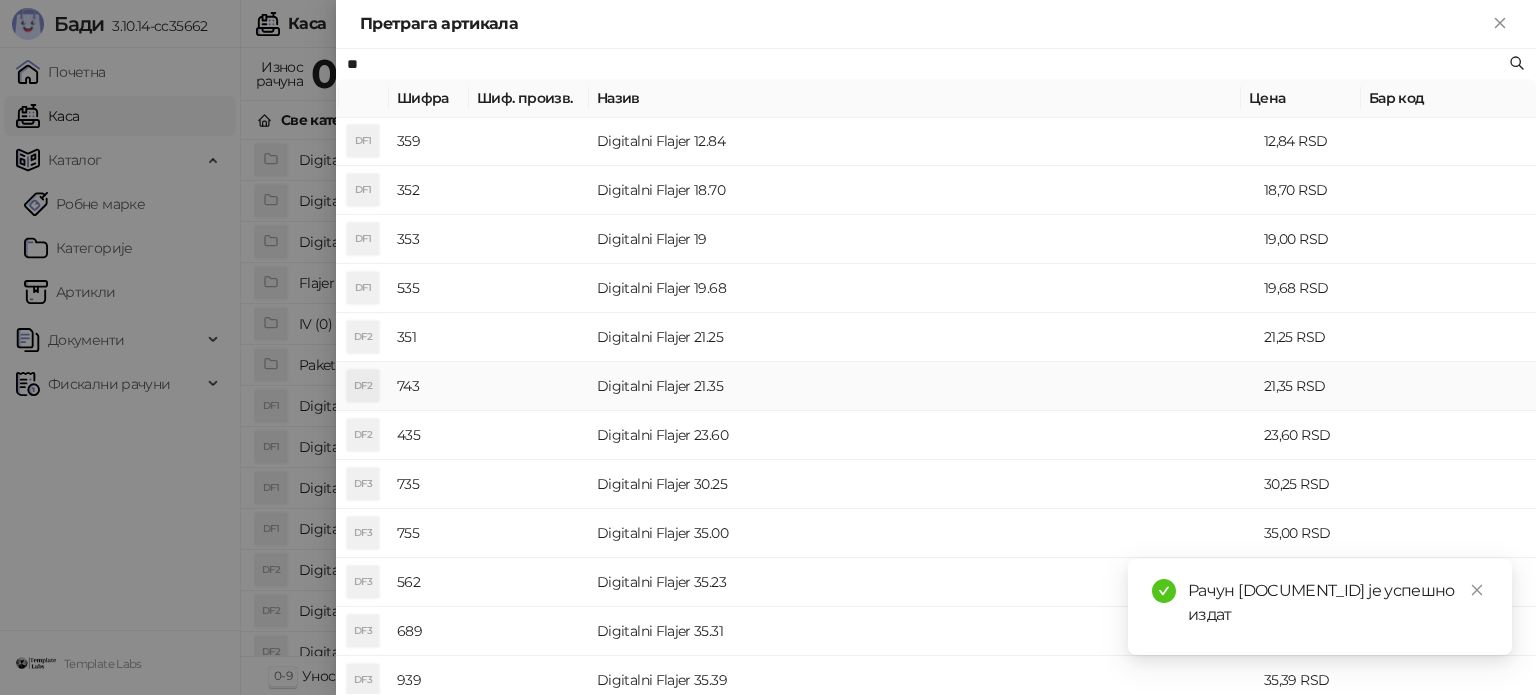 scroll, scrollTop: 400, scrollLeft: 0, axis: vertical 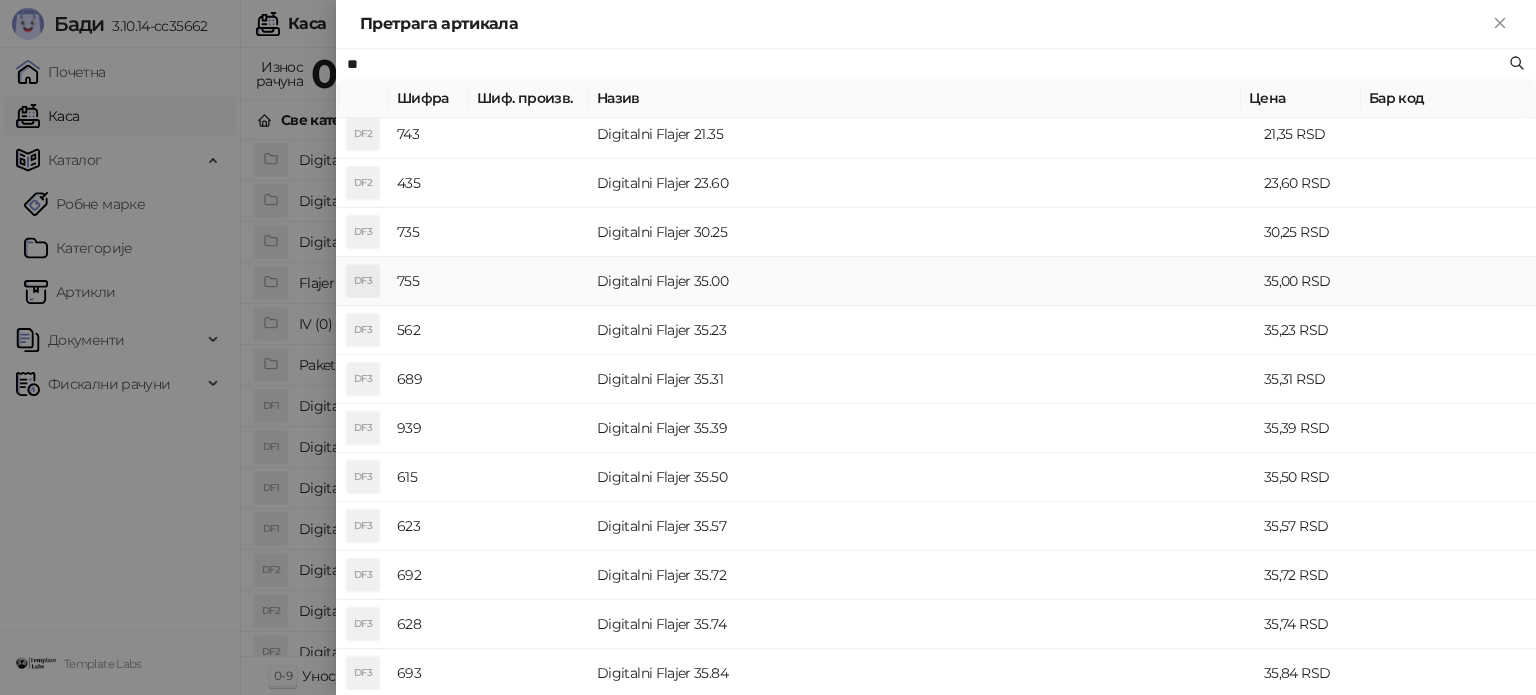 type on "**" 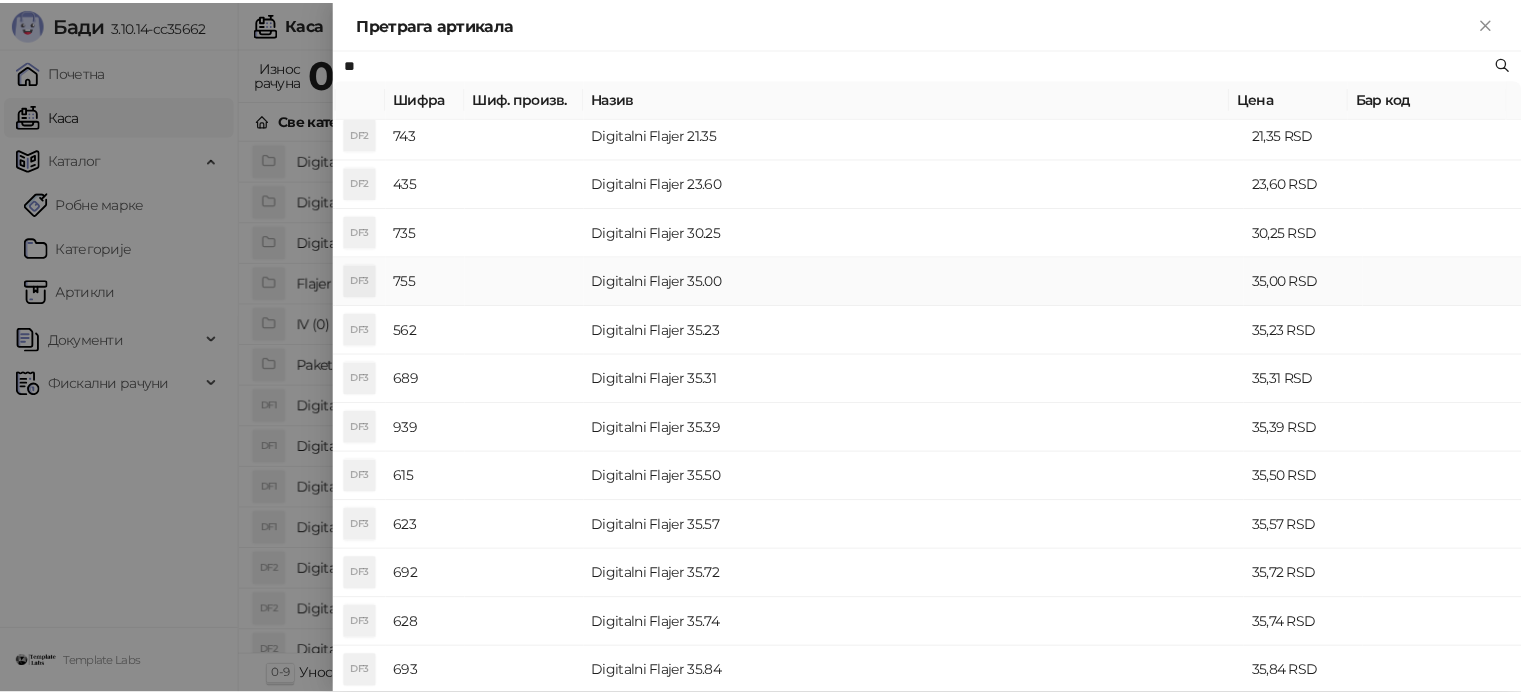 scroll, scrollTop: 0, scrollLeft: 0, axis: both 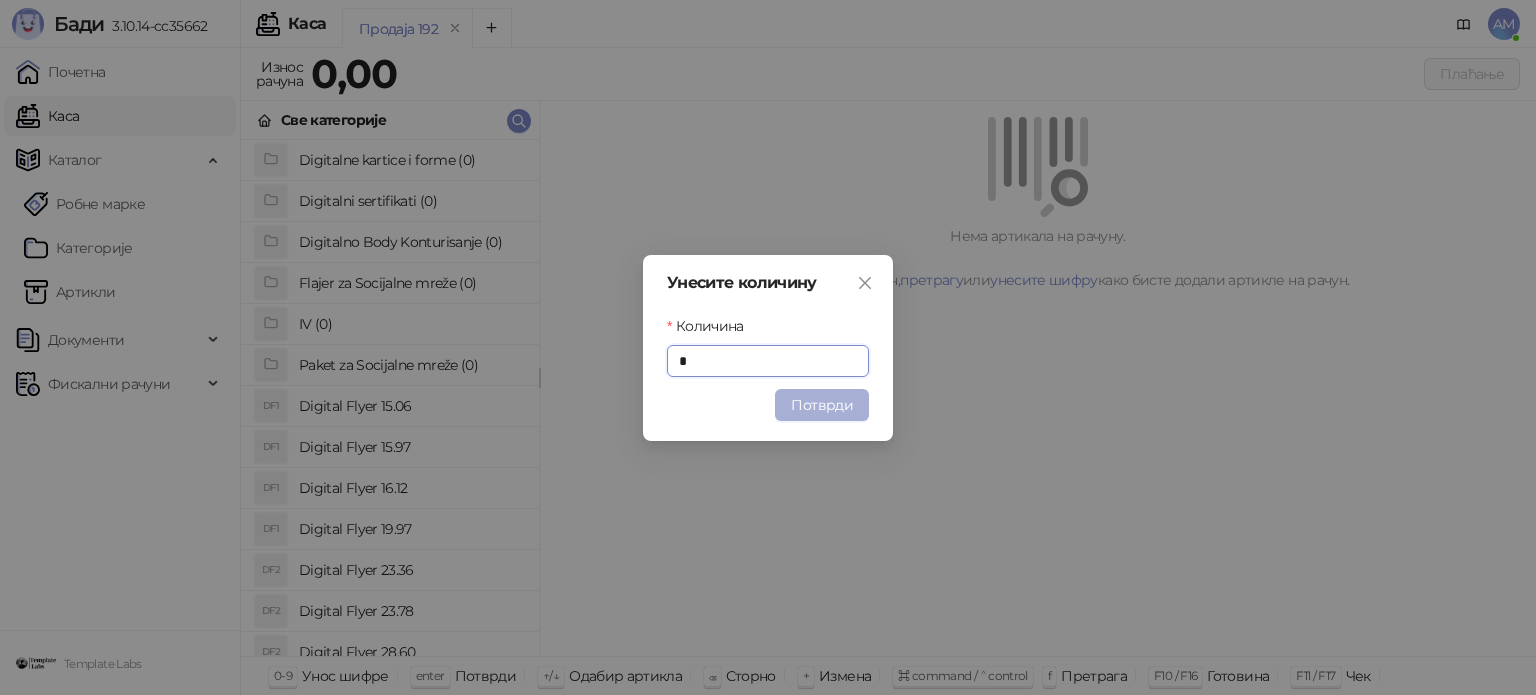click on "Потврди" at bounding box center [822, 405] 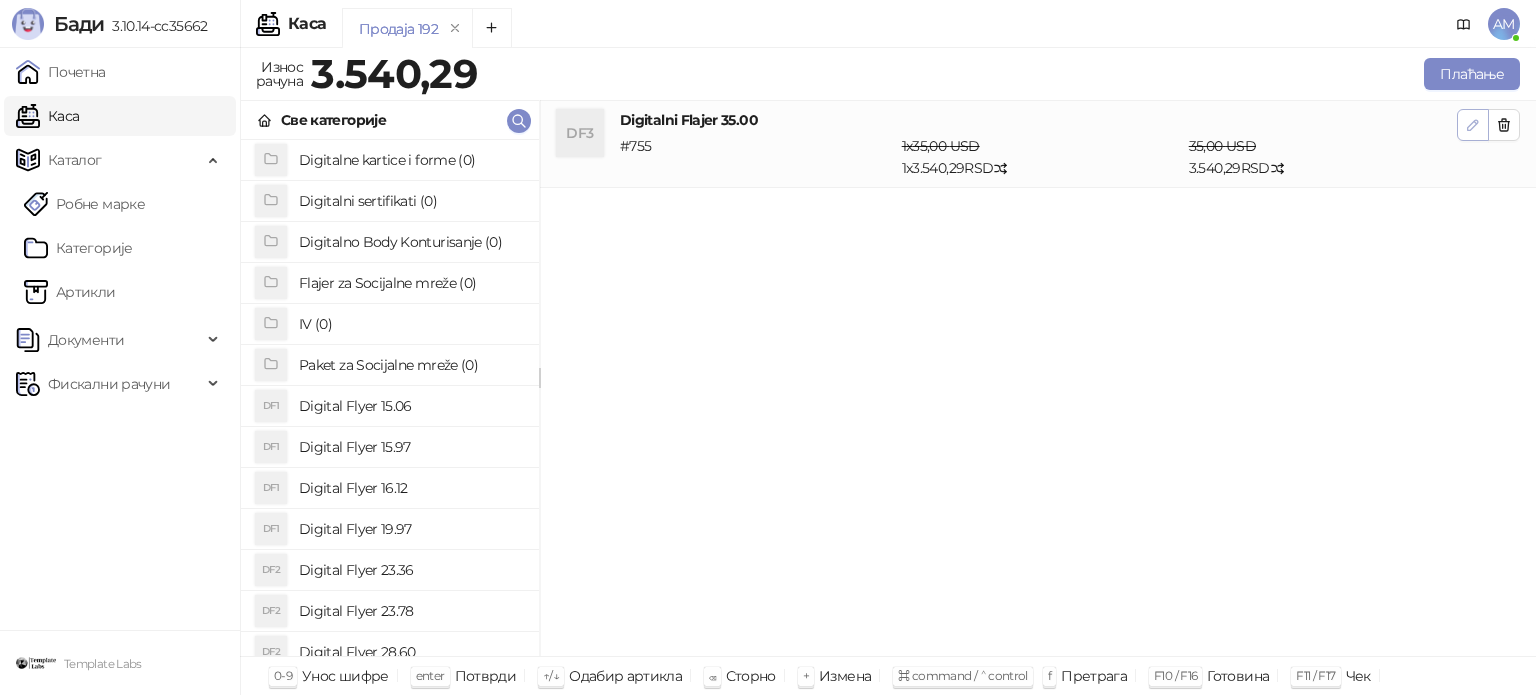 click 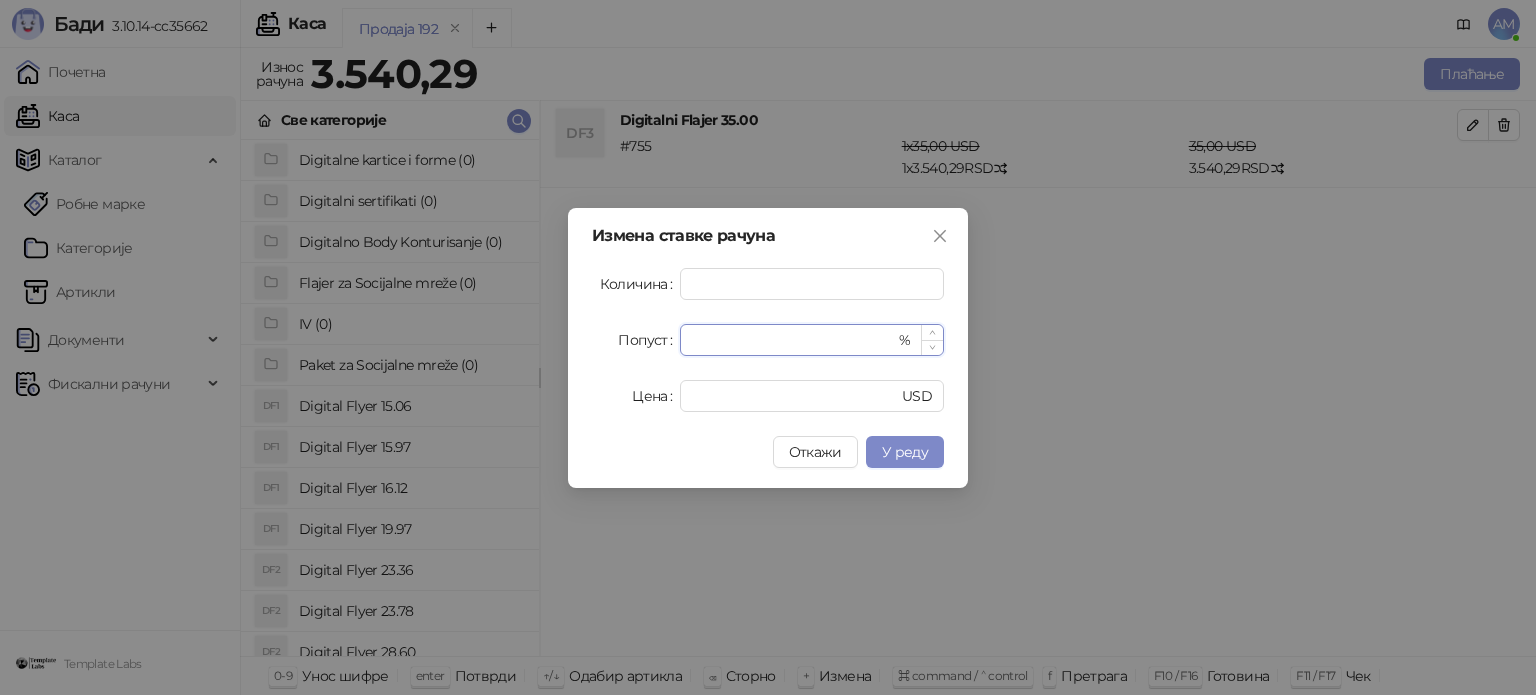 drag, startPoint x: 751, startPoint y: 347, endPoint x: 684, endPoint y: 347, distance: 67 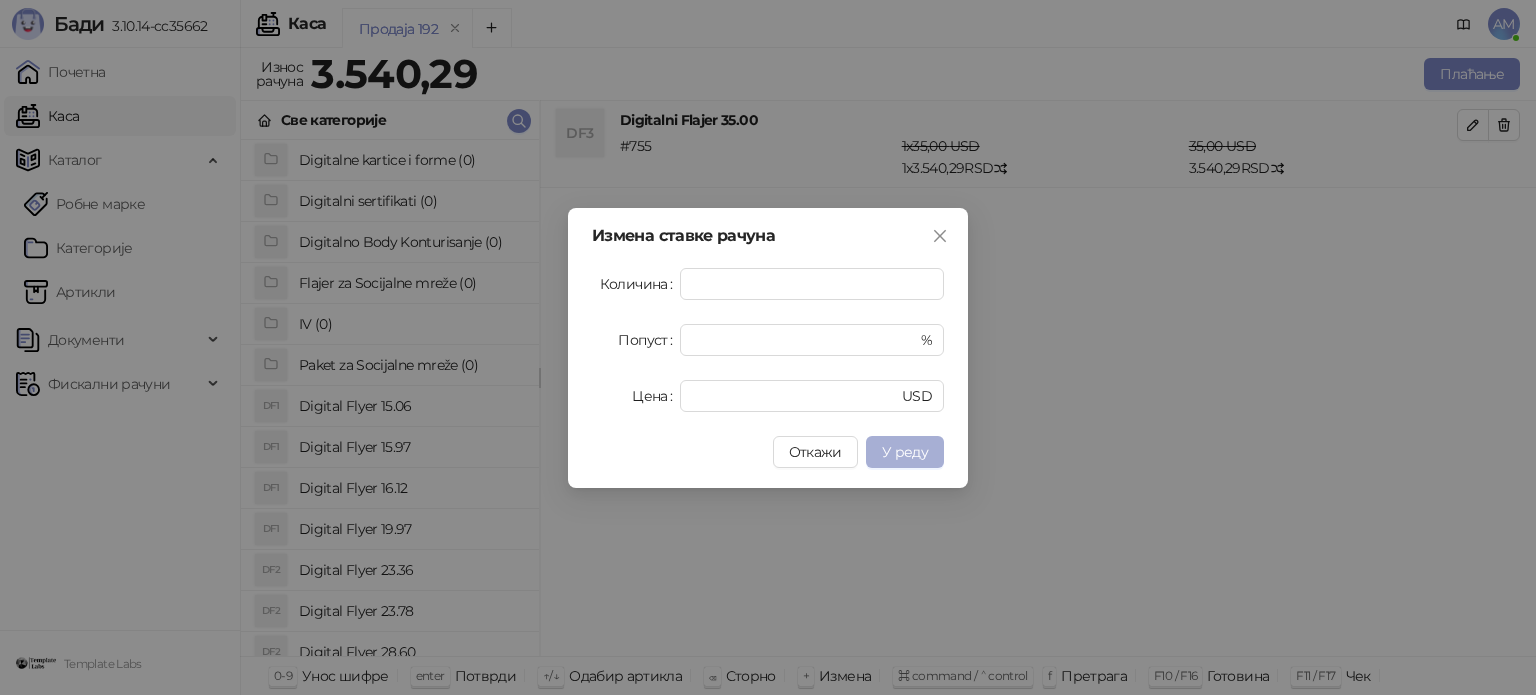 click on "У реду" at bounding box center [905, 452] 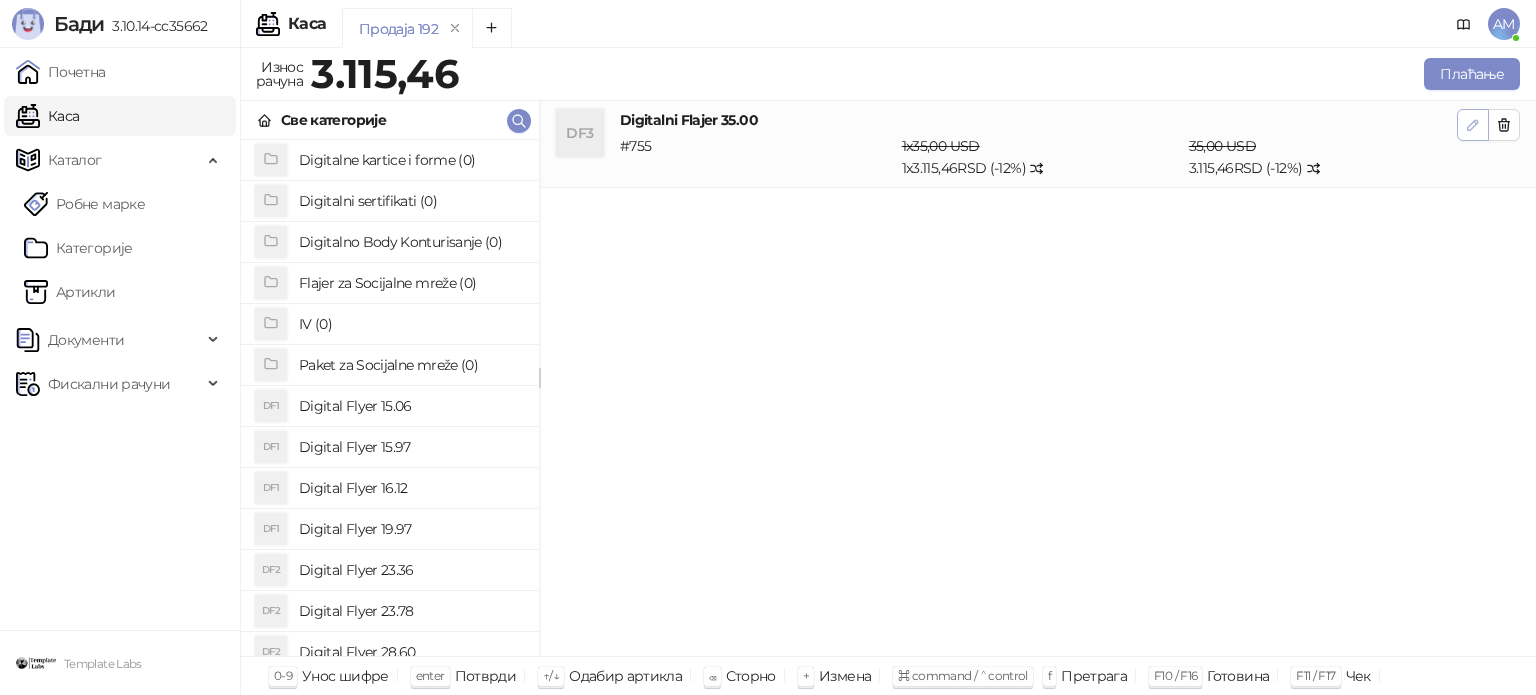 click 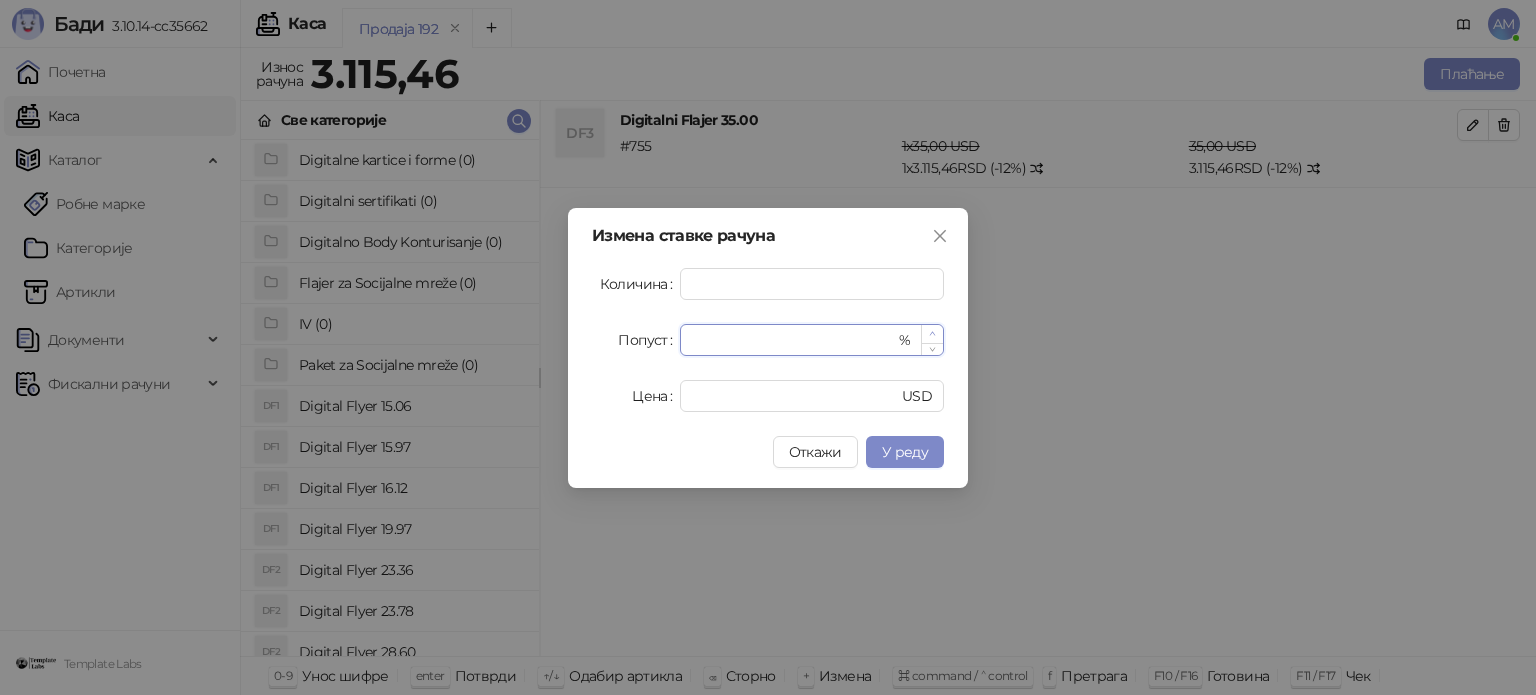 click at bounding box center (932, 334) 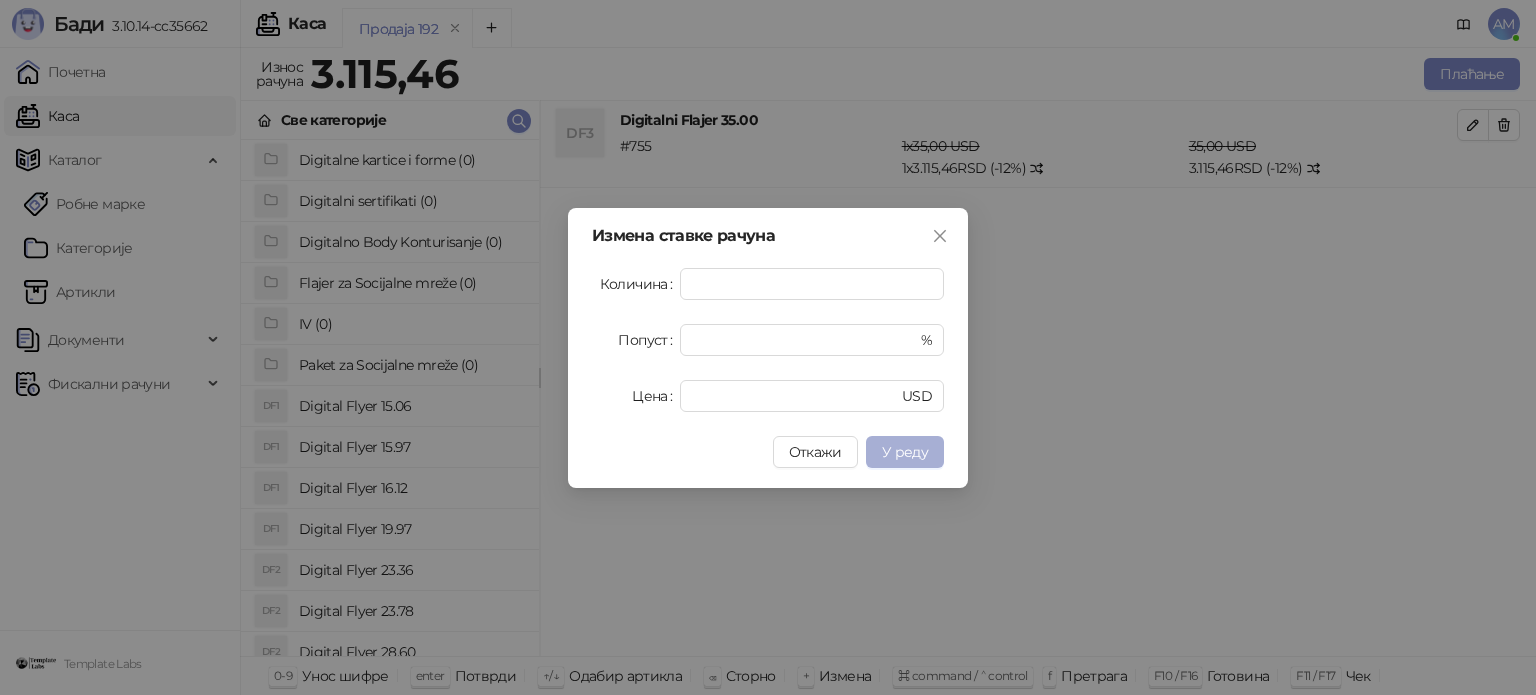 click on "У реду" at bounding box center [905, 452] 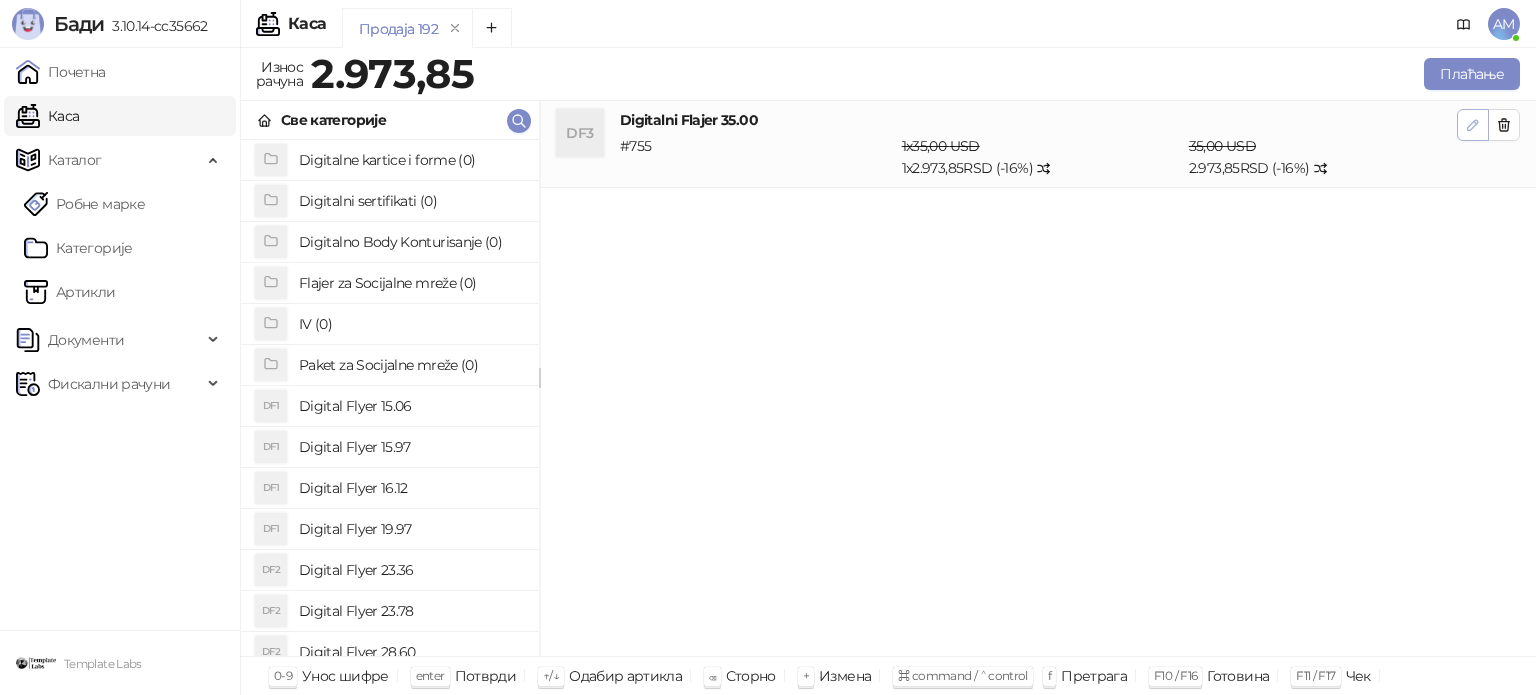 click at bounding box center (1473, 125) 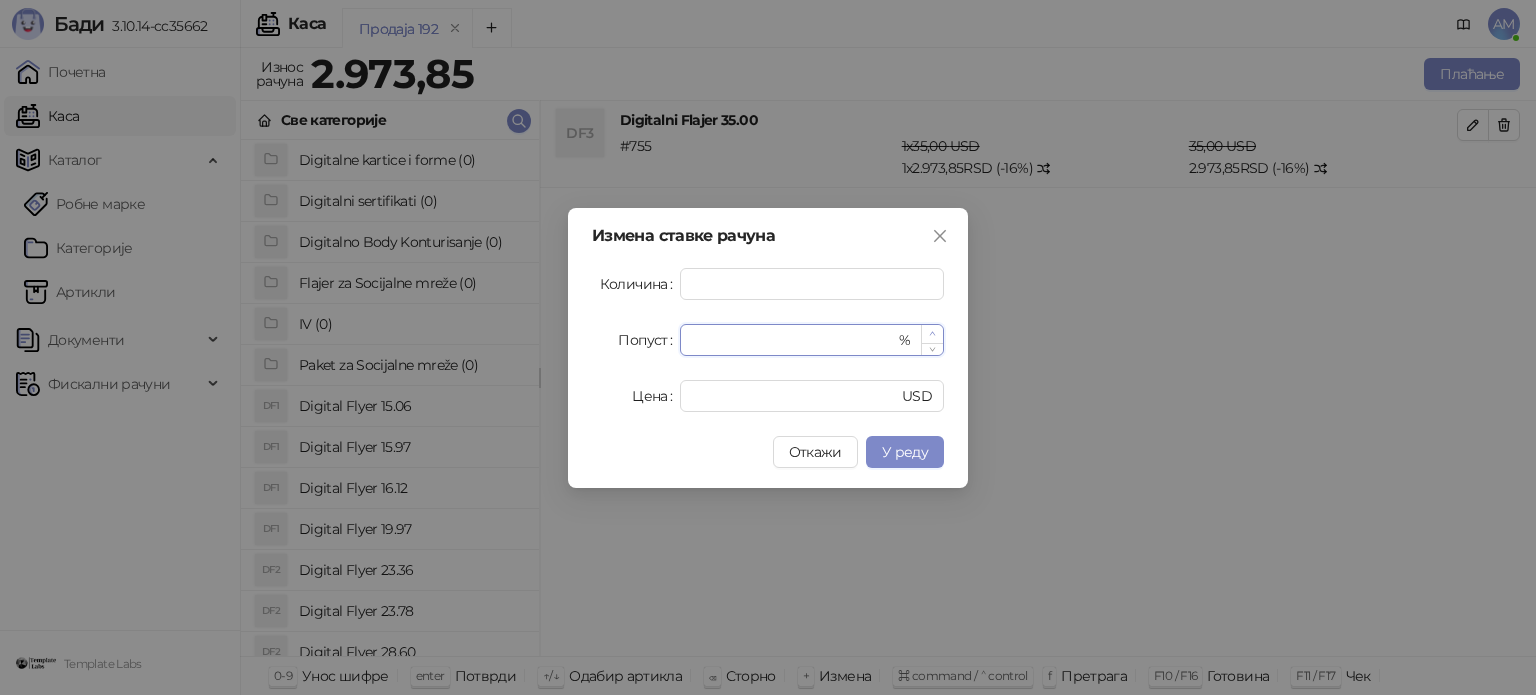 click at bounding box center (932, 334) 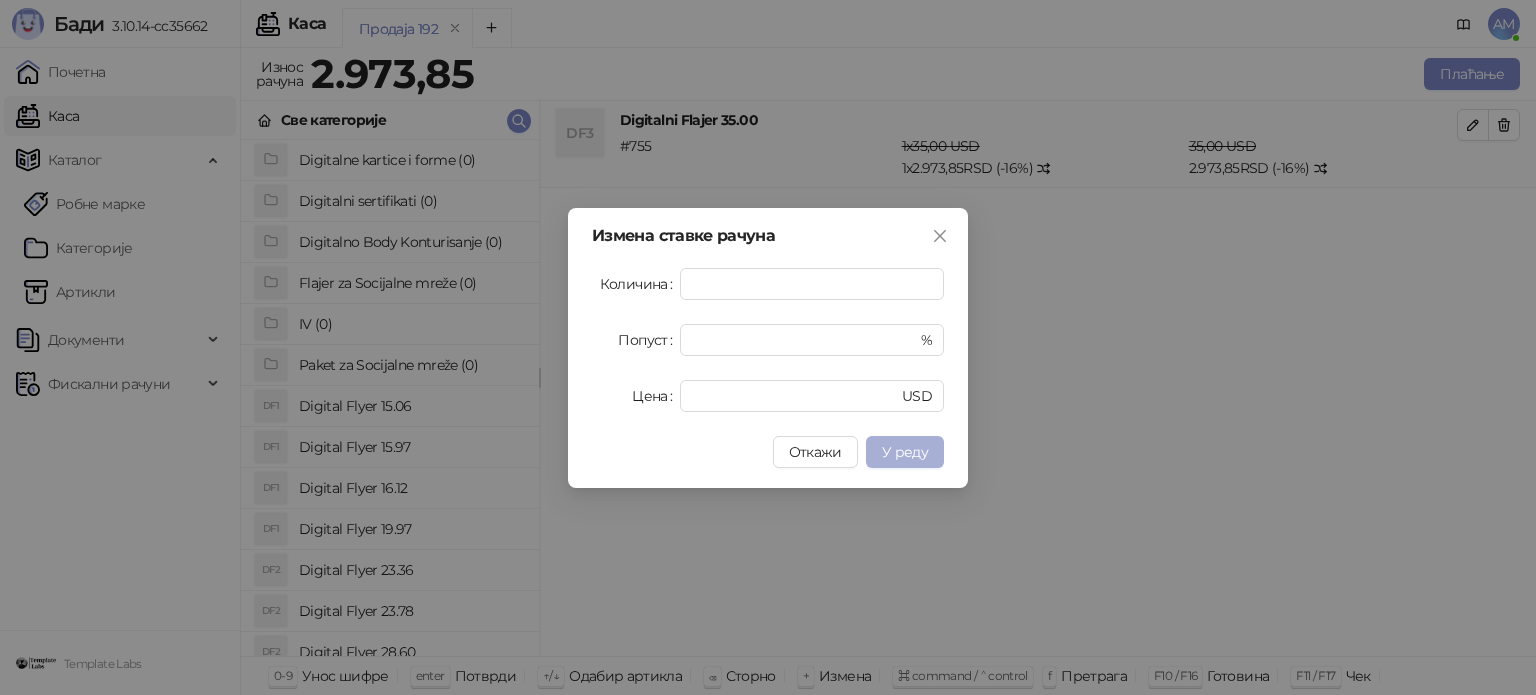click on "У реду" at bounding box center (905, 452) 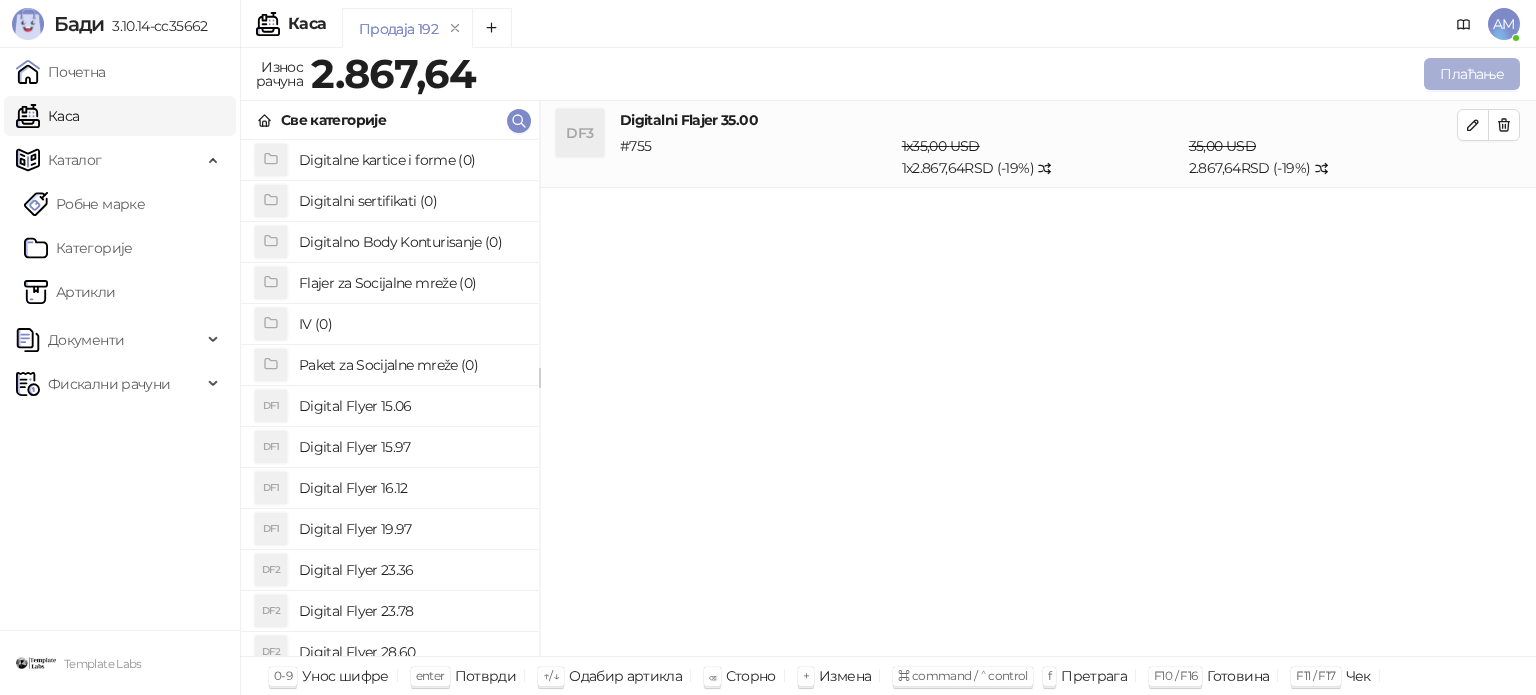 click on "Плаћање" at bounding box center (1472, 74) 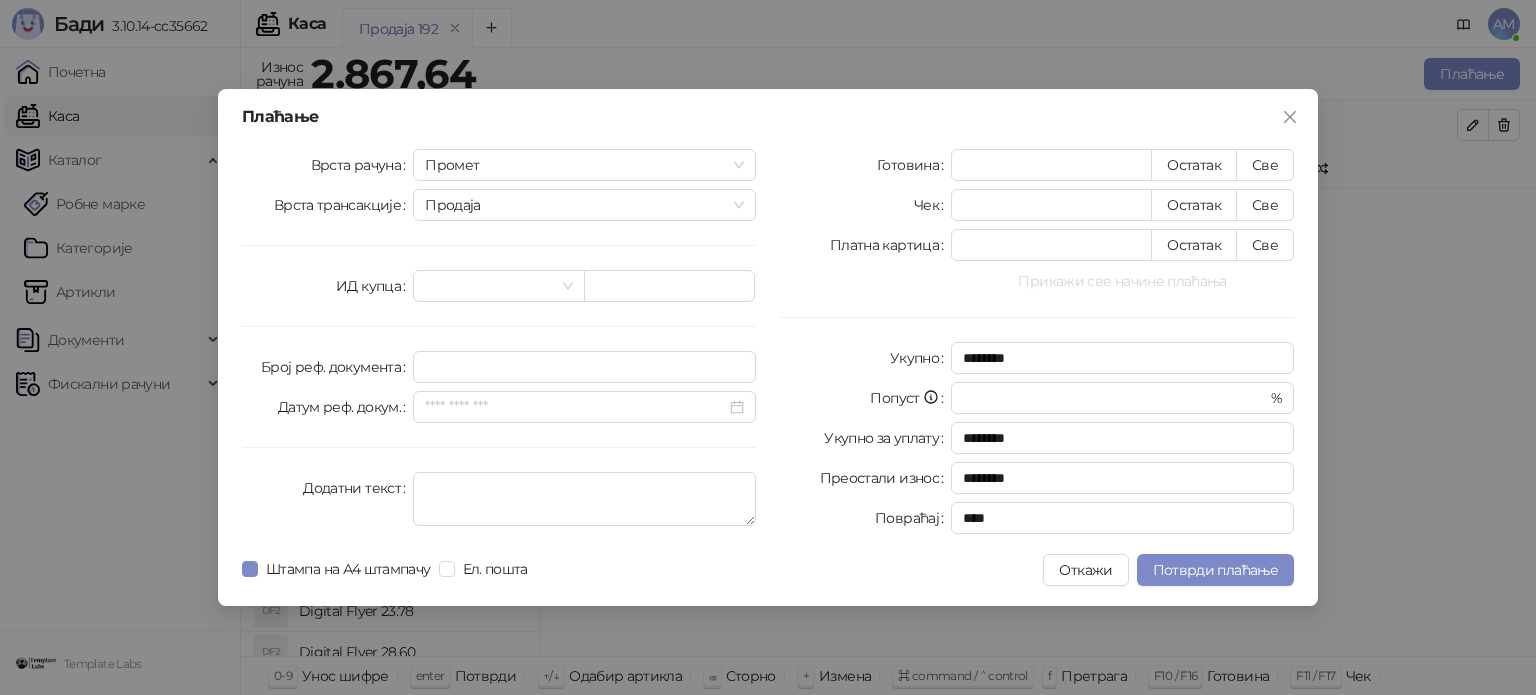 click on "Прикажи све начине плаћања" at bounding box center [1122, 281] 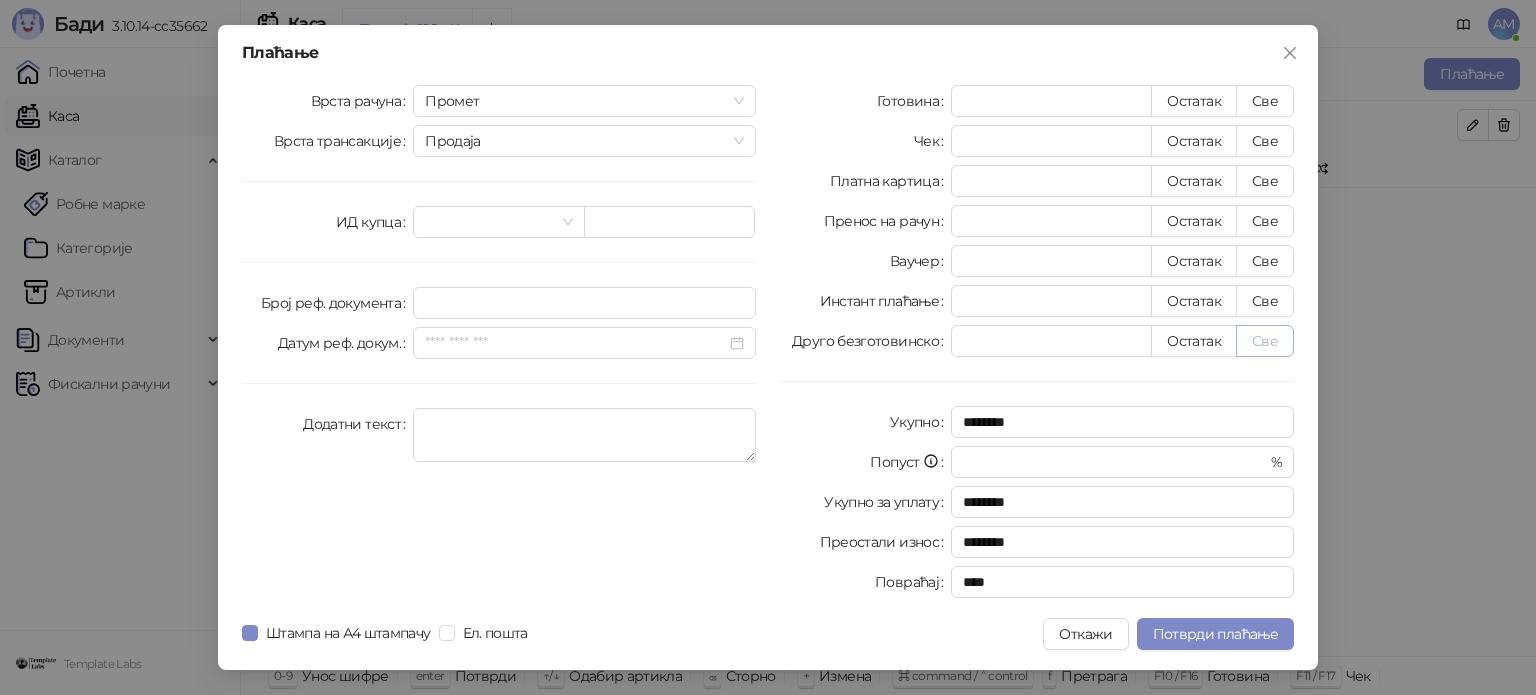 click on "Све" at bounding box center [1265, 341] 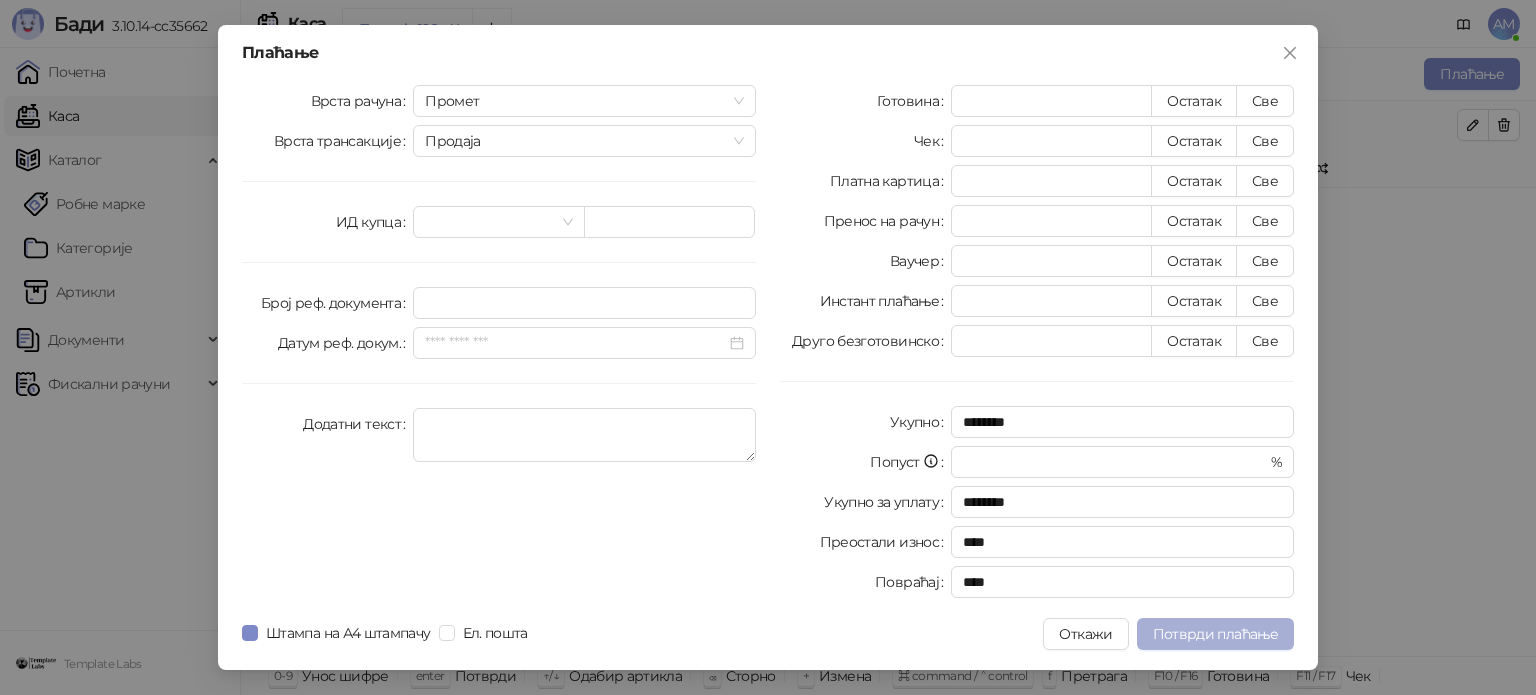 click on "Потврди плаћање" at bounding box center [1215, 634] 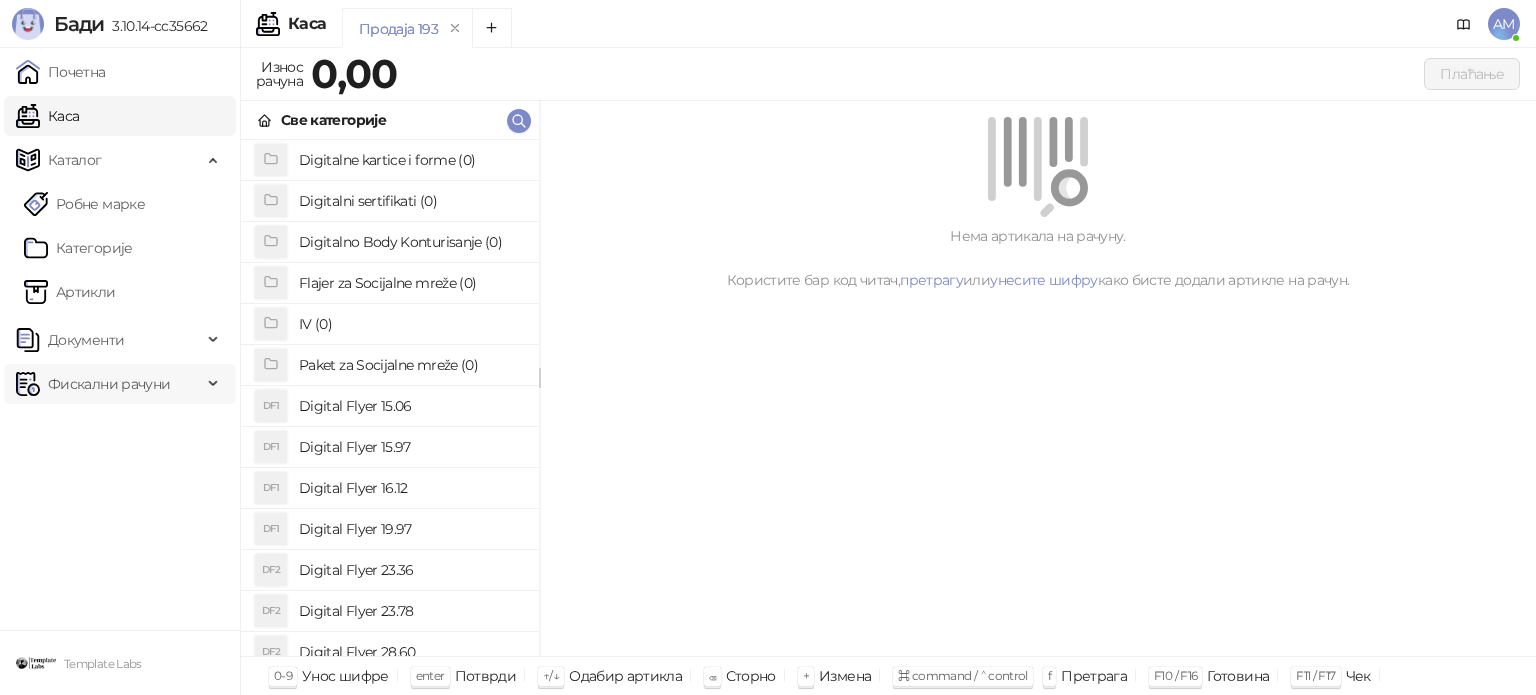 click on "Фискални рачуни" at bounding box center [109, 384] 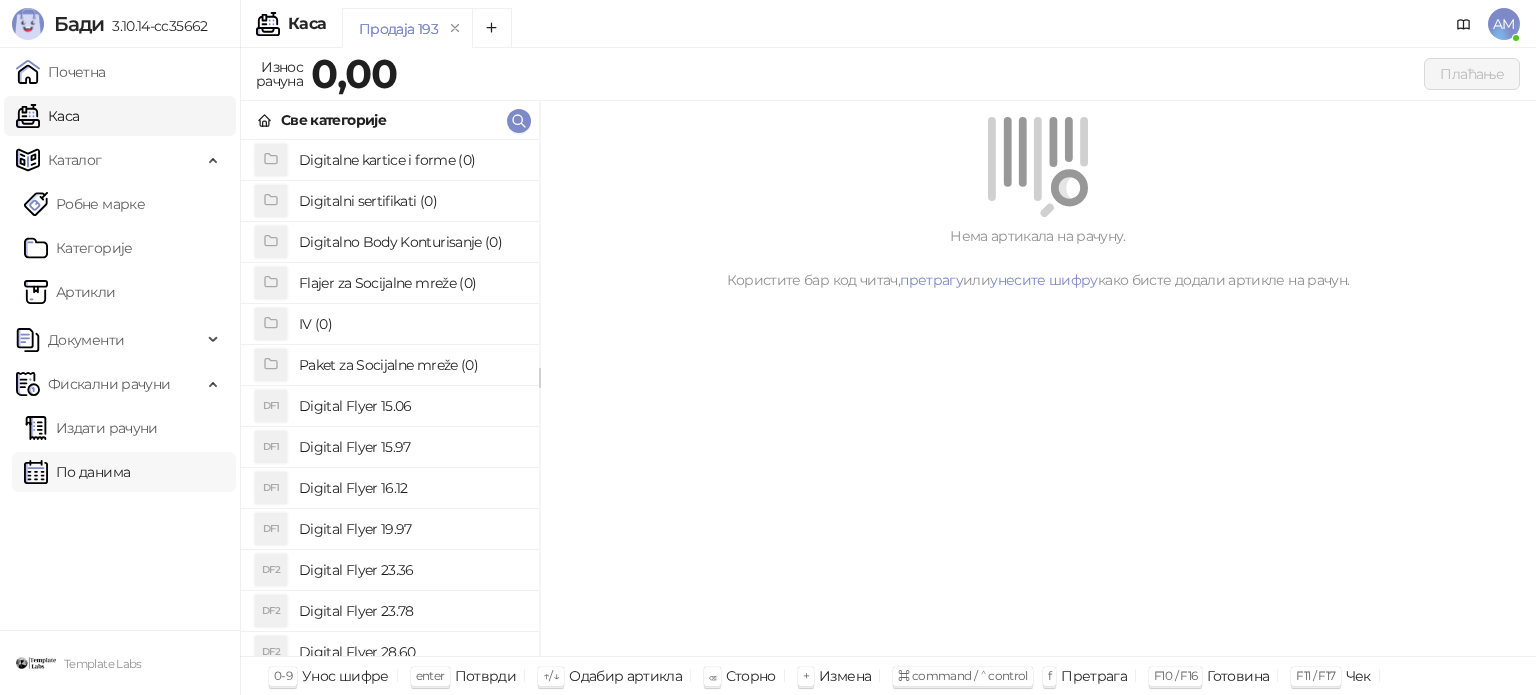 click on "По данима" at bounding box center [77, 472] 